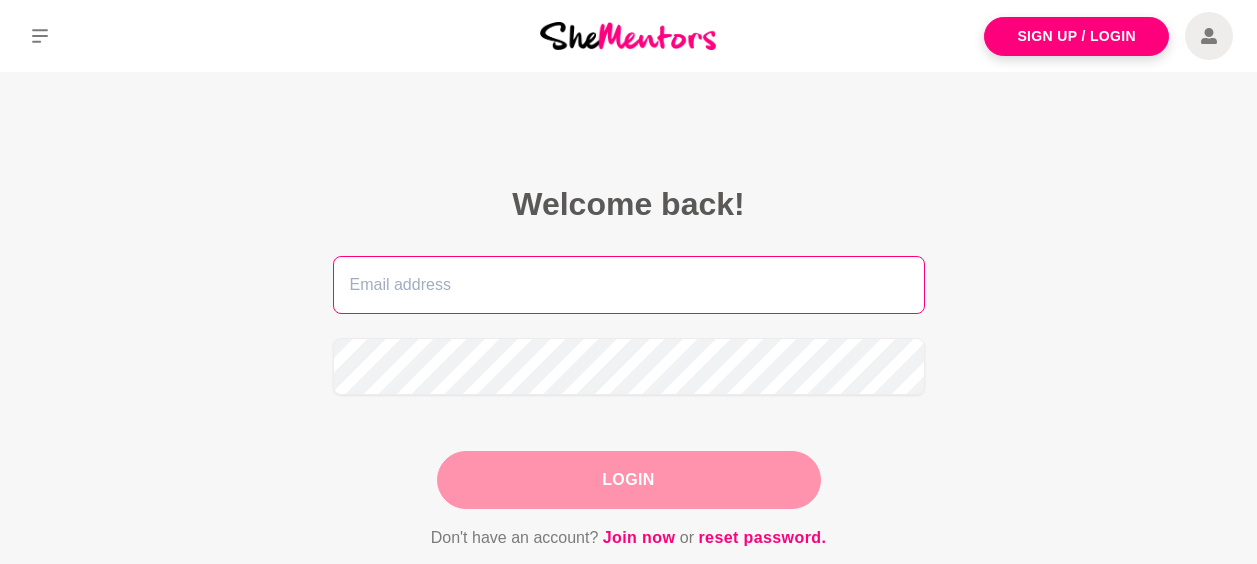scroll, scrollTop: 0, scrollLeft: 0, axis: both 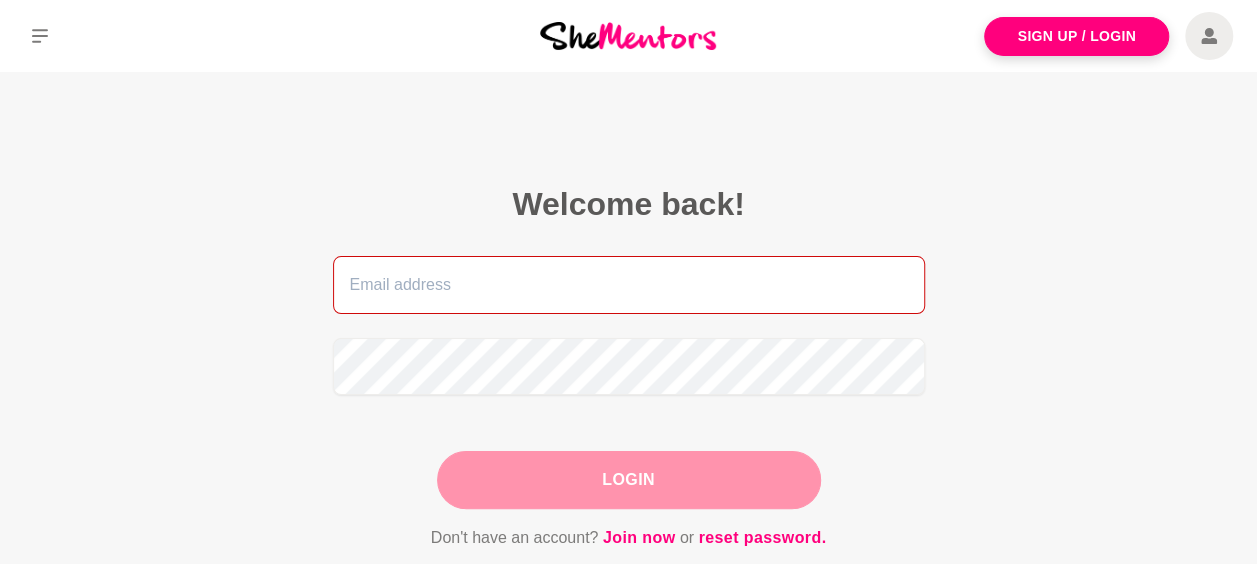 click at bounding box center [629, 285] 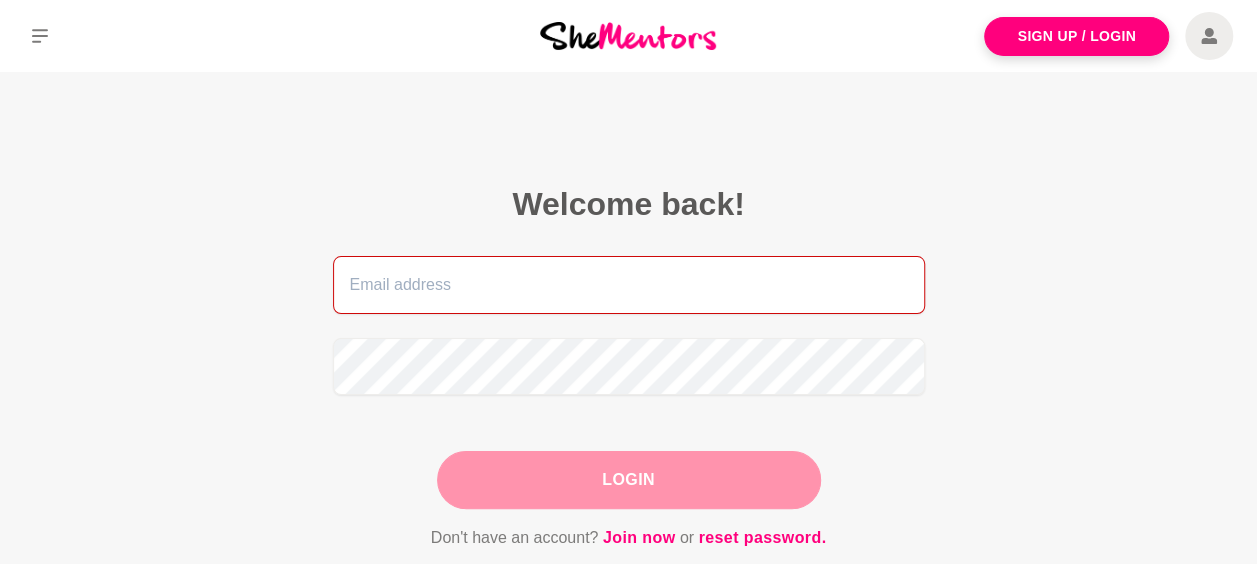 type on "[EMAIL]" 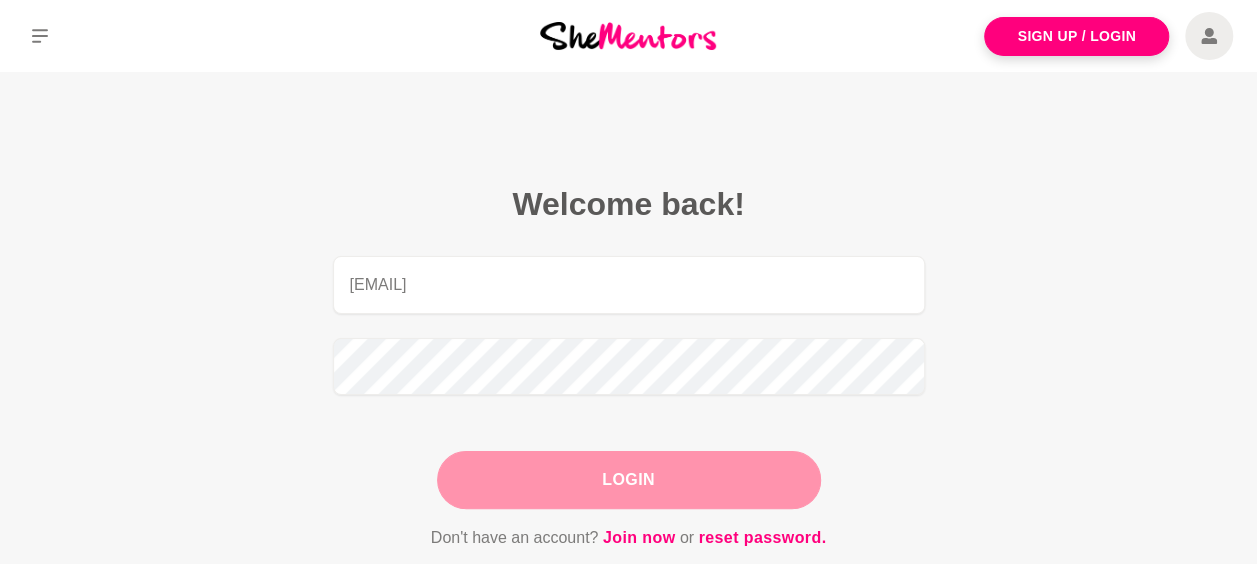 click on "Login" at bounding box center [629, 480] 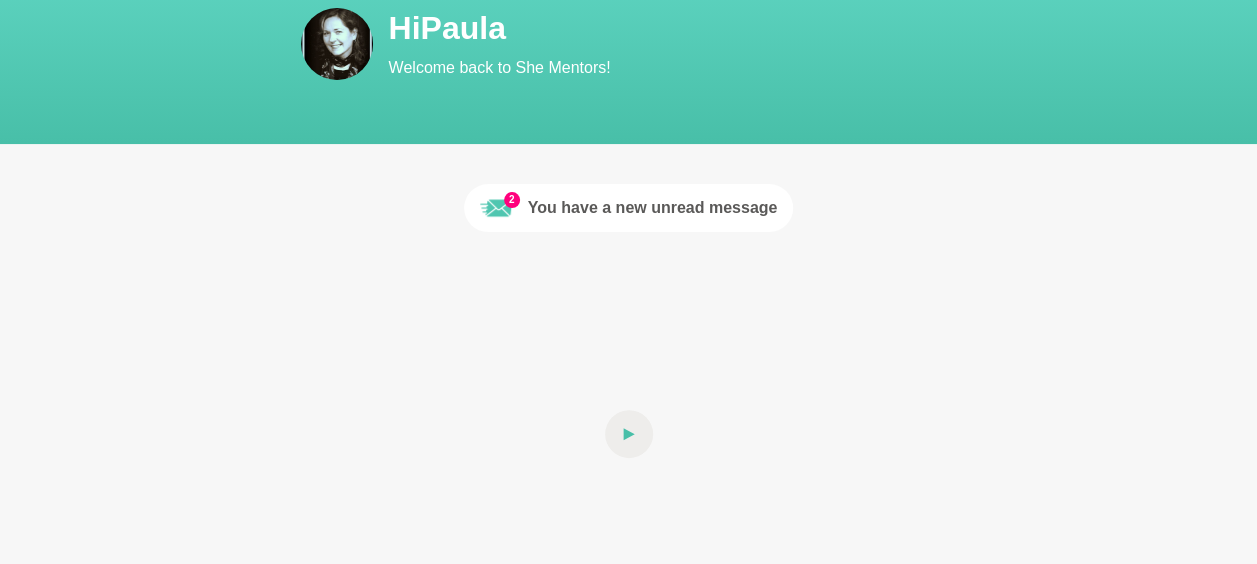 scroll, scrollTop: 0, scrollLeft: 0, axis: both 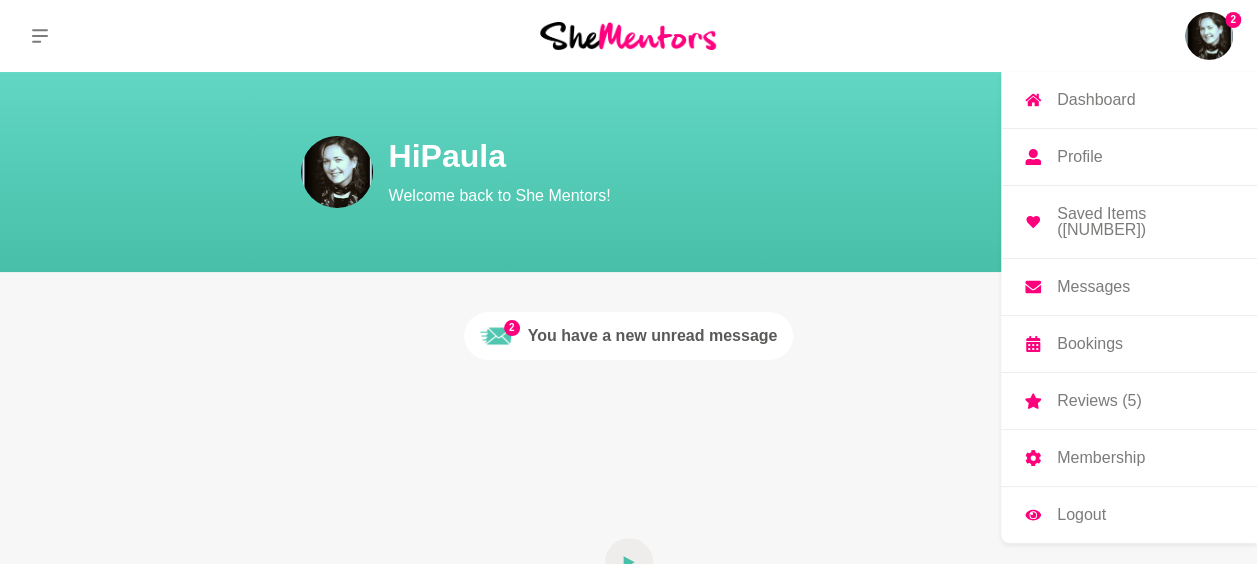 click on "Messages" at bounding box center [1093, 287] 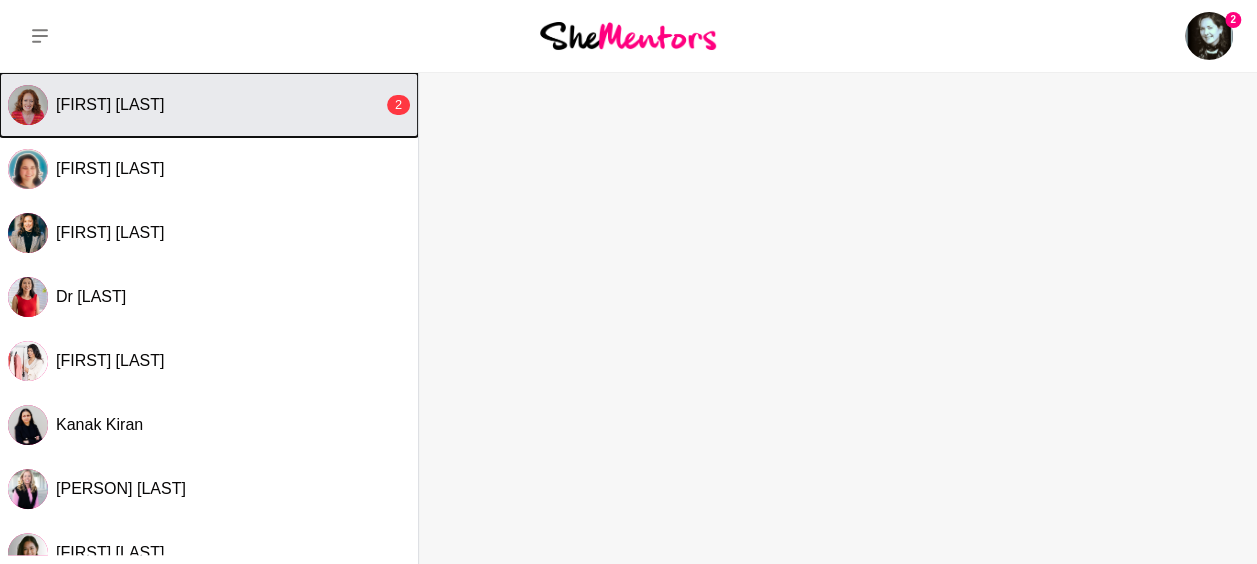 click on "[FIRST] [LAST]" at bounding box center [110, 104] 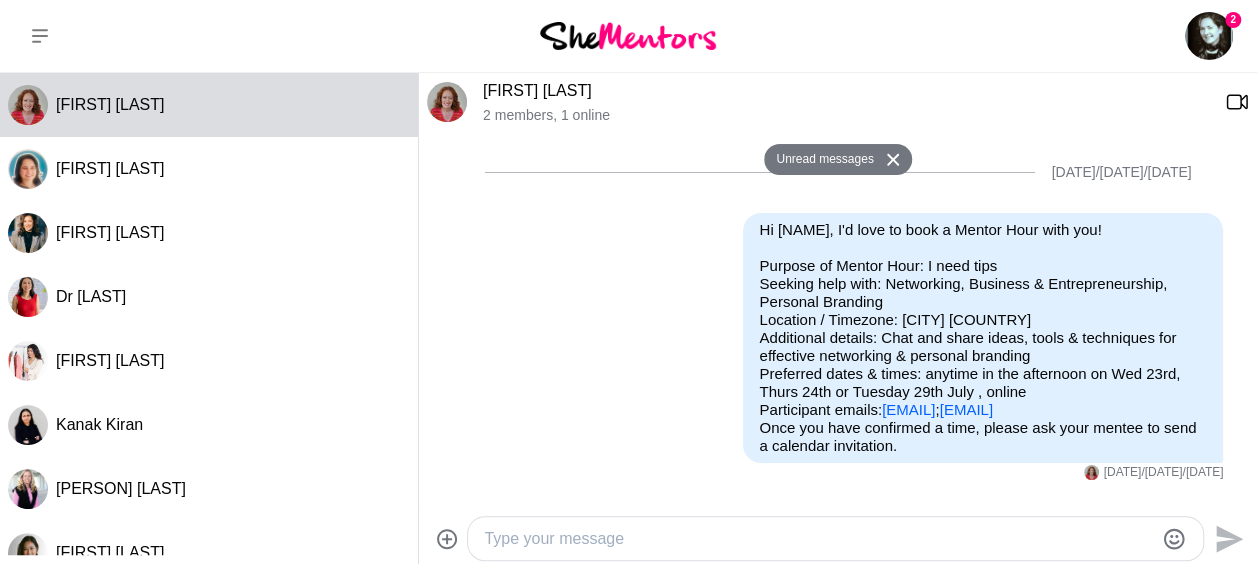 scroll, scrollTop: 456, scrollLeft: 0, axis: vertical 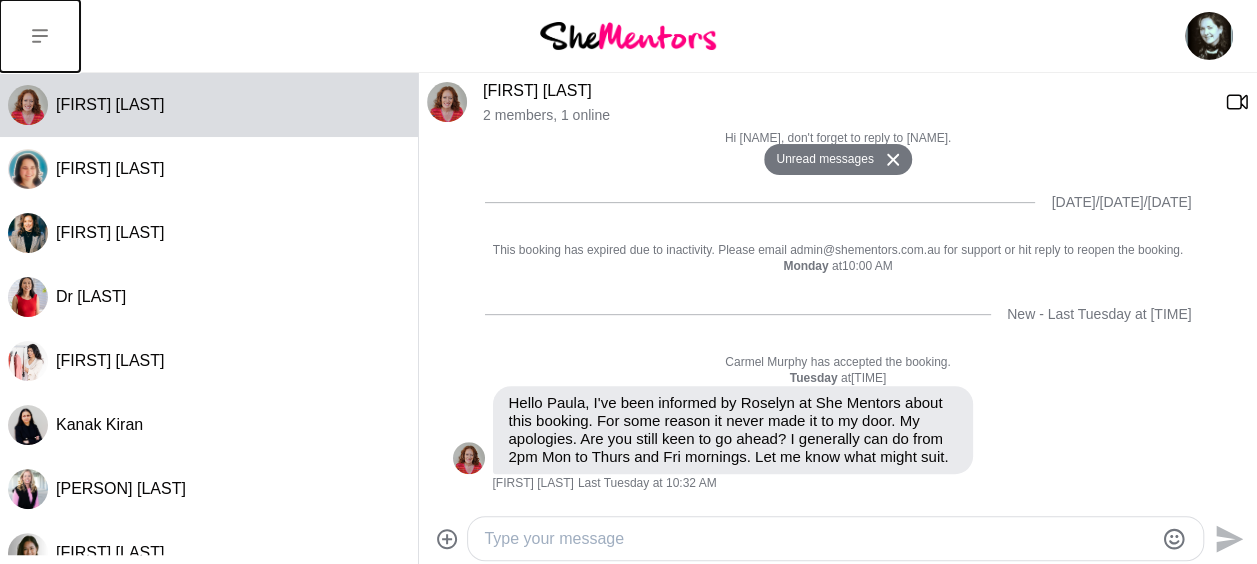click 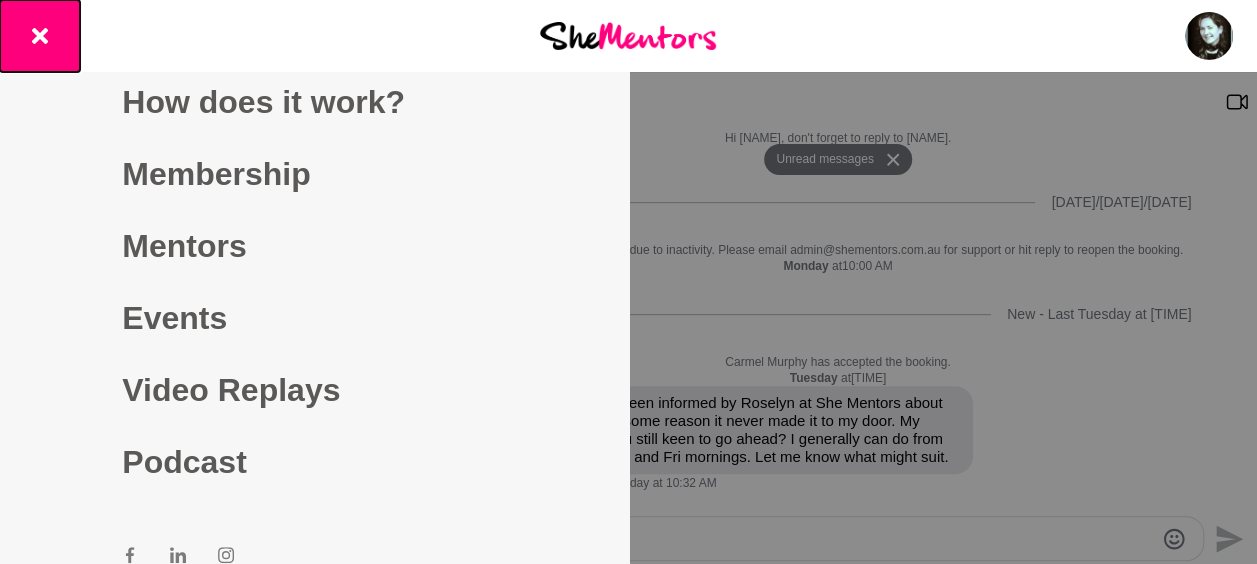 click 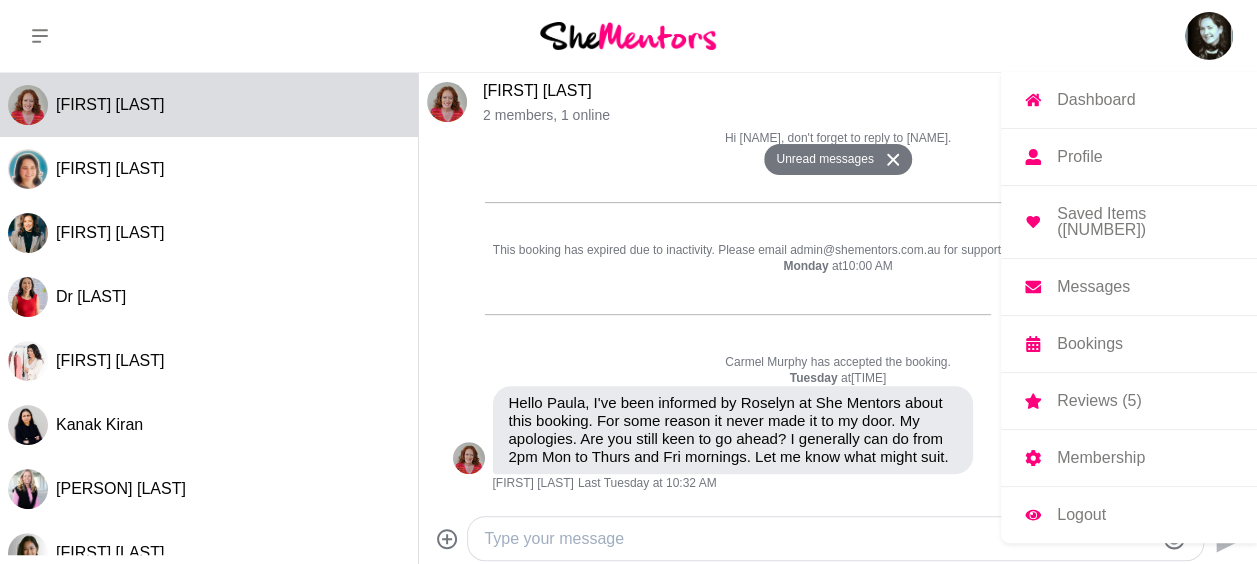 click at bounding box center (1209, 36) 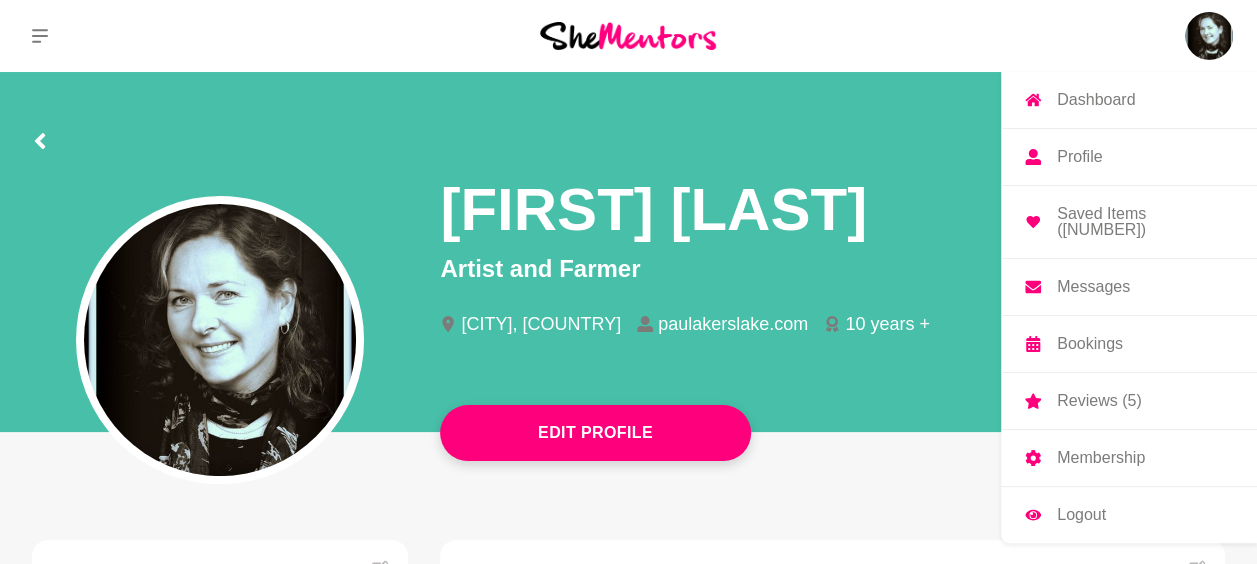 click on "Saved Items ([NUMBER])" at bounding box center (1145, 222) 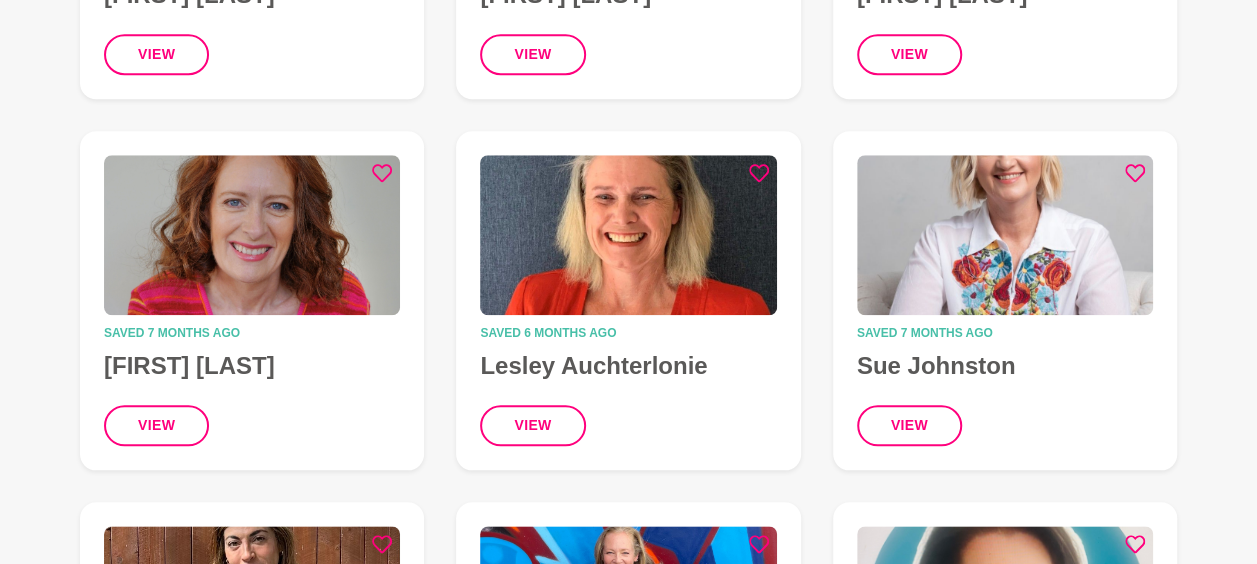 scroll, scrollTop: 900, scrollLeft: 0, axis: vertical 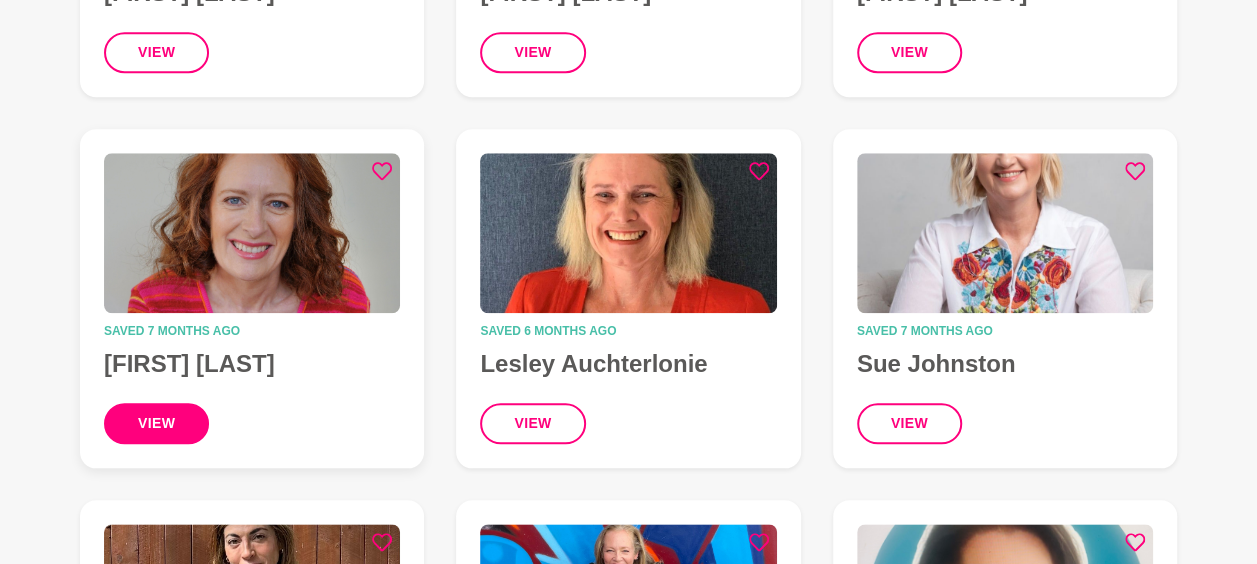 click on "view" at bounding box center [156, 423] 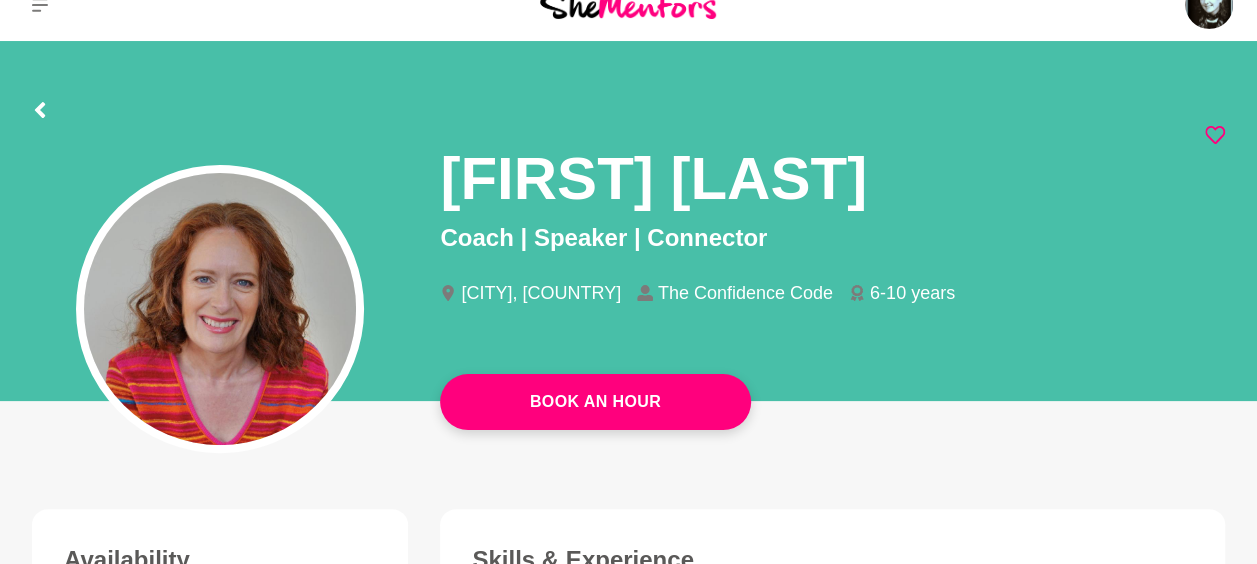 scroll, scrollTop: 0, scrollLeft: 0, axis: both 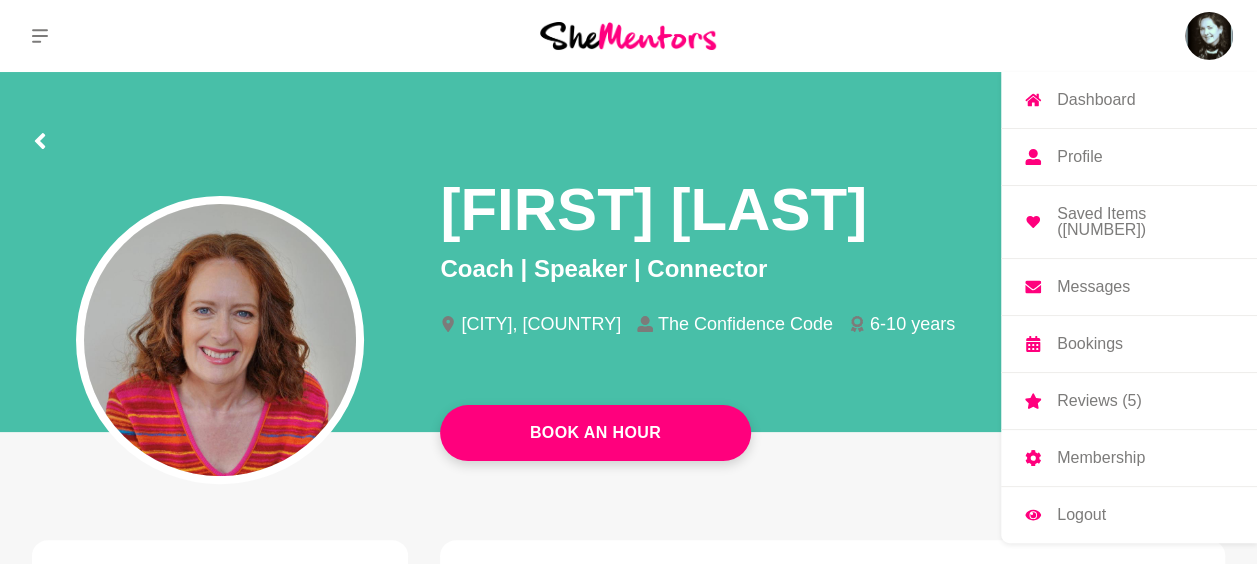 click on "Messages" at bounding box center (1093, 287) 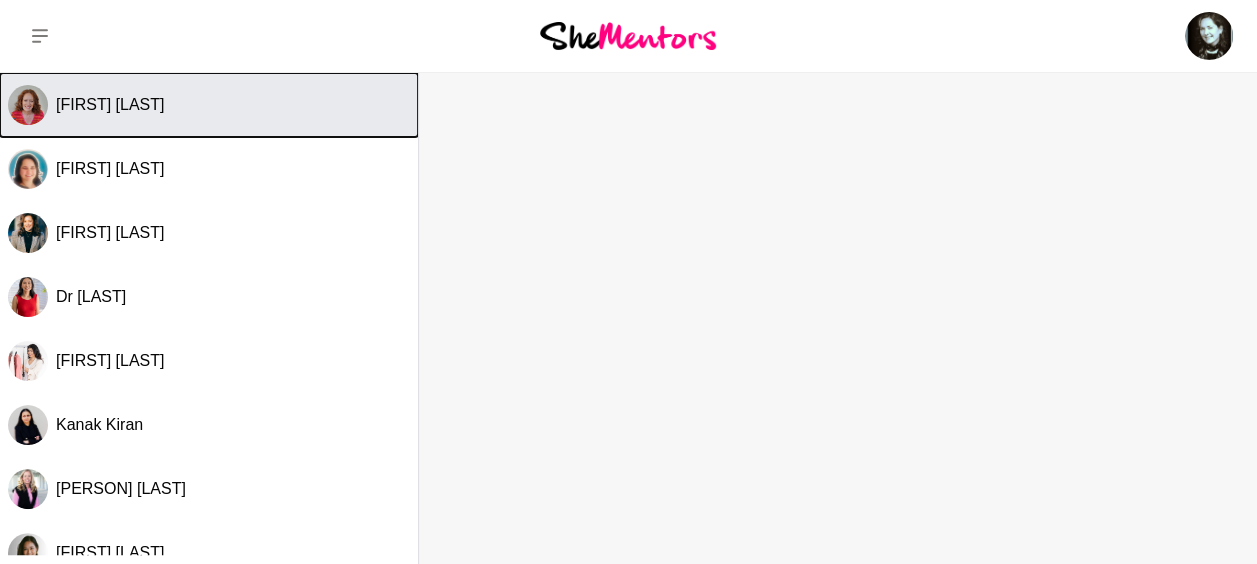 click on "[FIRST] [LAST]" at bounding box center [110, 104] 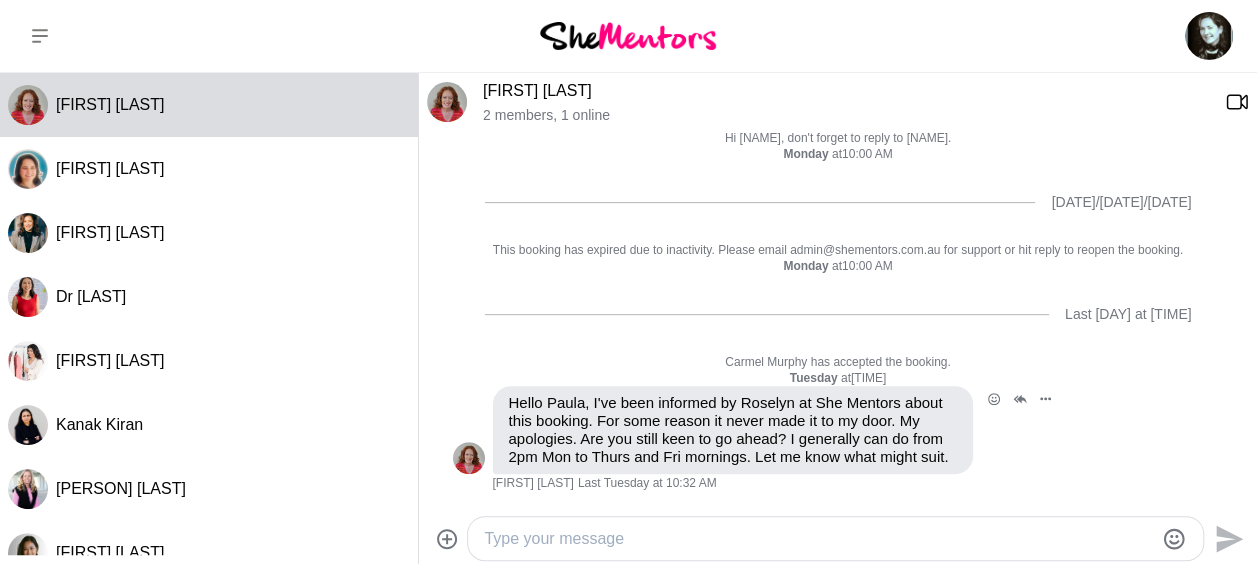 scroll, scrollTop: 455, scrollLeft: 0, axis: vertical 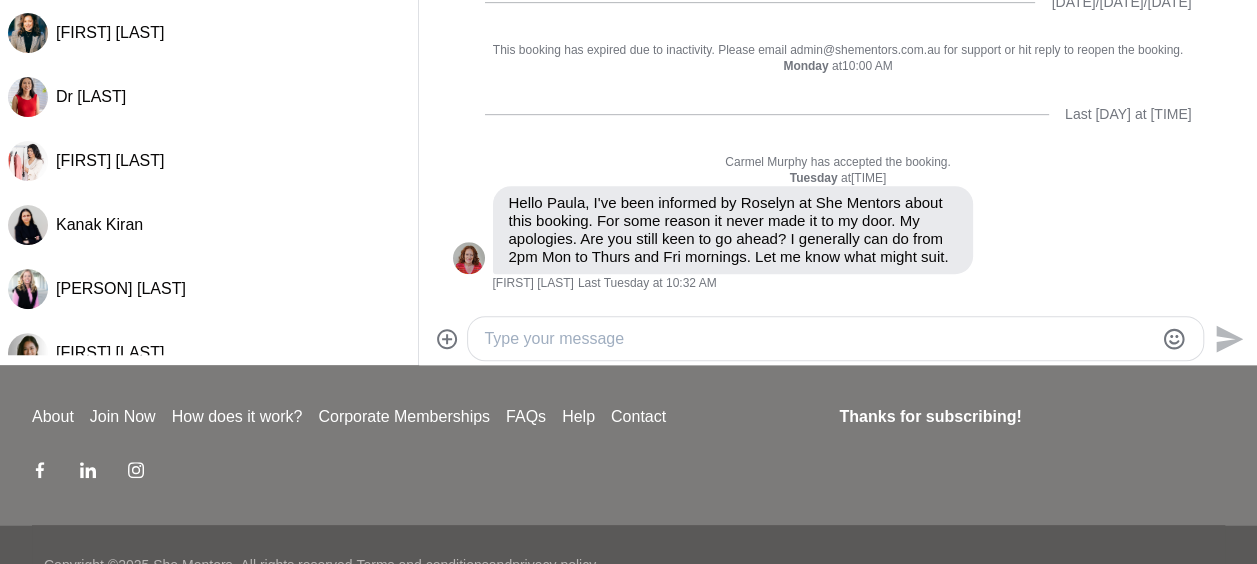 click at bounding box center [818, 339] 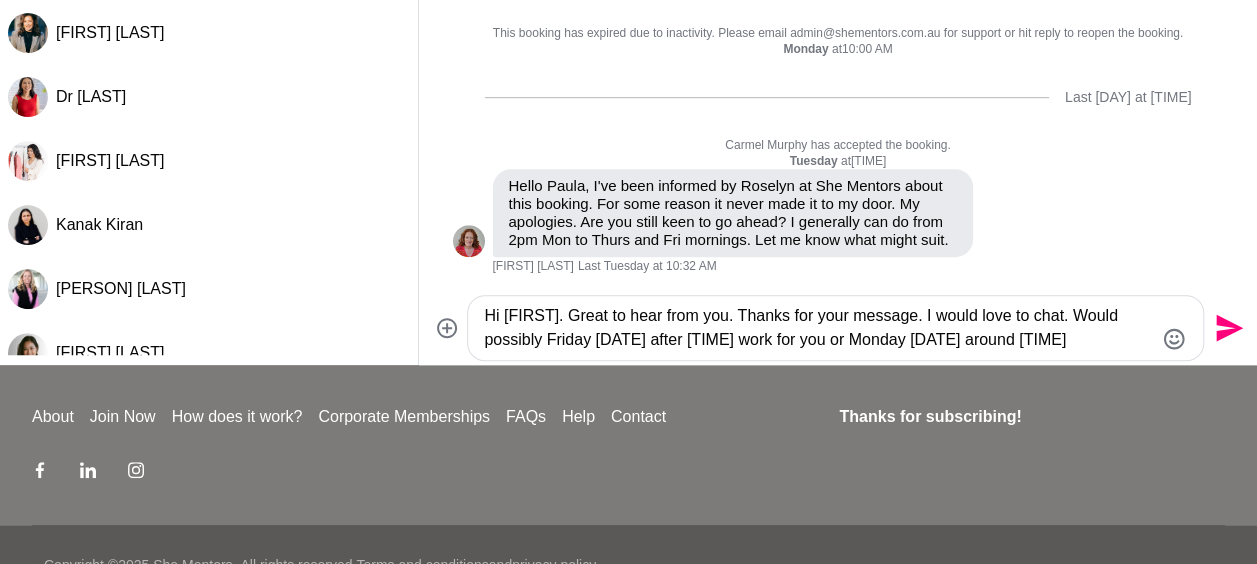 click on "Hi [FIRST]. Great to hear from you. Thanks for your message. I would love to chat. Would possibly Friday [DATE] after [TIME] work for you or Monday [DATE] around [TIME]" at bounding box center (818, 328) 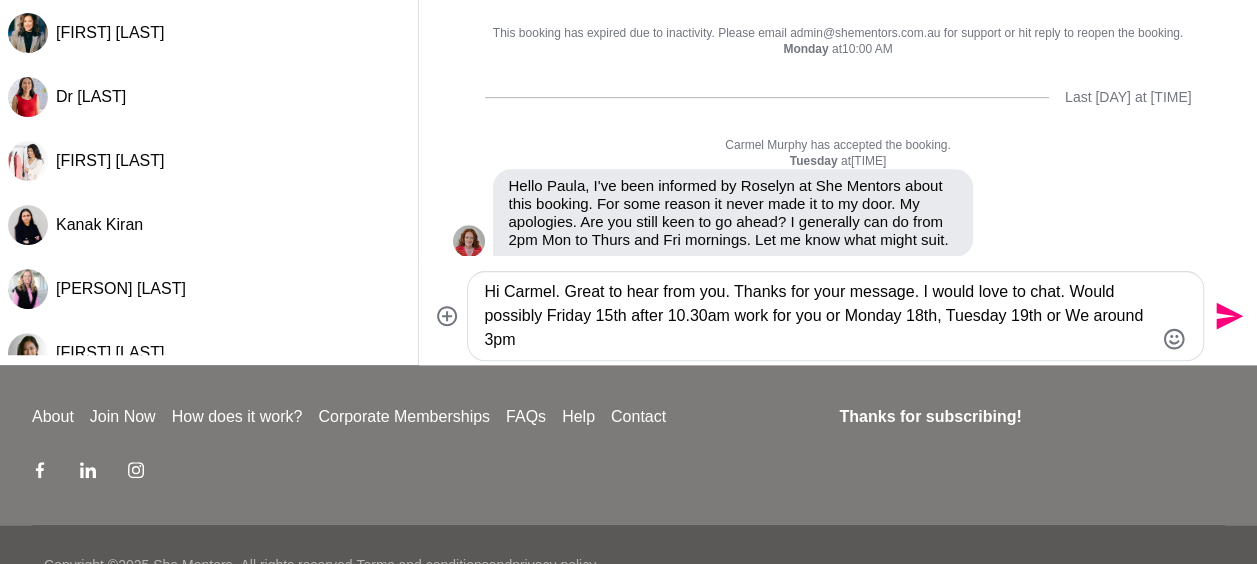 click on "Hi Carmel. Great to hear from you. Thanks for your message. I would love to chat. Would possibly Friday 15th after 10.30am work for you or Monday 18th, Tuesday 19th or We around 3pm" at bounding box center [818, 316] 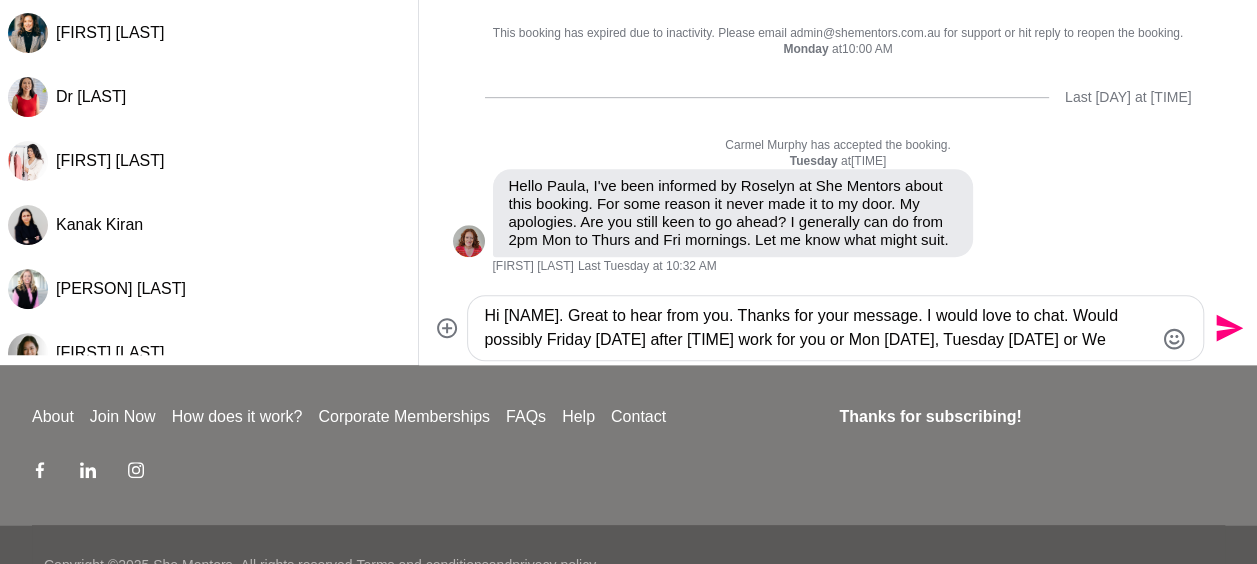 click on "Hi [NAME]. Great to hear from you. Thanks for your message. I would love to chat. Would possibly Friday [DATE] after [TIME] work for you or Mon [DATE], Tuesday [DATE] or We around [TIME]" at bounding box center [818, 328] 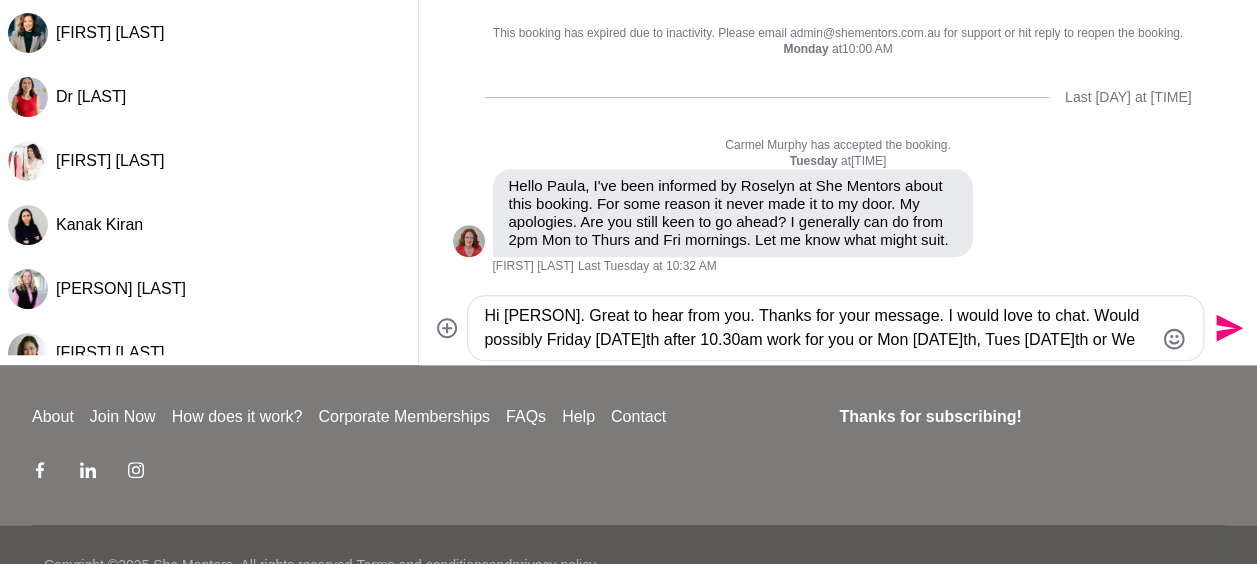 click on "Hi [PERSON]. Great to hear from you. Thanks for your message. I would love to chat. Would possibly Friday [DATE]th after 10.30am work for you or Mon [DATE]th, Tues [DATE]th or We around 3pm" at bounding box center [818, 328] 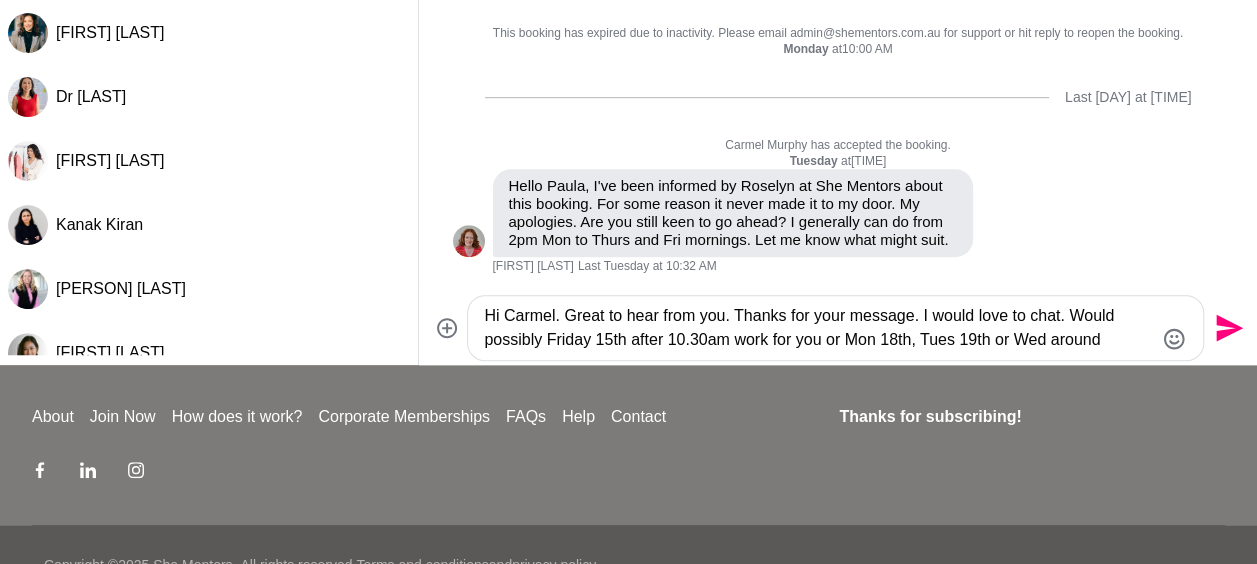 click on "Hi Carmel. Great to hear from you. Thanks for your message. I would love to chat. Would possibly Friday 15th after 10.30am work for you or Mon 18th, Tues 19th or Wed around 3.00pm or 3.30pm" at bounding box center [818, 328] 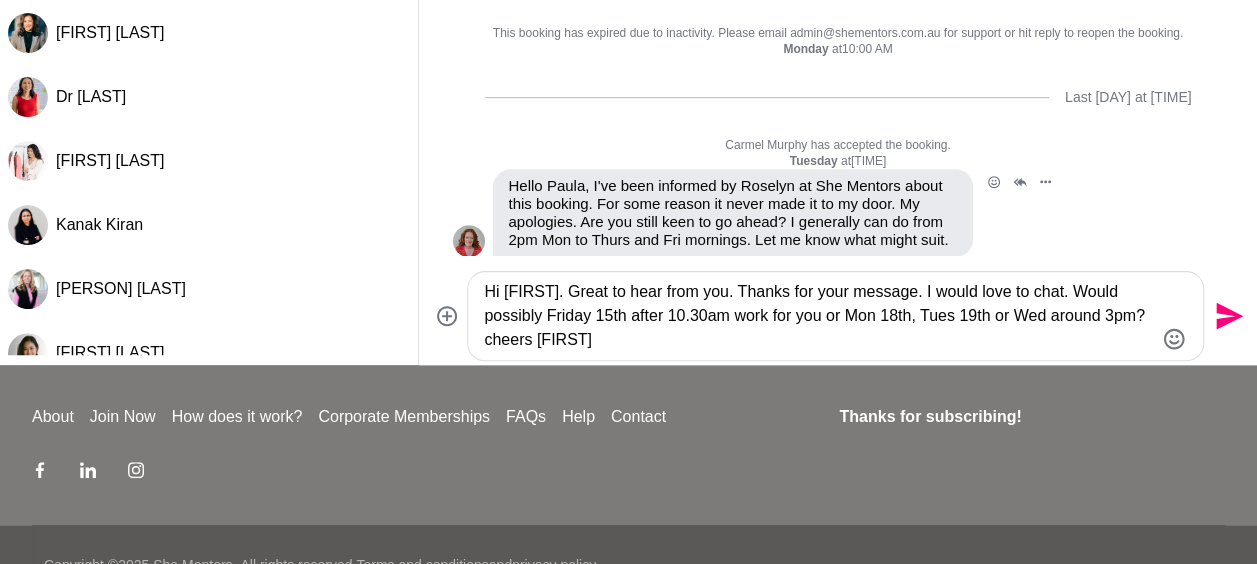scroll, scrollTop: 500, scrollLeft: 0, axis: vertical 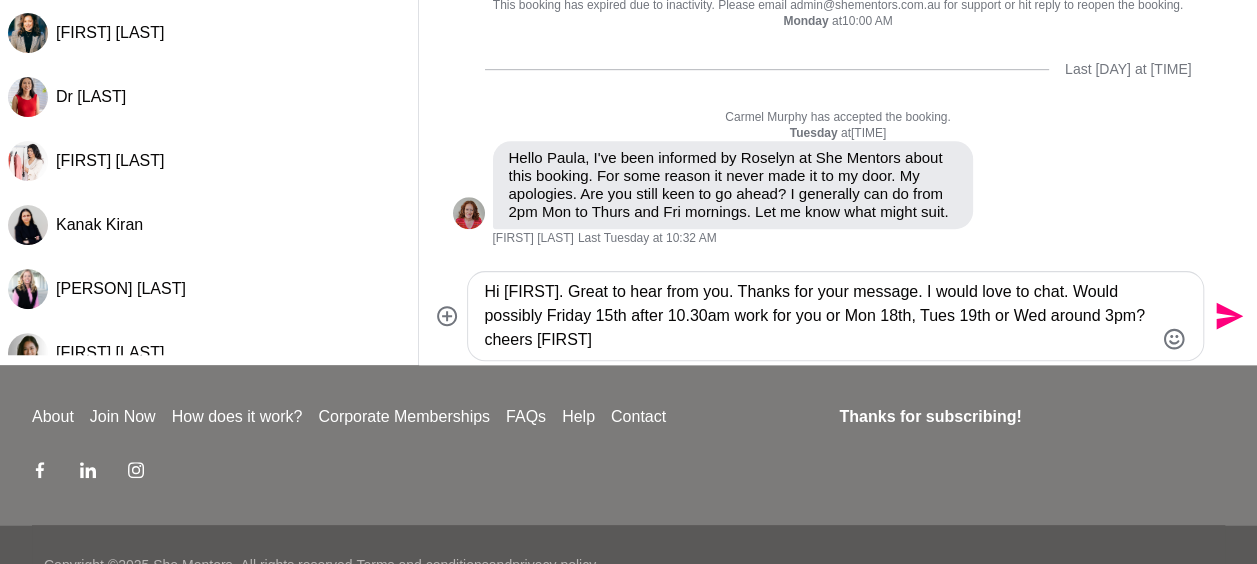 click on "Hi [FIRST]. Great to hear from you. Thanks for your message. I would love to chat. Would possibly Friday 15th after 10.30am work for you or Mon 18th, Tues 19th or Wed around 3pm? cheers [FIRST]" at bounding box center [818, 316] 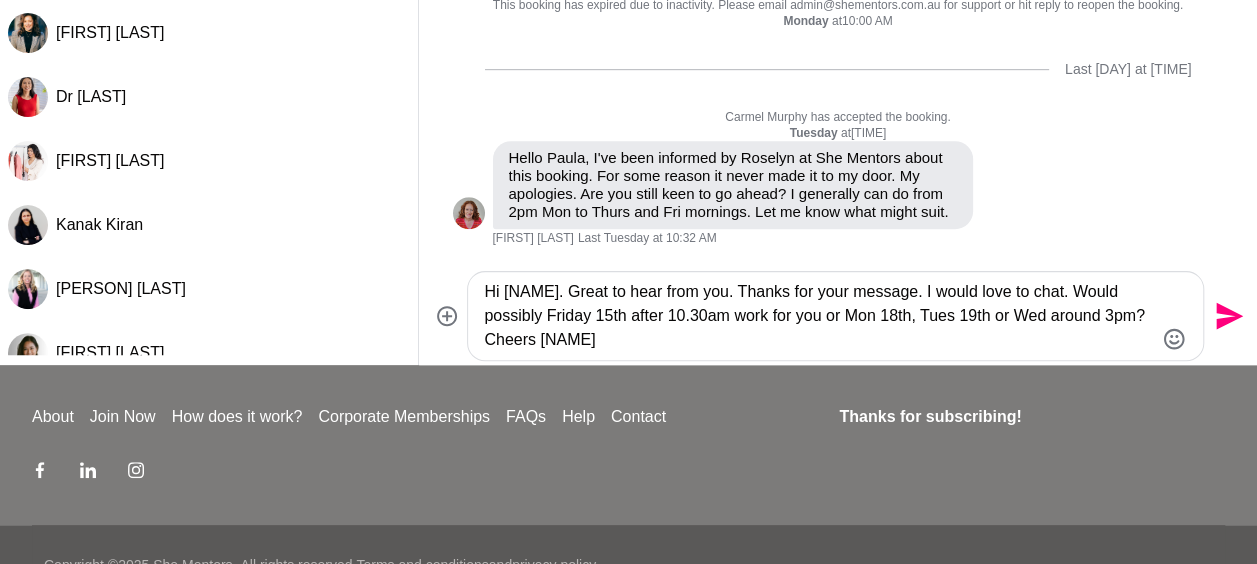 click on "Hi [NAME]. Great to hear from you. Thanks for your message. I would love to chat. Would possibly Friday 15th after 10.30am work for you or Mon 18th, Tues 19th or Wed around 3pm? Cheers [NAME]" at bounding box center (818, 316) 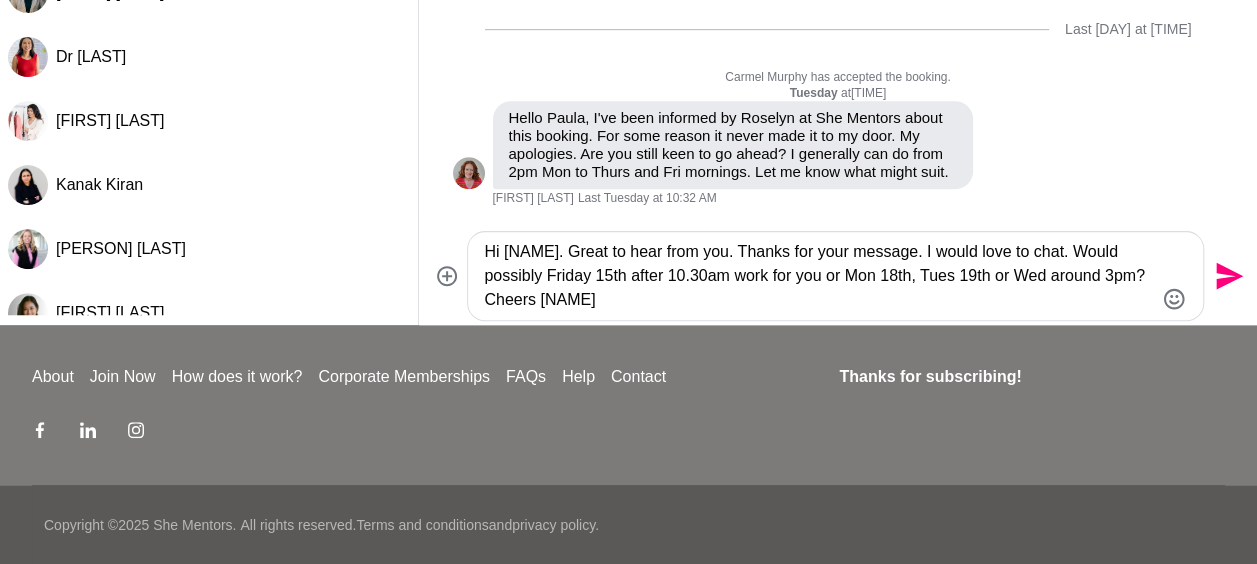 click on "Hi [NAME]. Great to hear from you. Thanks for your message. I would love to chat. Would possibly Friday 15th after 10.30am work for you or Mon 18th, Tues 19th or Wed around 3pm? Cheers [NAME]" at bounding box center [818, 276] 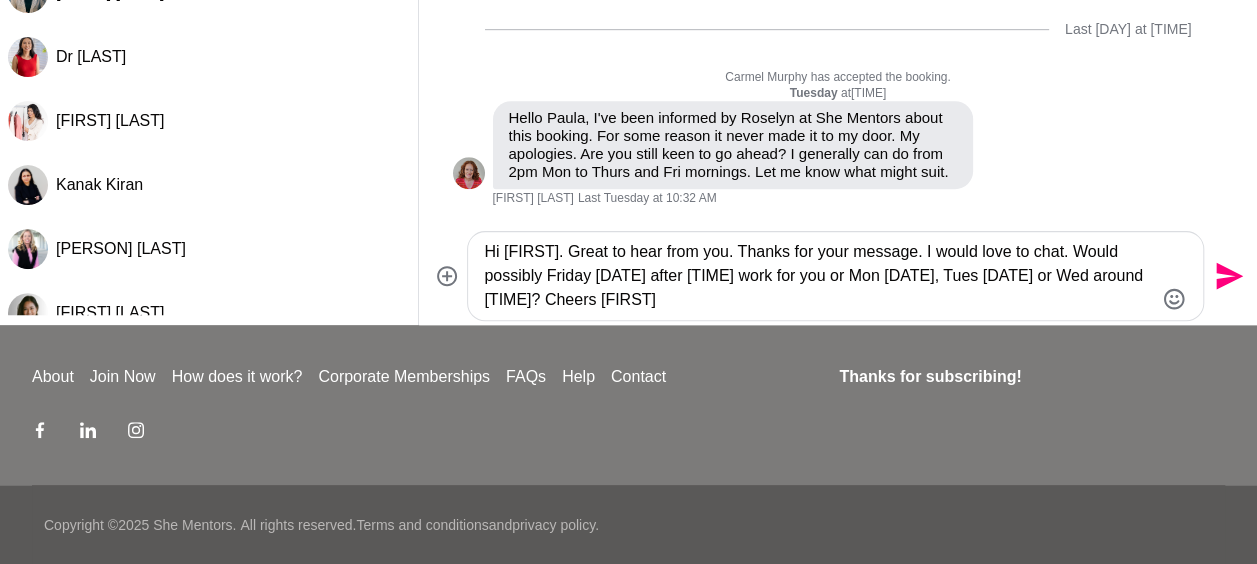 click on "Hi [FIRST]. Great to hear from you. Thanks for your message. I would love to chat. Would possibly Friday [DATE] after [TIME] work for you or Mon [DATE], Tues [DATE] or Wed around [TIME]? Cheers [FIRST]" at bounding box center [818, 276] 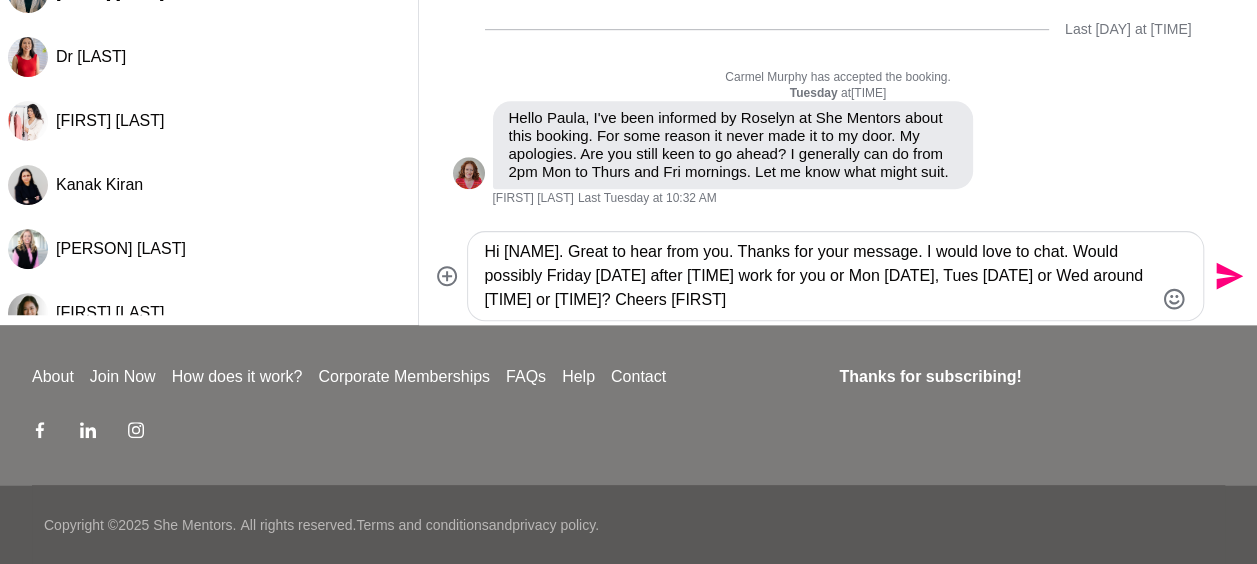 type on "Hi [NAME]. Great to hear from you. Thanks for your message. I would love to chat. Would possibly Friday [DATE] after [TIME] work for you or Mon [DATE], Tues [DATE] or Wed around [TIME] or [TIME]? Cheers [FIRST]" 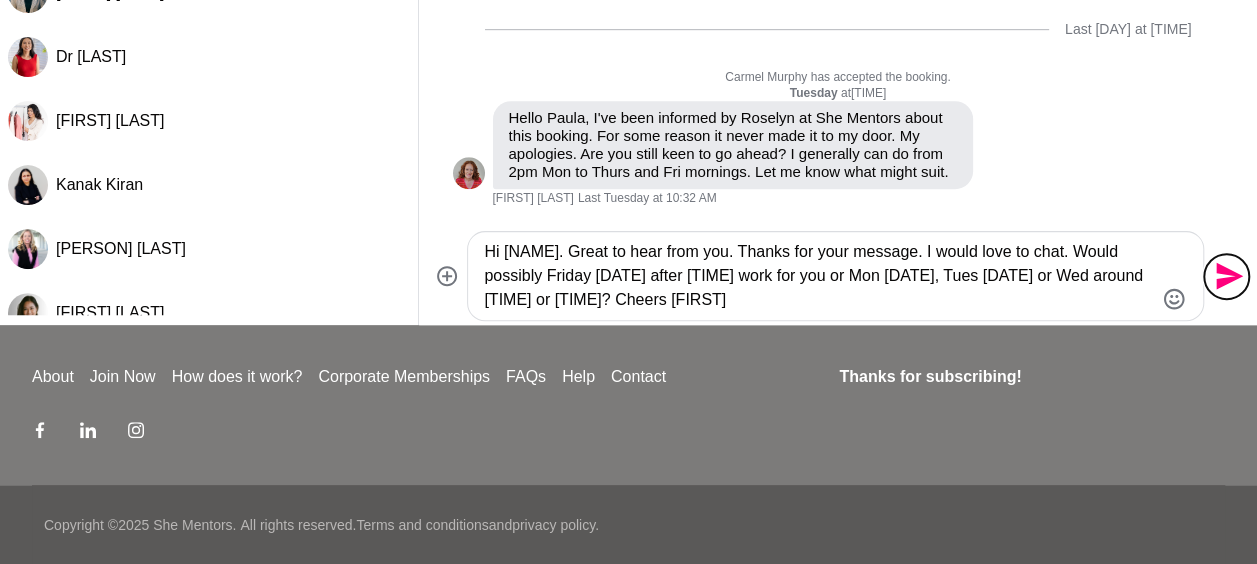 click 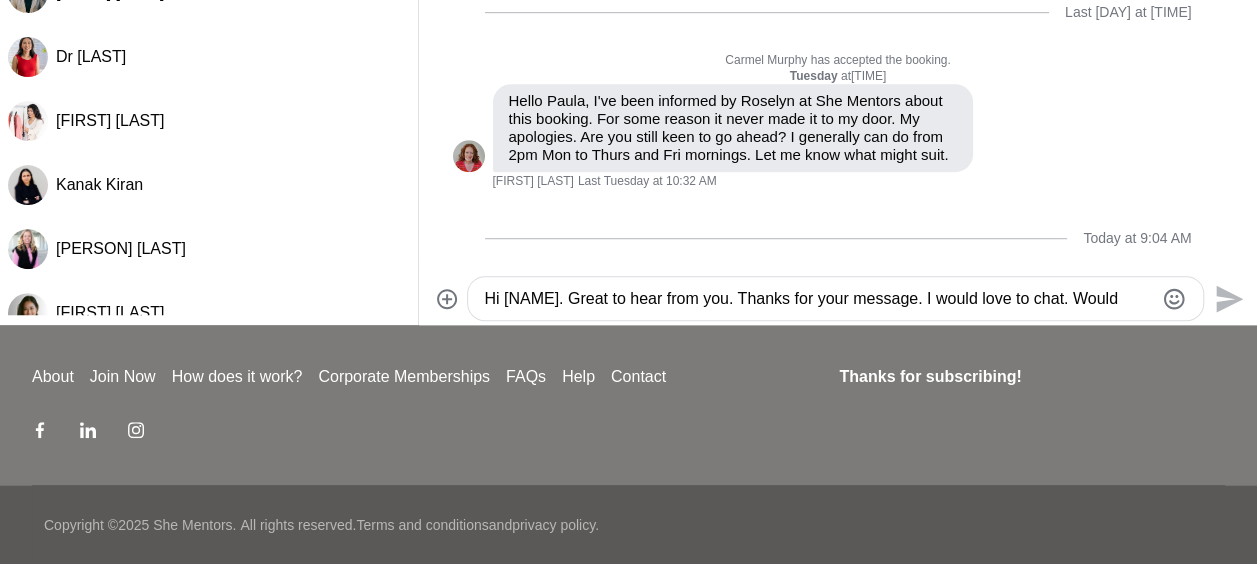 type 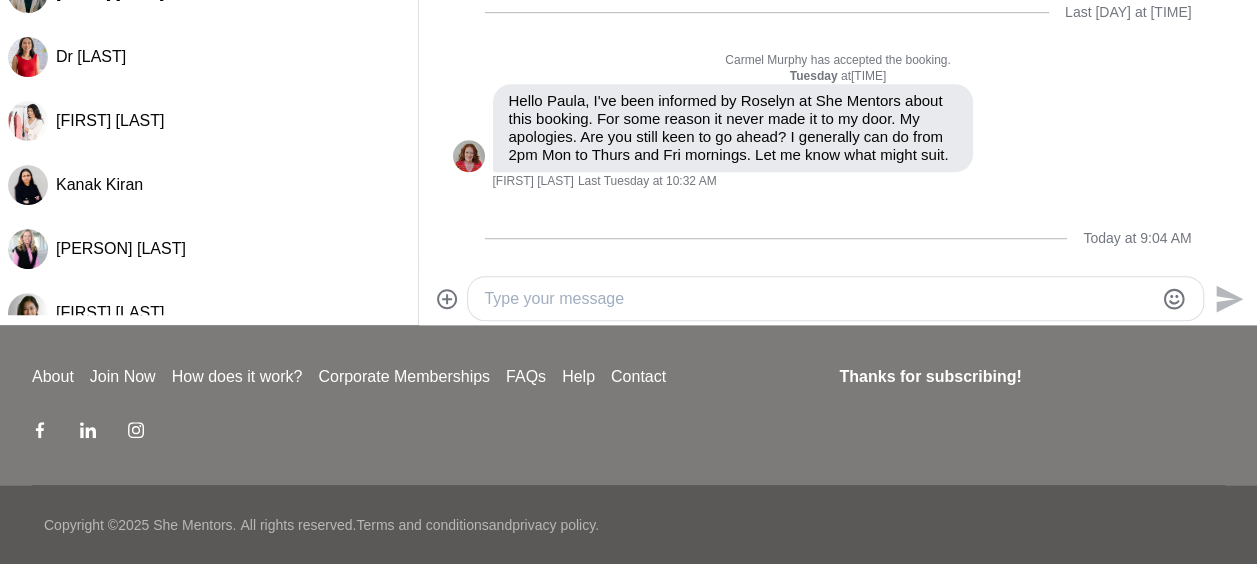 scroll, scrollTop: 650, scrollLeft: 0, axis: vertical 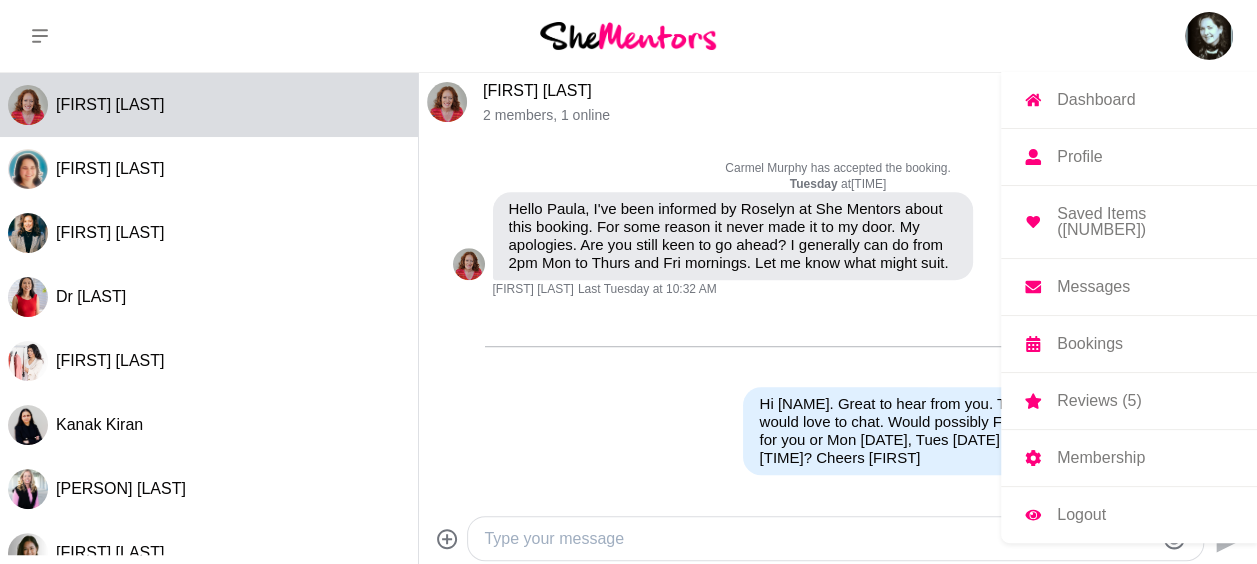 click on "Dashboard" at bounding box center [1096, 100] 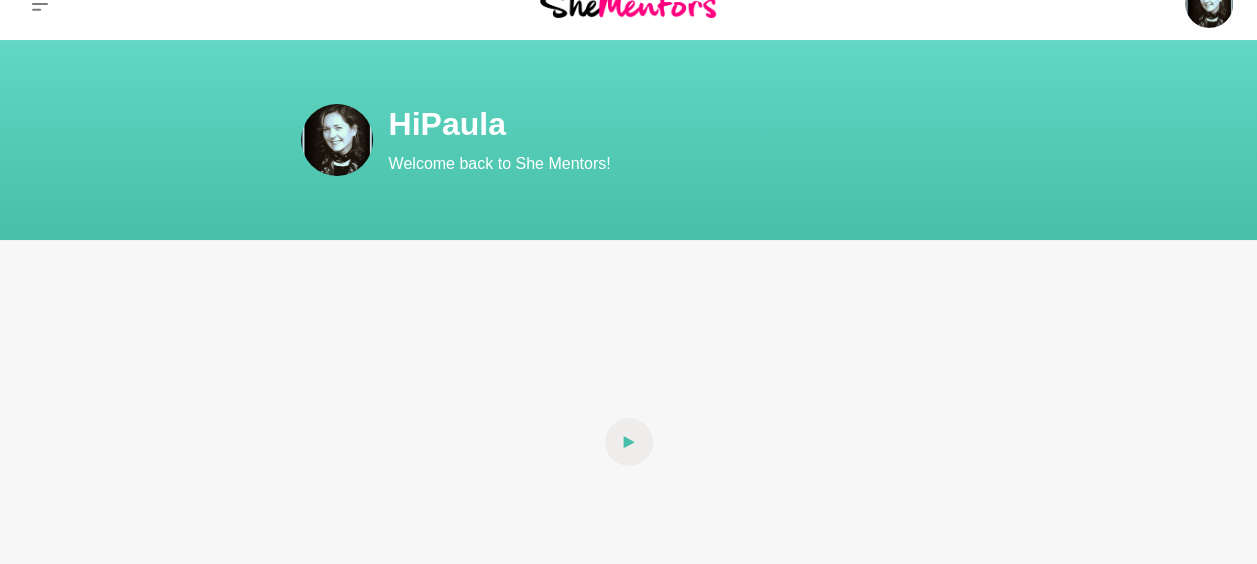 scroll, scrollTop: 0, scrollLeft: 0, axis: both 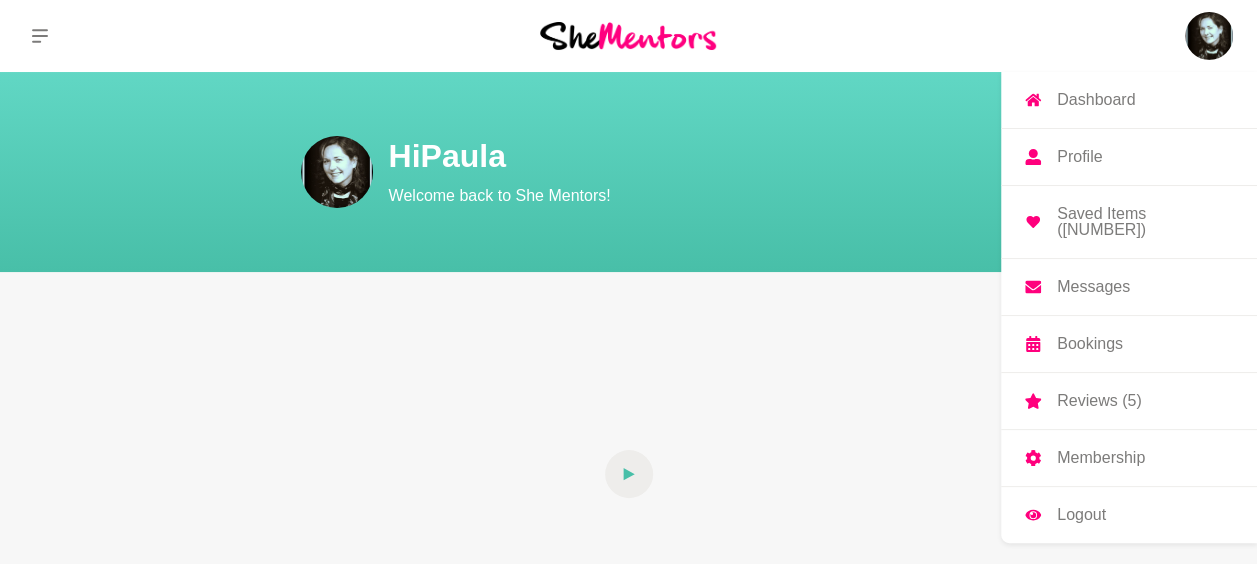 click on "Bookings" at bounding box center (1090, 344) 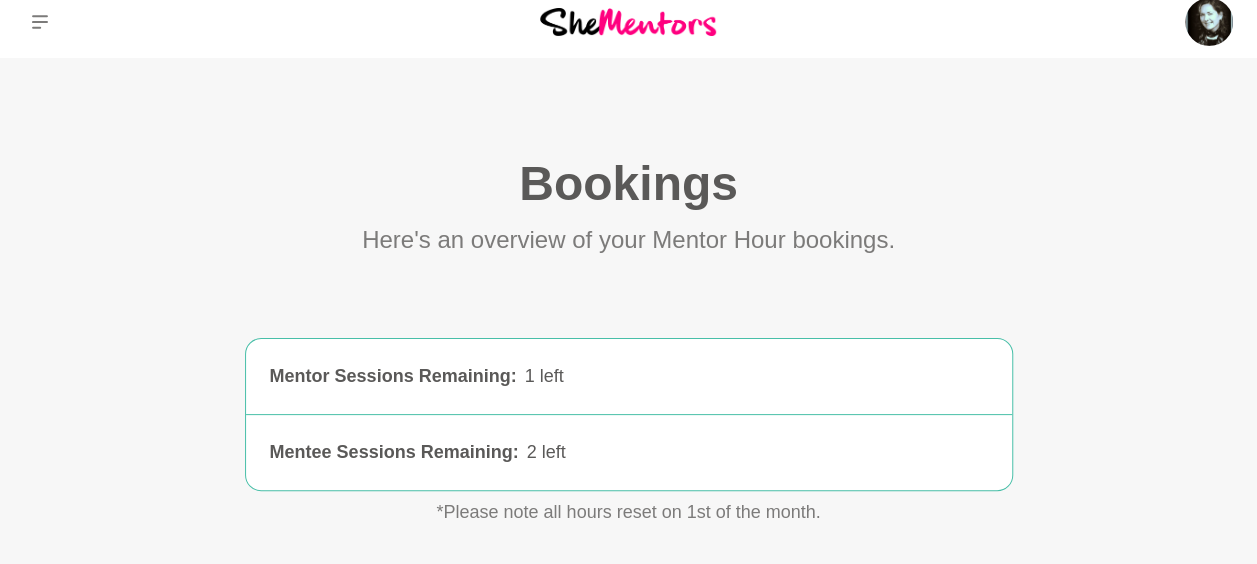 scroll, scrollTop: 0, scrollLeft: 0, axis: both 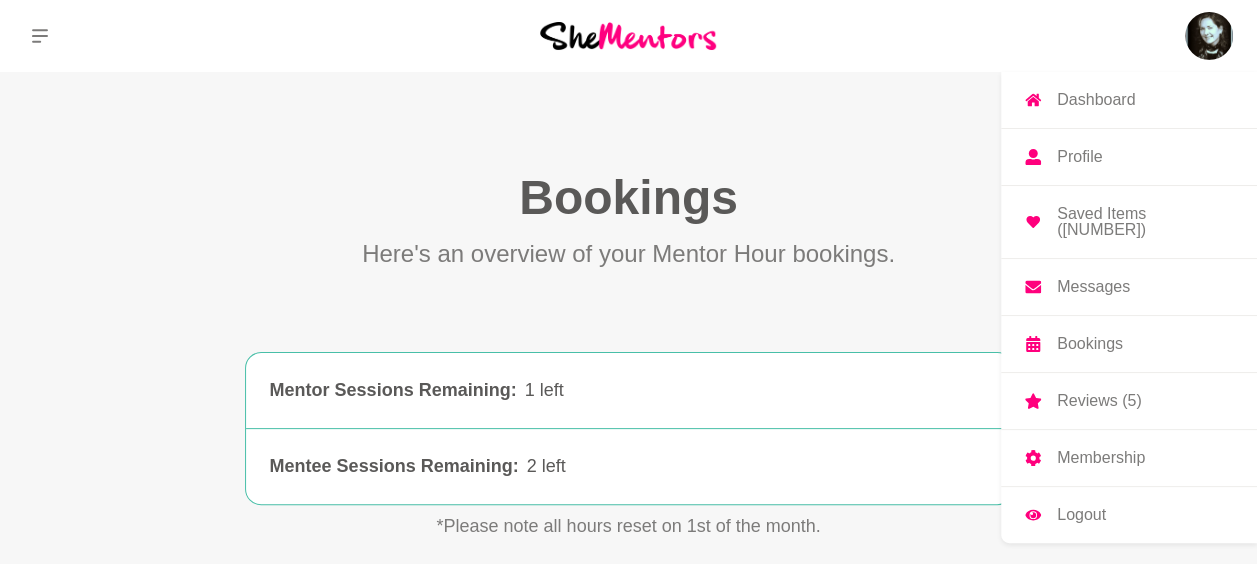 click on "Reviews (5)" at bounding box center [1099, 401] 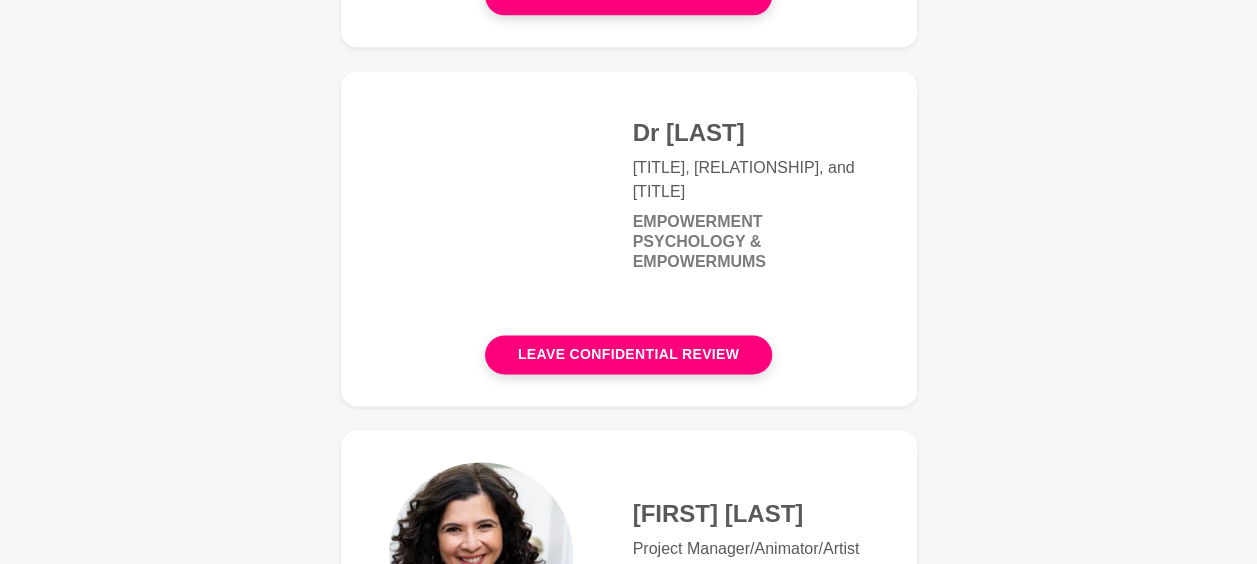 scroll, scrollTop: 1300, scrollLeft: 0, axis: vertical 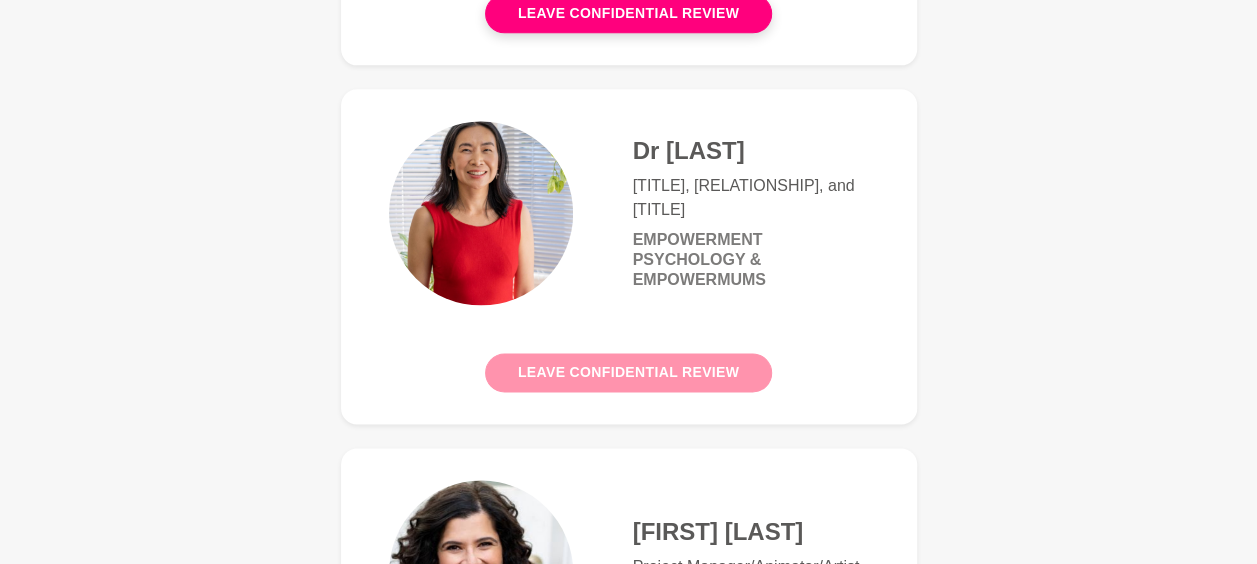 click on "Leave confidential review" at bounding box center (628, 372) 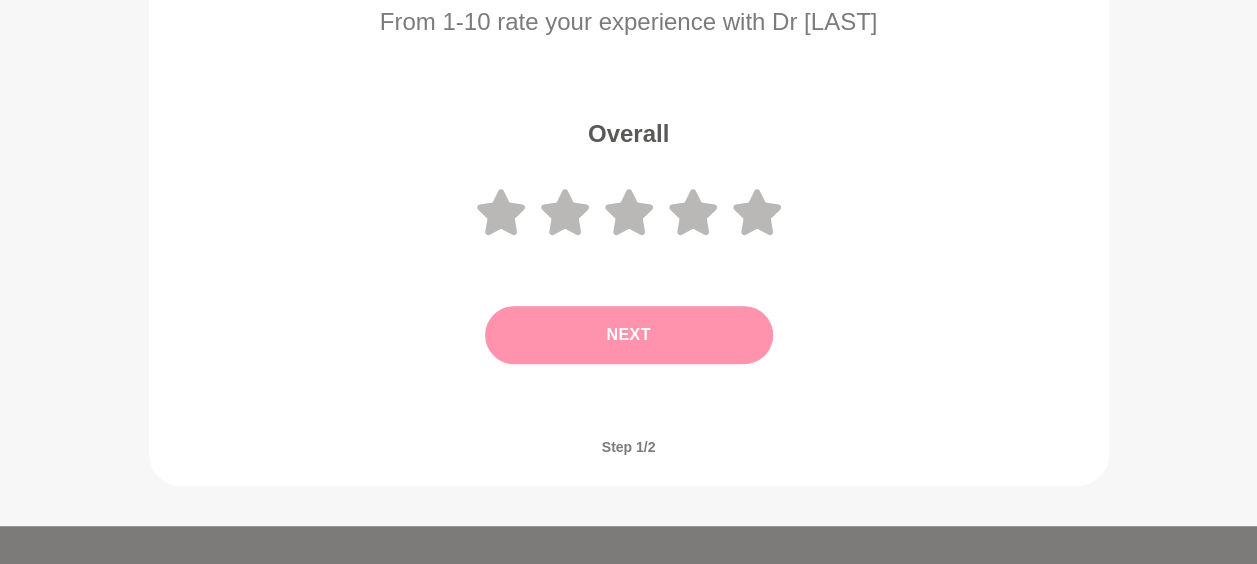 scroll, scrollTop: 300, scrollLeft: 0, axis: vertical 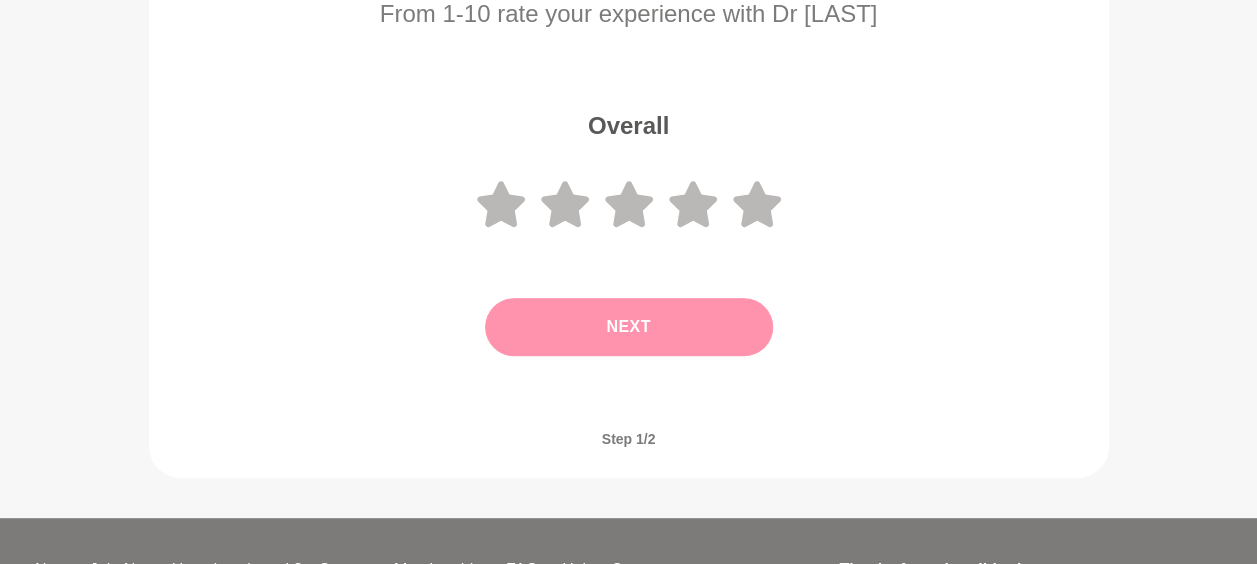 click on "Next" at bounding box center (629, 327) 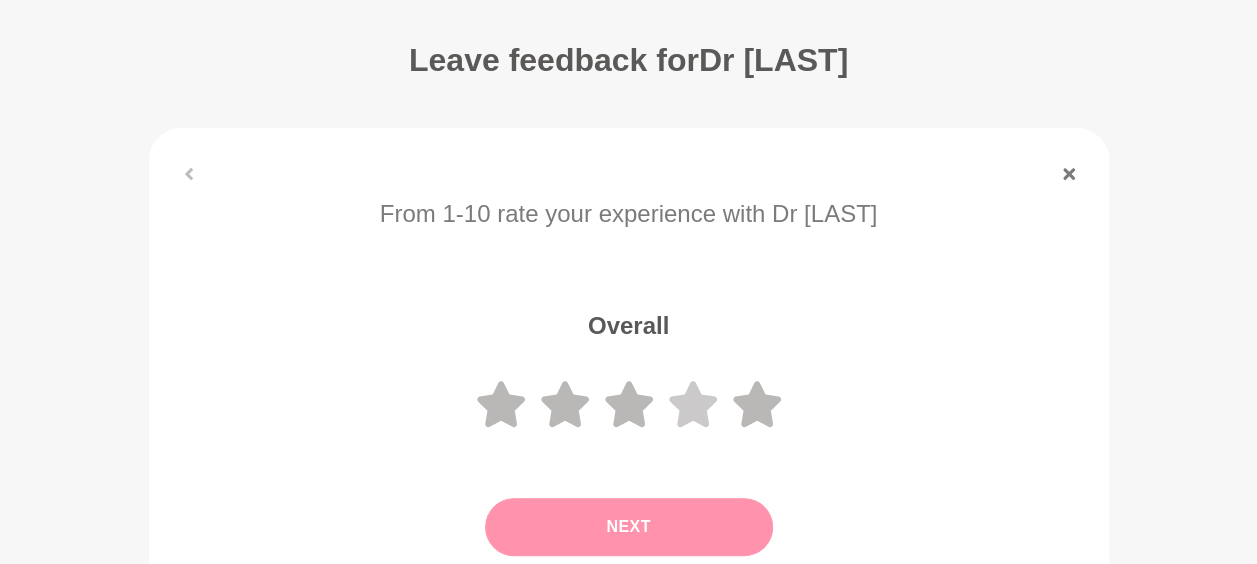 scroll, scrollTop: 100, scrollLeft: 0, axis: vertical 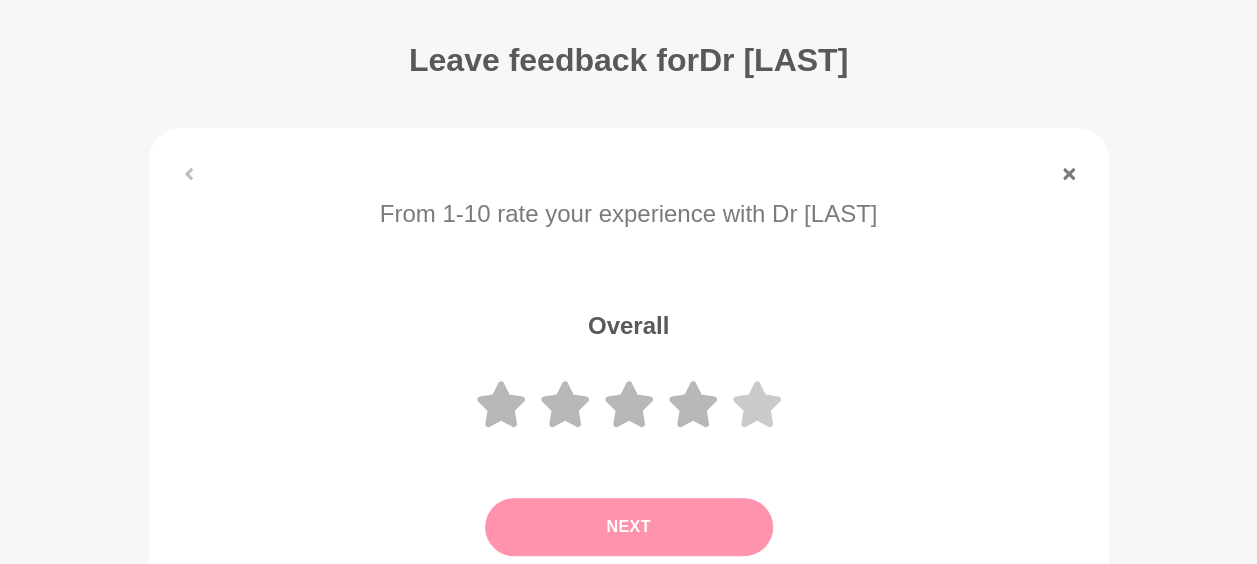 click at bounding box center [757, 407] 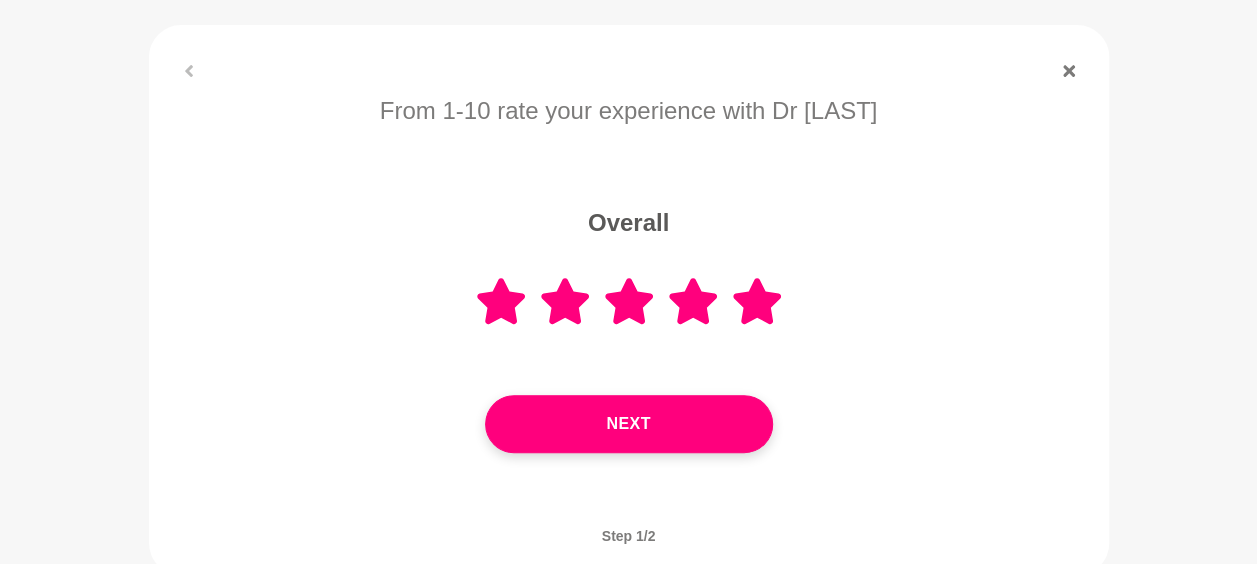 scroll, scrollTop: 300, scrollLeft: 0, axis: vertical 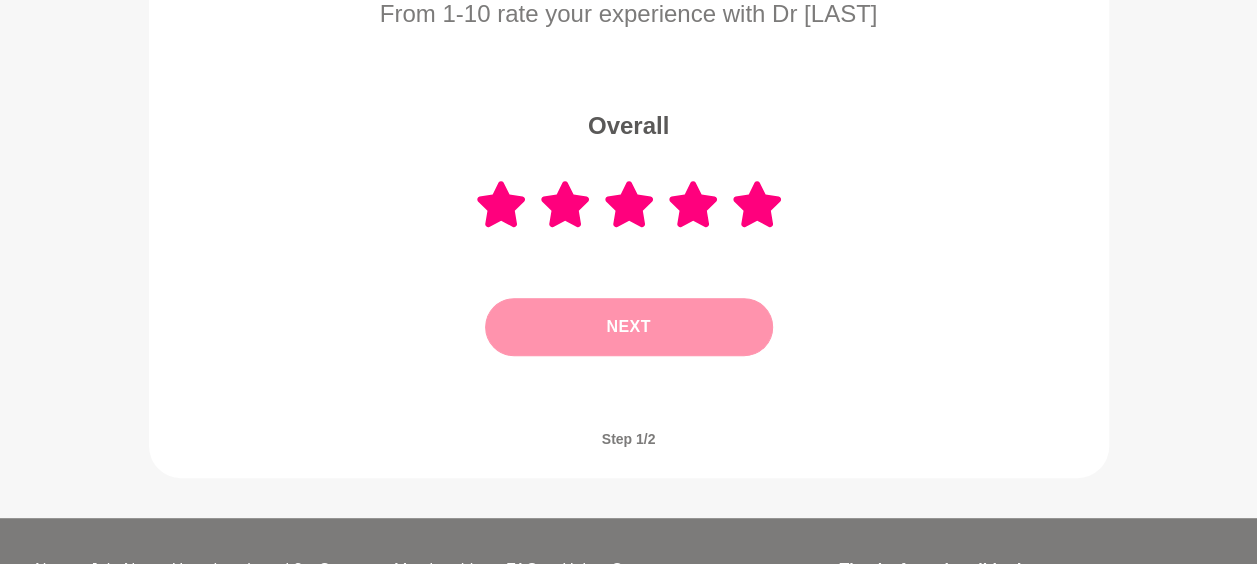 click on "Next" at bounding box center (629, 327) 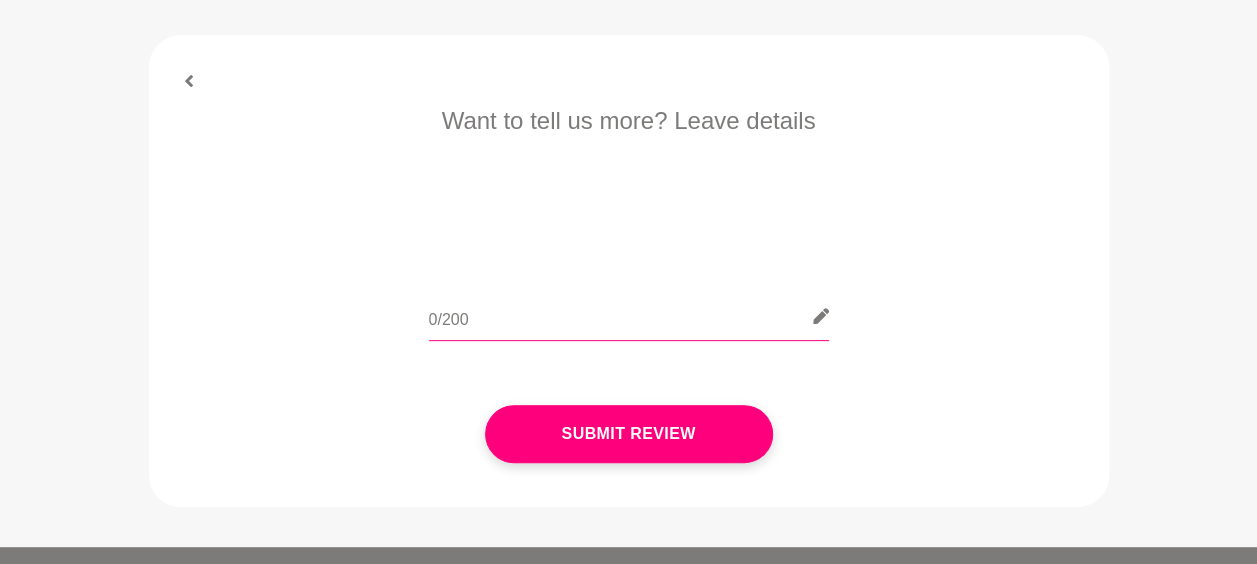 scroll, scrollTop: 200, scrollLeft: 0, axis: vertical 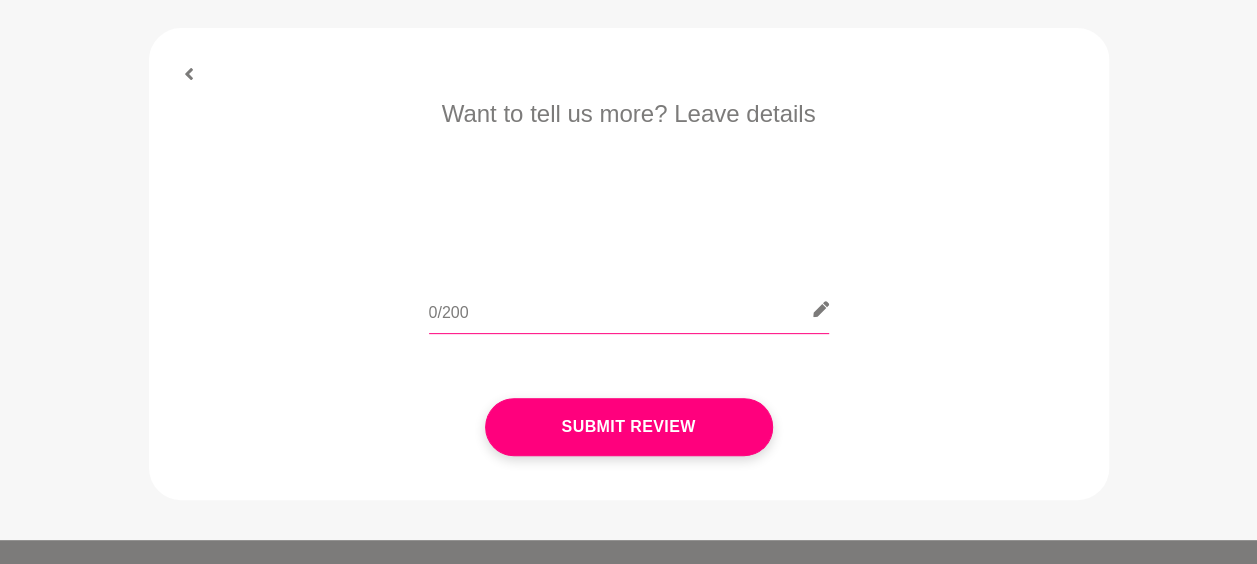 click at bounding box center (629, 309) 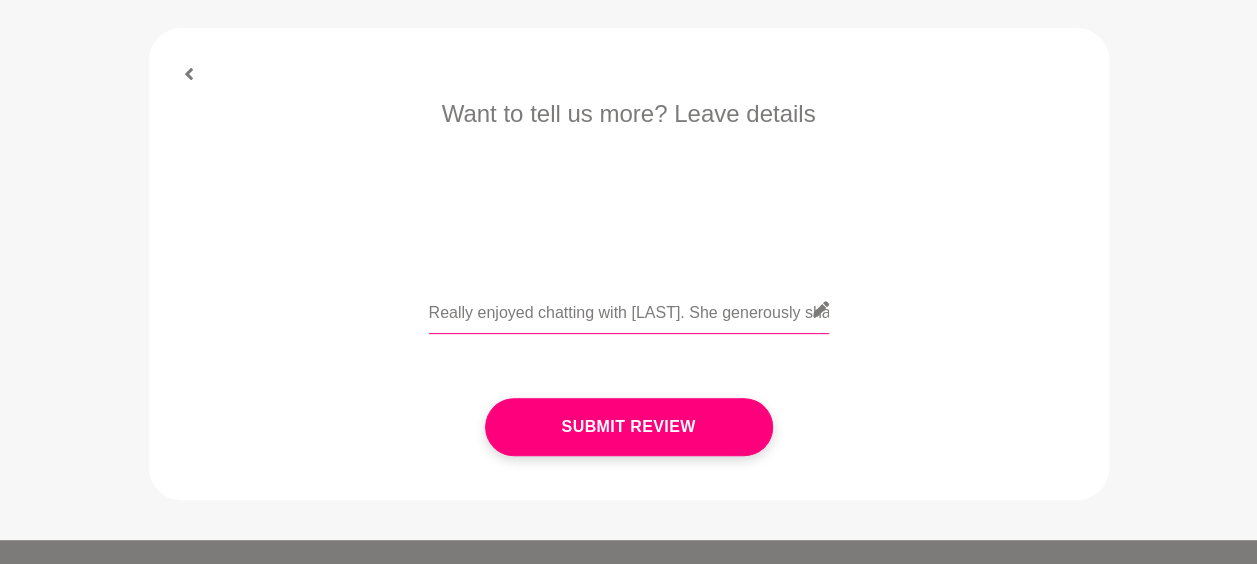 scroll, scrollTop: 0, scrollLeft: 2034, axis: horizontal 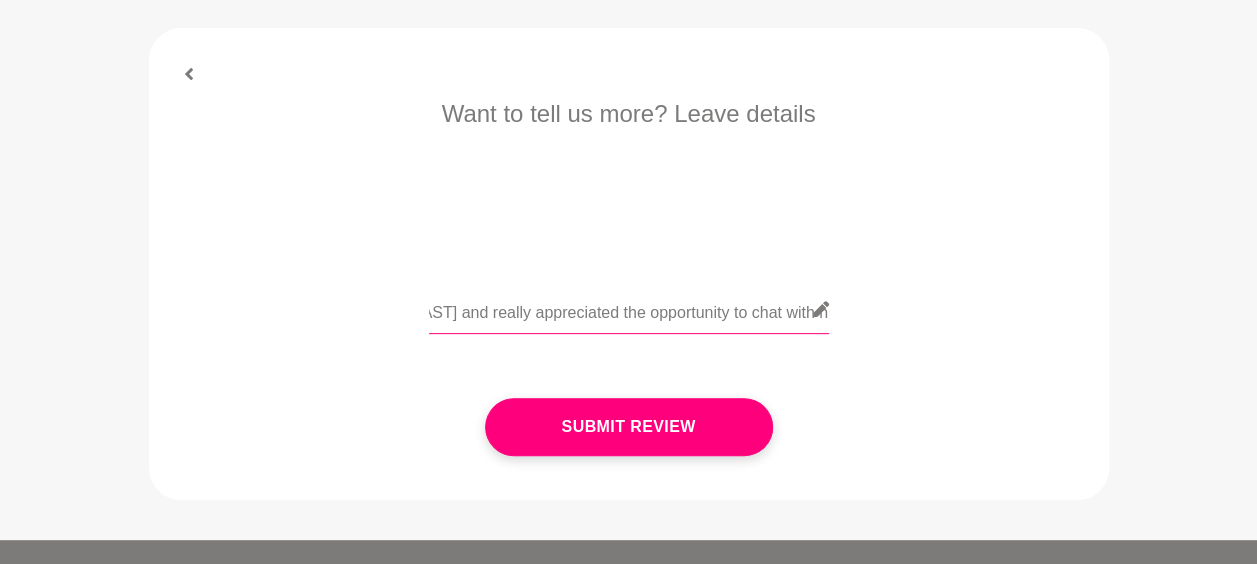 click on "Really enjoyed chatting with [LAST]. She generously shared some fantastic productivity tools and techniques. We also covered ways to look after yourself first so you can have energy for work commitments. The session was informative and extremely useful. I would highly recommend [LAST] and really appreciated the opportunity to chat with her." at bounding box center (629, 309) 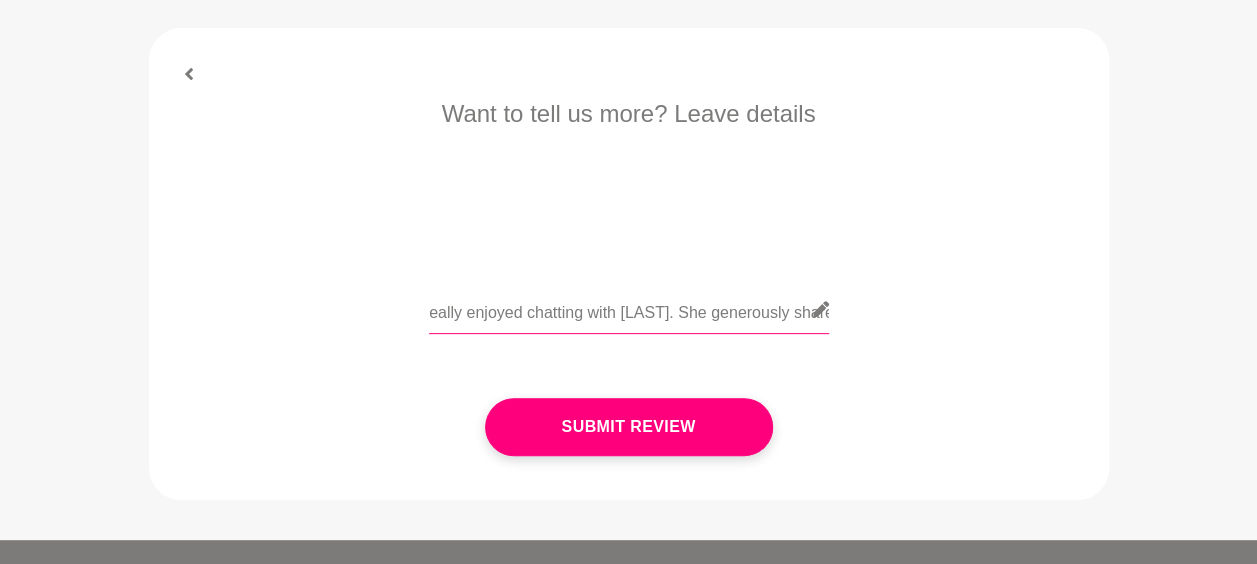 scroll, scrollTop: 0, scrollLeft: 0, axis: both 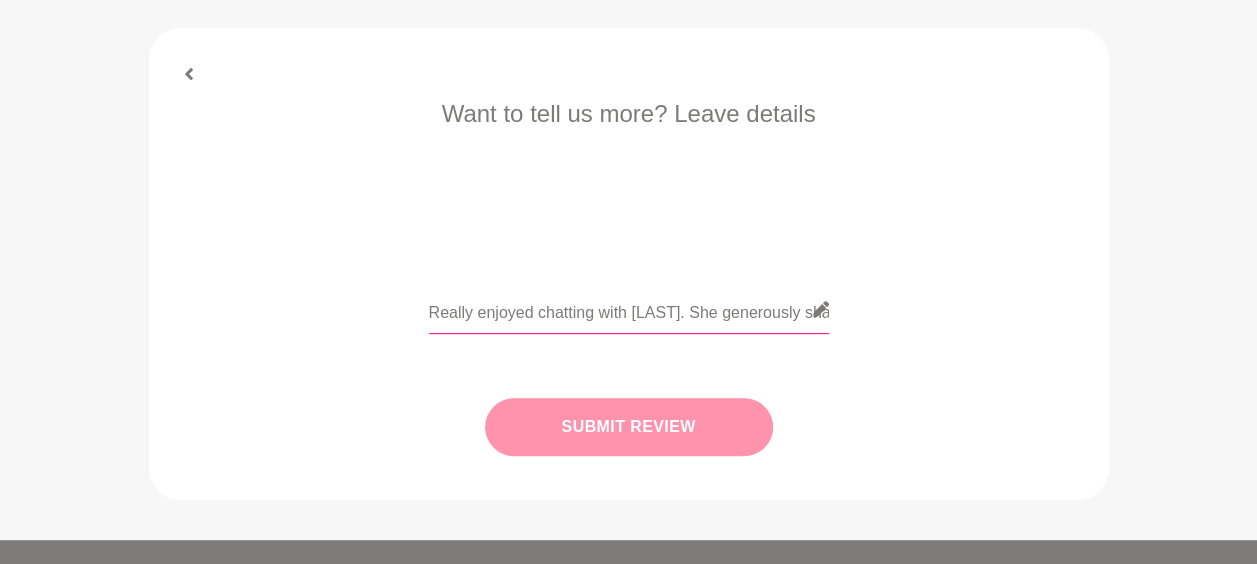 type on "Really enjoyed chatting with [LAST]. She generously shared some fantastic productivity tools and techniques. We also covered ways to look after yourself first so you can have energy for work commitments. The session was informative and extremely useful. I would highly recommend [LAST] and really appreciated the opportunity to chat with her." 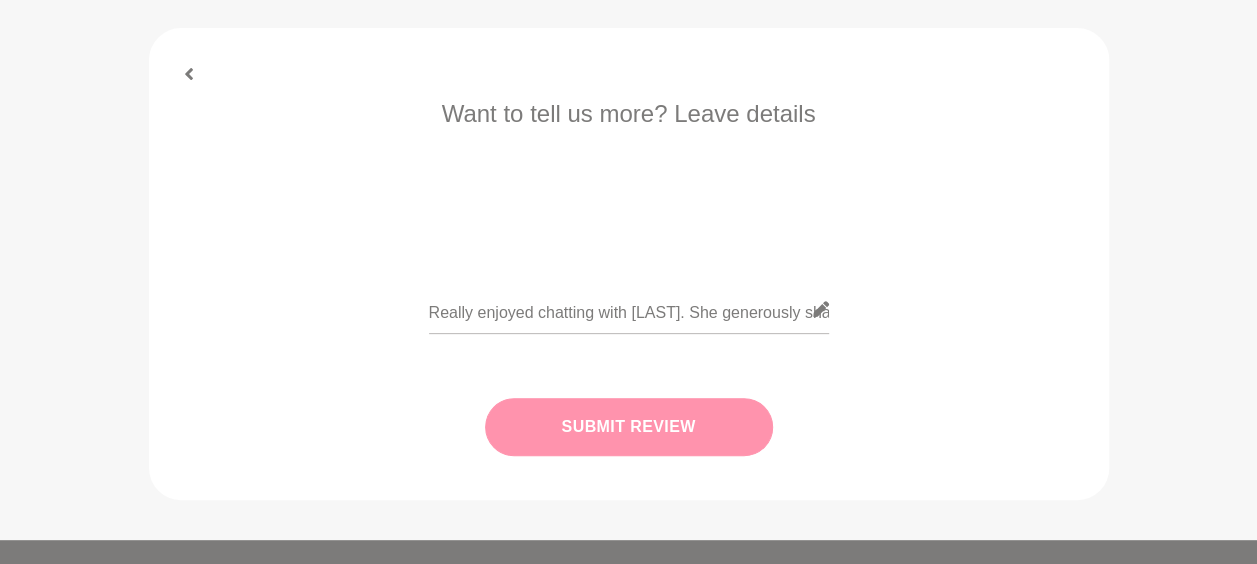 click on "Submit Review" at bounding box center (629, 427) 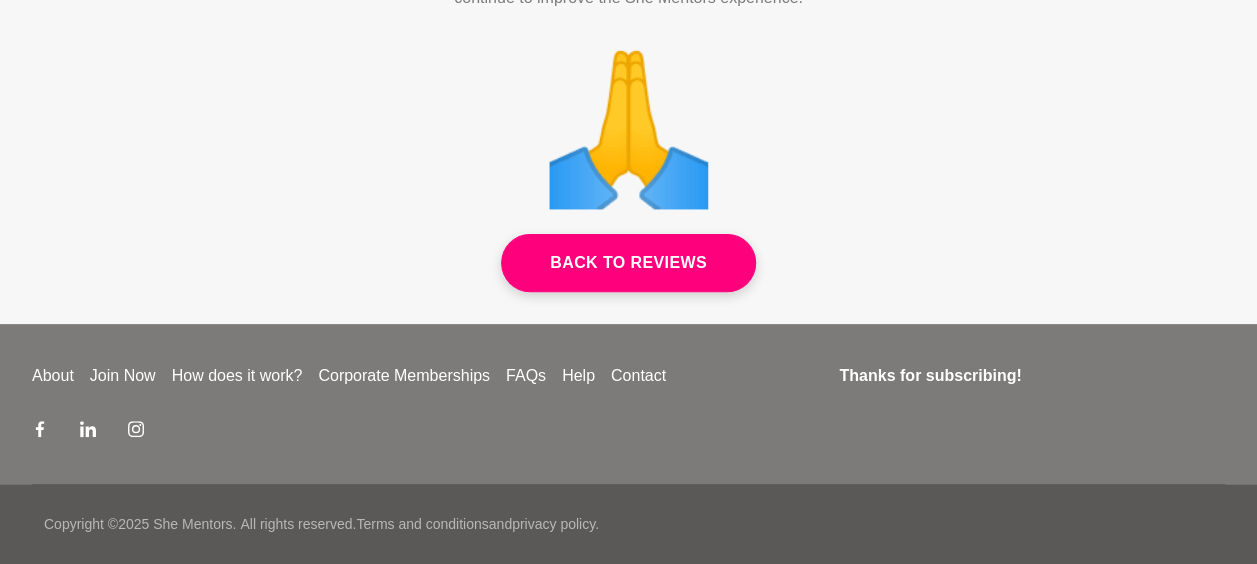 scroll, scrollTop: 0, scrollLeft: 0, axis: both 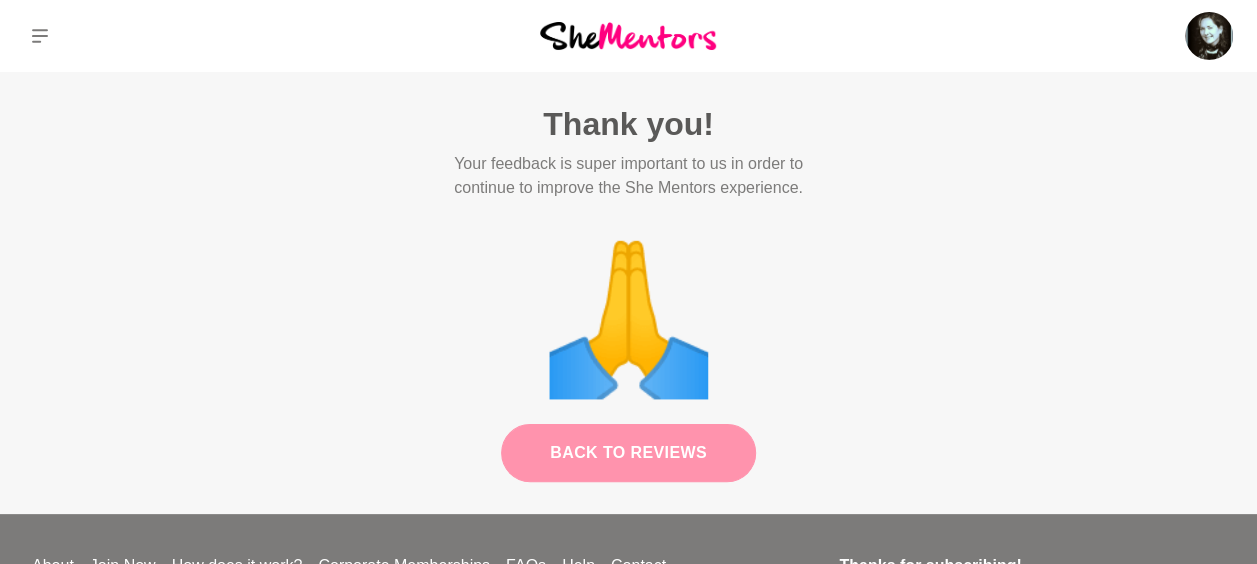 click on "Back to Reviews" at bounding box center [628, 453] 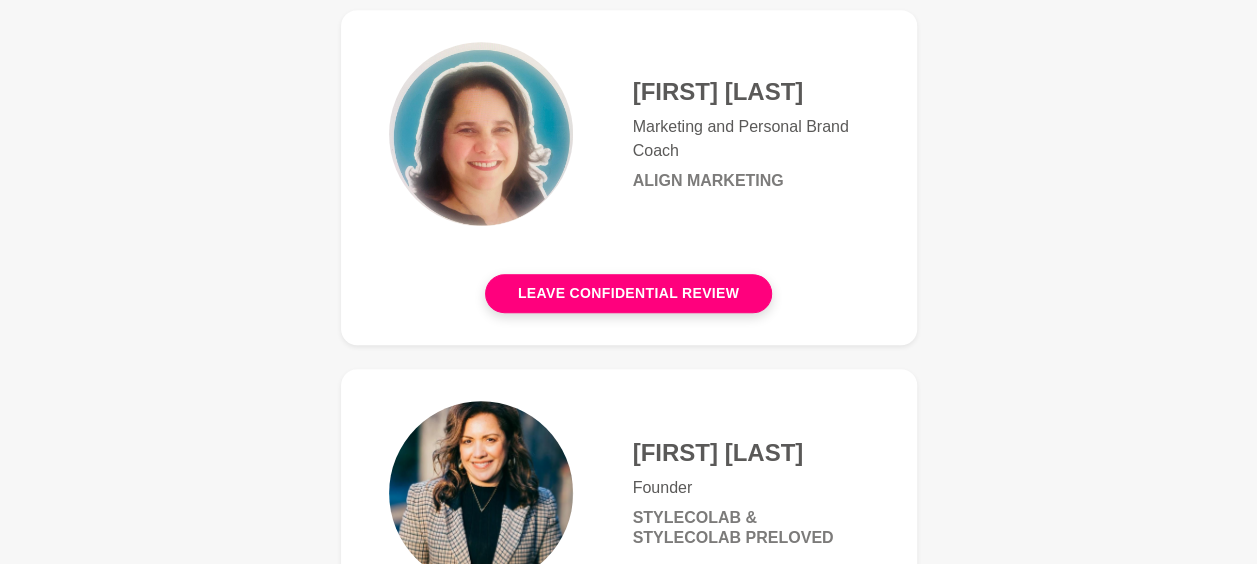 scroll, scrollTop: 700, scrollLeft: 0, axis: vertical 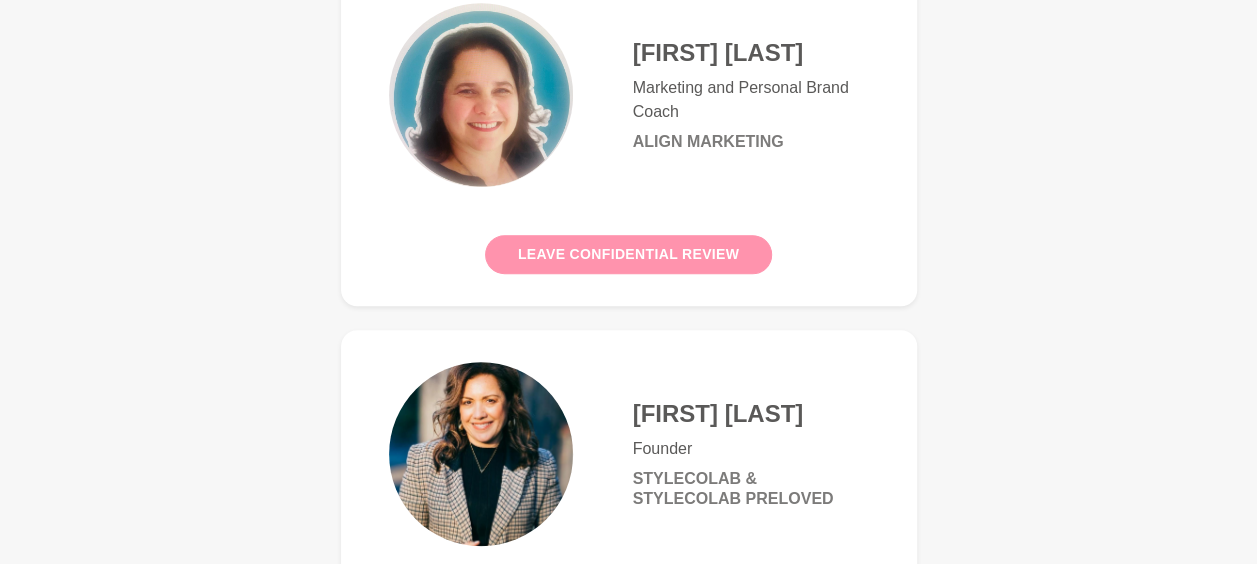 click on "Leave confidential review" at bounding box center [628, 254] 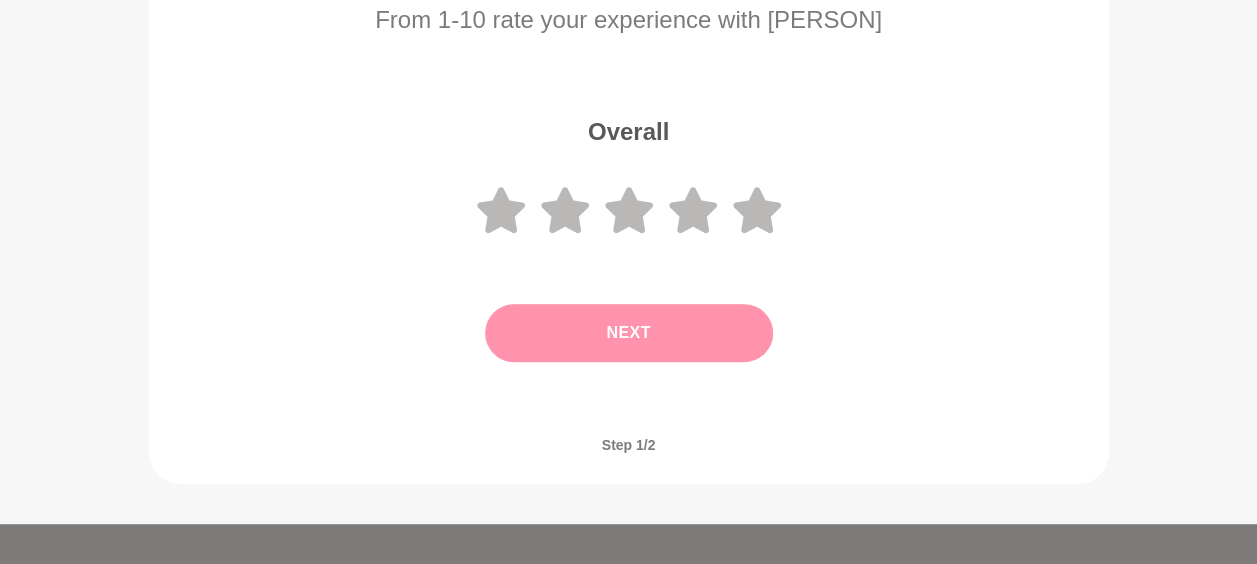 scroll, scrollTop: 300, scrollLeft: 0, axis: vertical 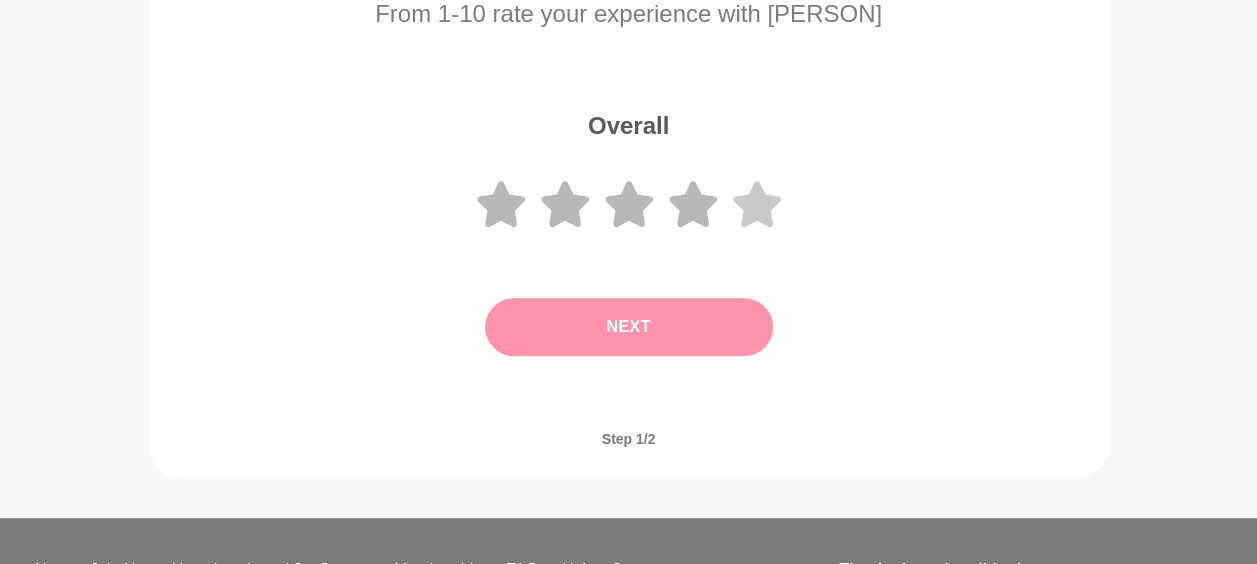 click 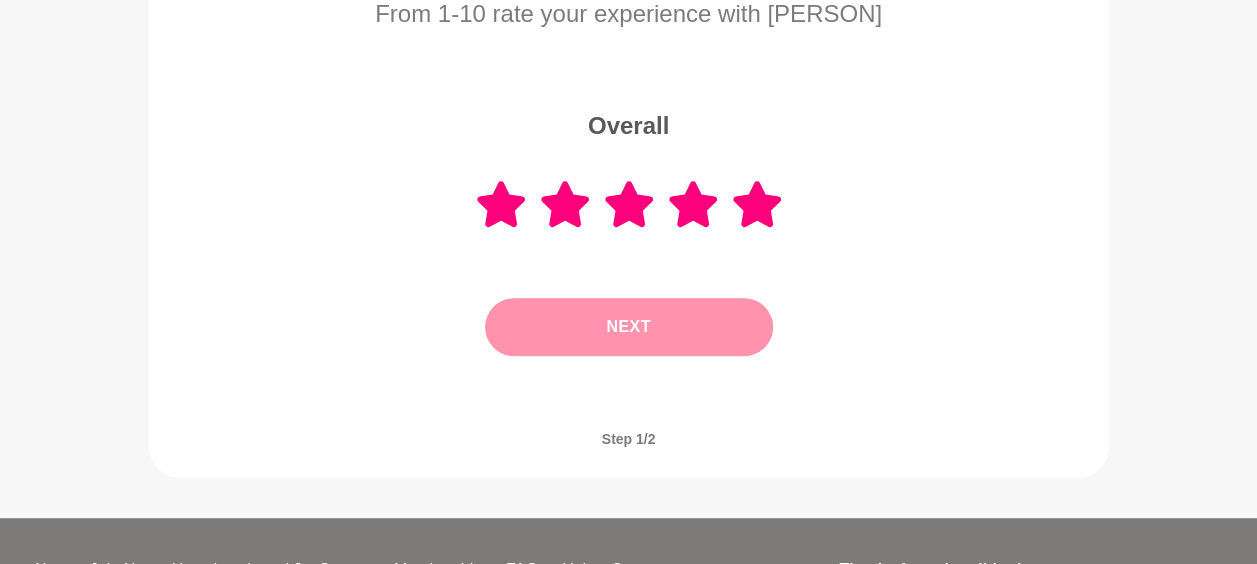 click on "Next" at bounding box center (629, 327) 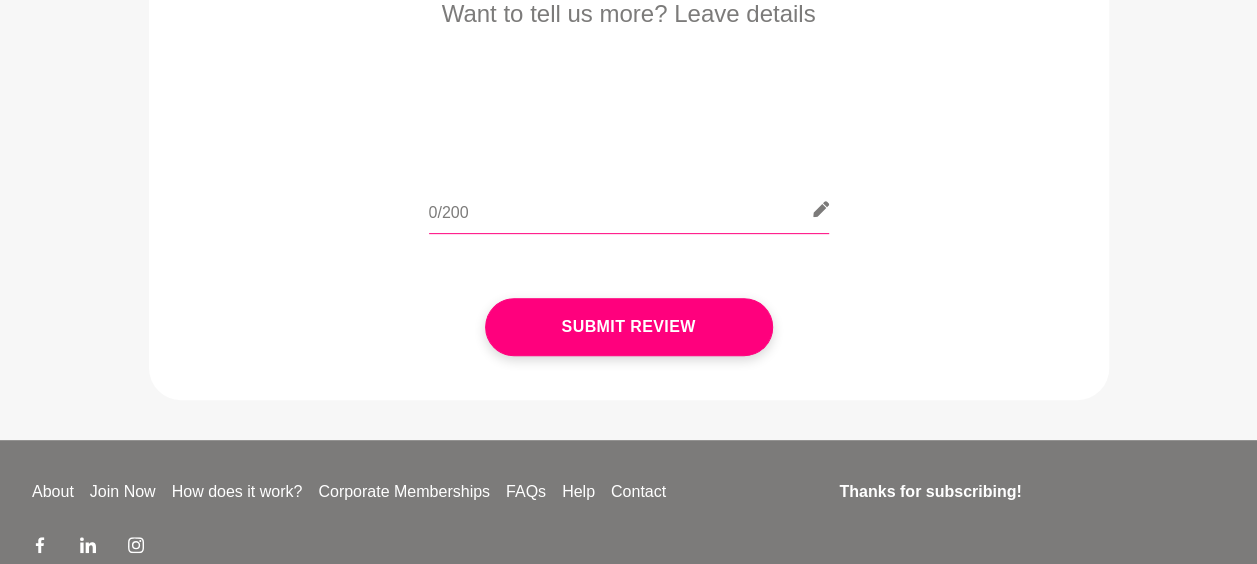 click at bounding box center (629, 209) 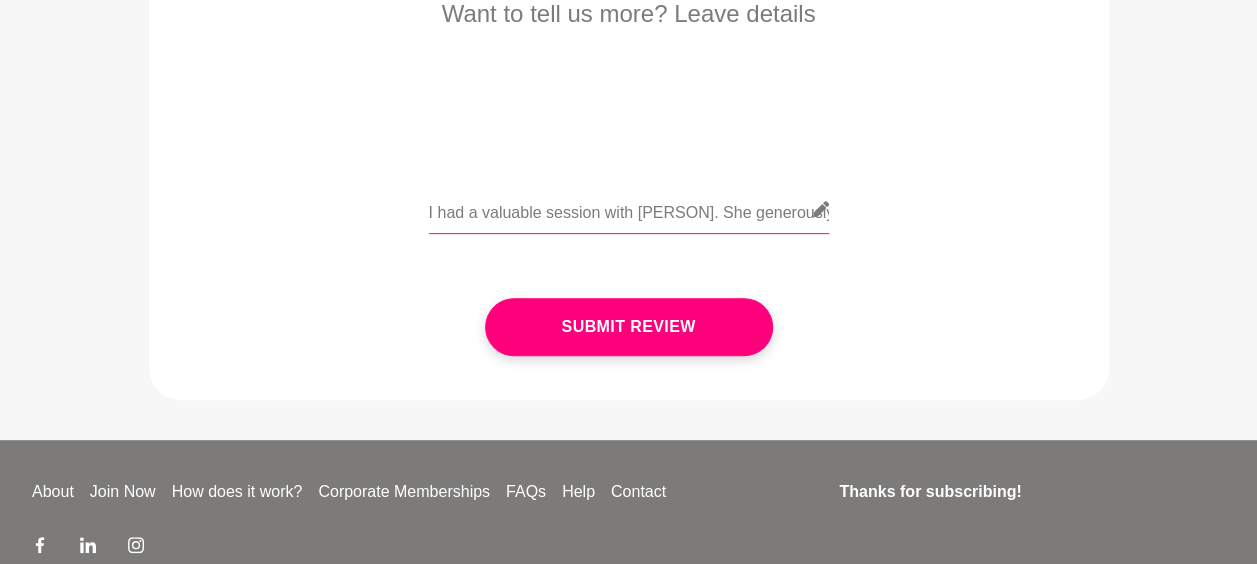 scroll, scrollTop: 0, scrollLeft: 2190, axis: horizontal 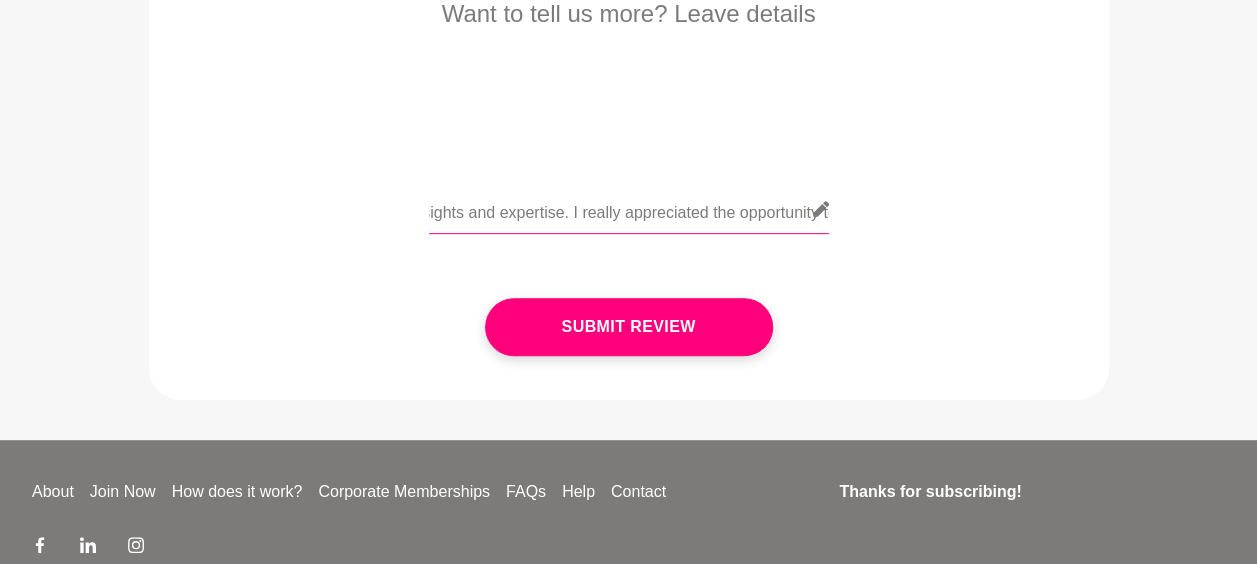 click on "I had a valuable session with [PERSON]. She generously shared some fabulous marketing tools and techniques. We discussed niche markets, social media engagement, and building business partnerships to promote my art. The information was extremely useful, and I highly recommend [PERSON] for her insights and expertise. I really appreciated the opportunity to chat with her." at bounding box center [629, 209] 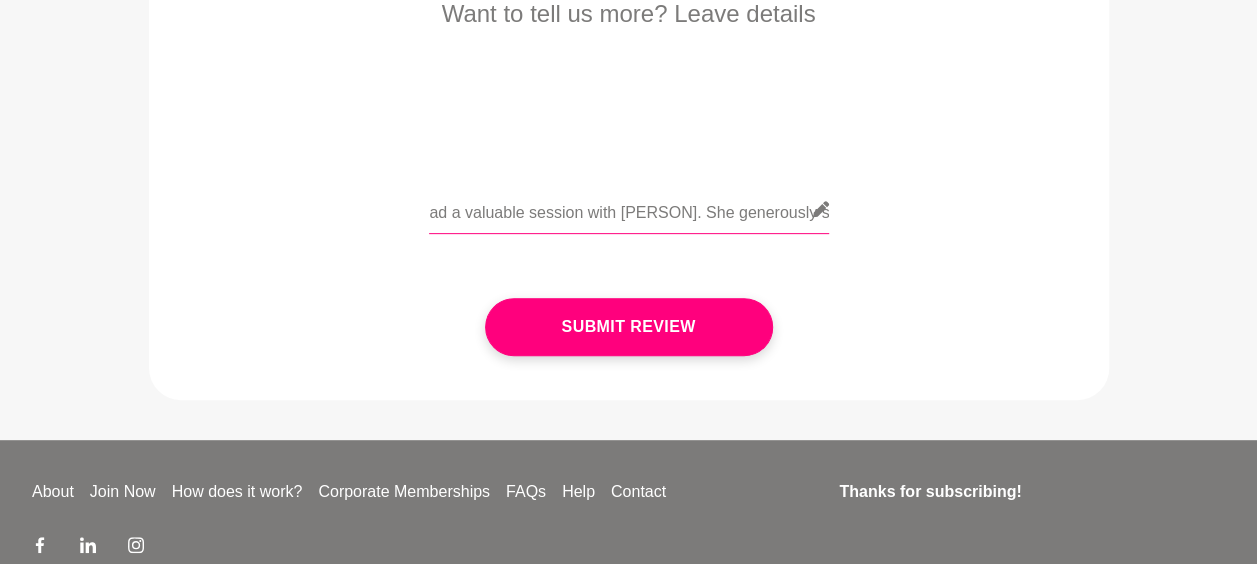 scroll, scrollTop: 0, scrollLeft: 0, axis: both 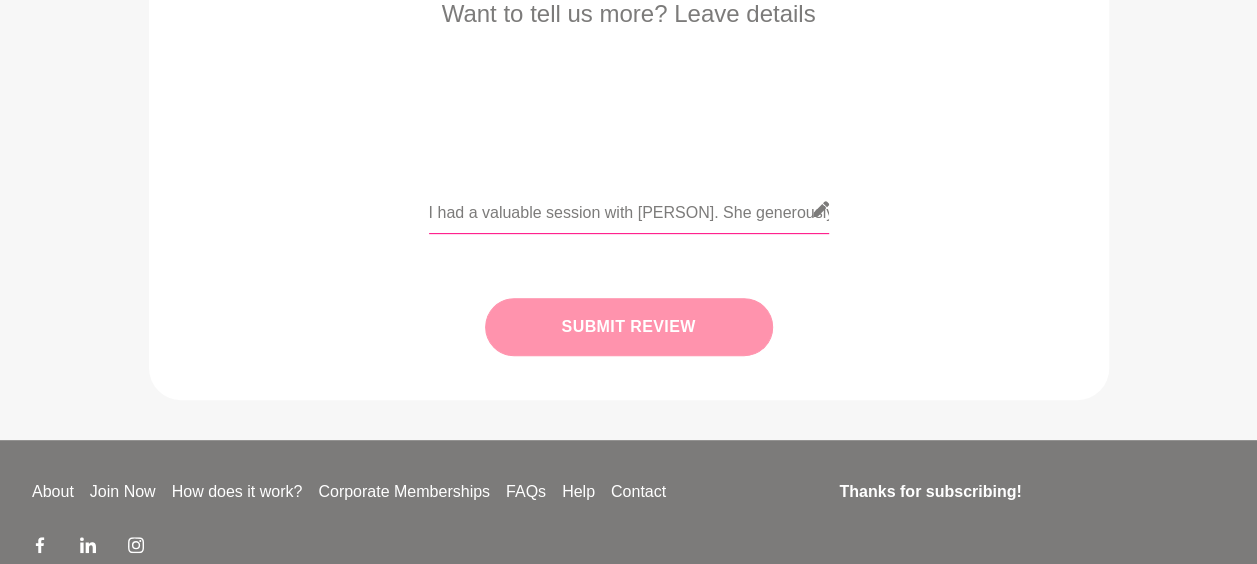 type on "I had a valuable session with [PERSON]. She generously shared some fabulous marketing tools and techniques. We discussed niche markets, social media engagement, and building business partnerships to promote my art. The information was extremely useful, and I highly recommend [PERSON] for her insights and expertise. I really appreciated the opportunity to chat with her." 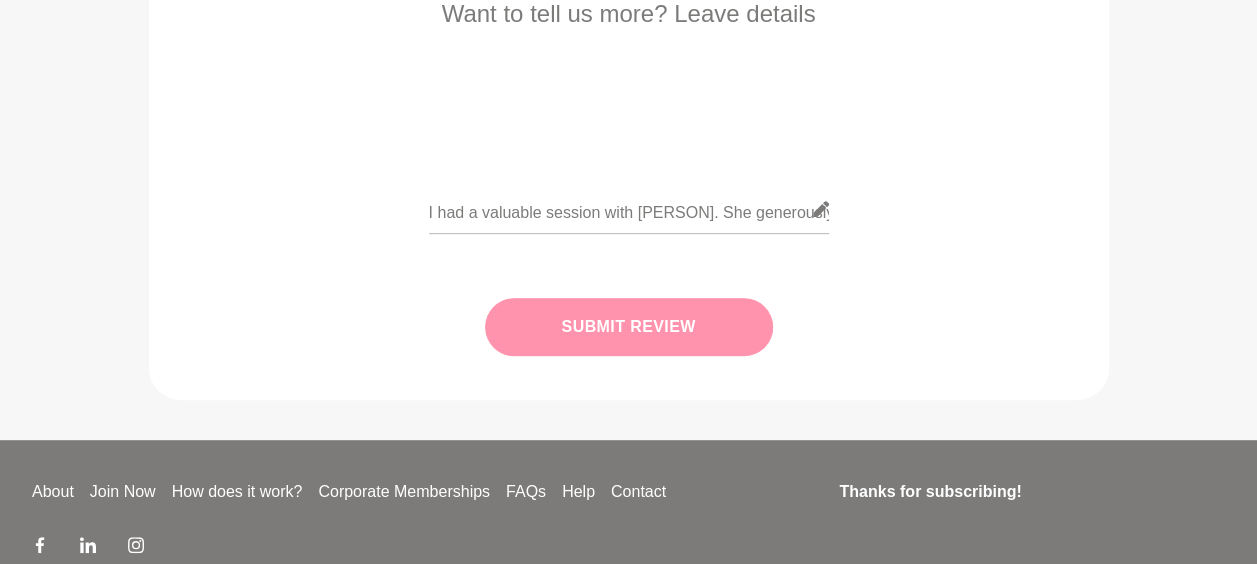 click on "Submit Review" at bounding box center (629, 327) 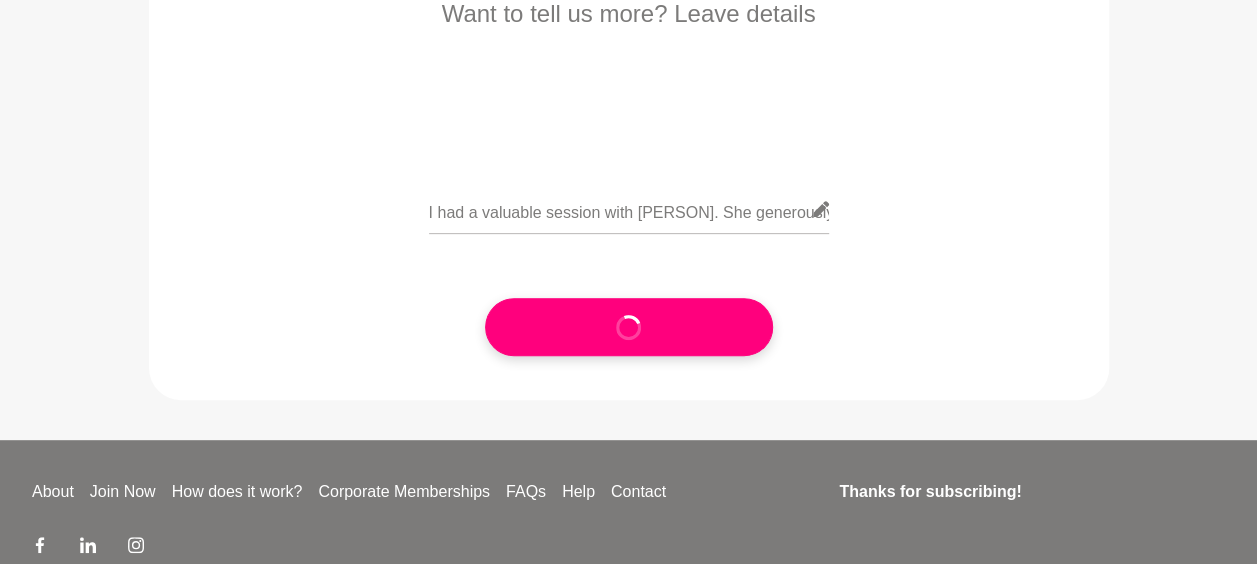 scroll, scrollTop: 0, scrollLeft: 0, axis: both 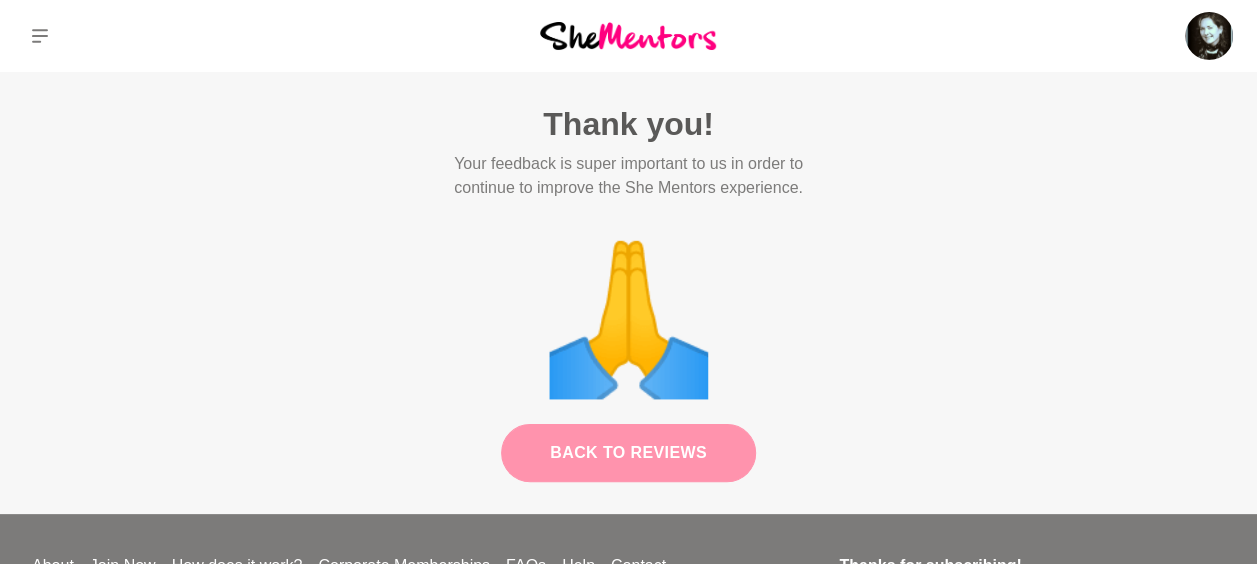 click on "Back to Reviews" at bounding box center [628, 453] 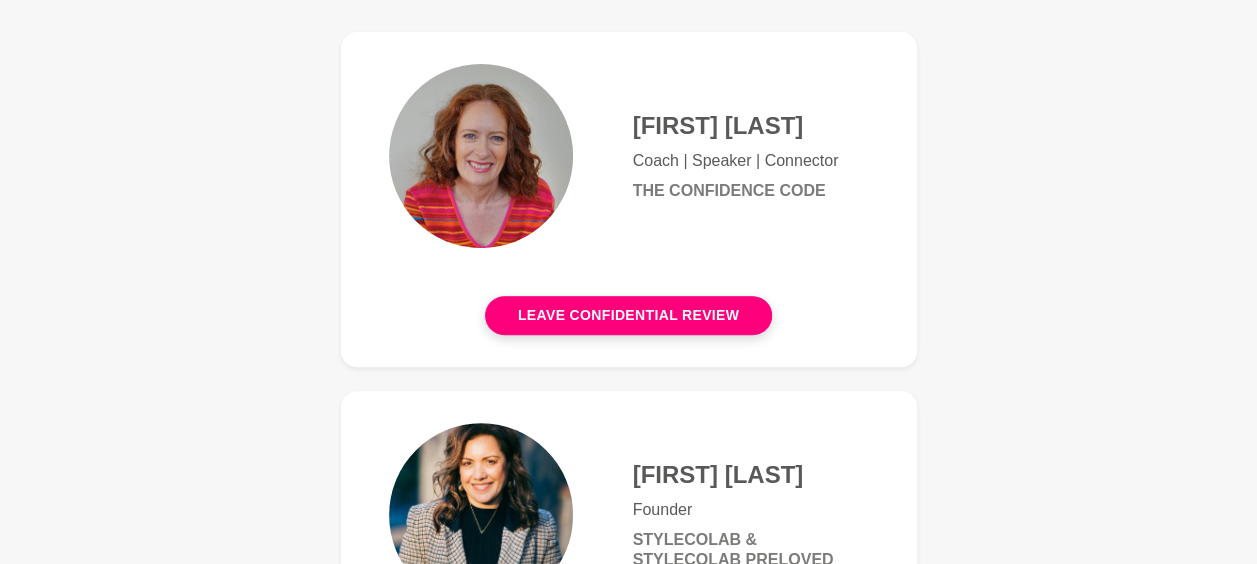 scroll, scrollTop: 0, scrollLeft: 0, axis: both 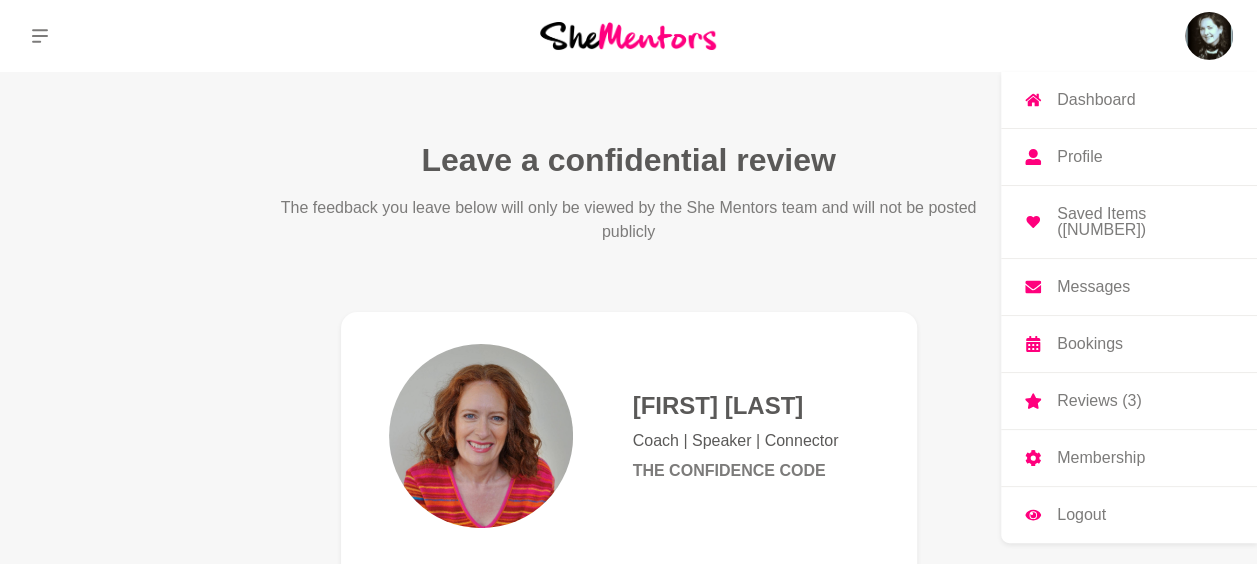 click on "Dashboard" at bounding box center [1096, 100] 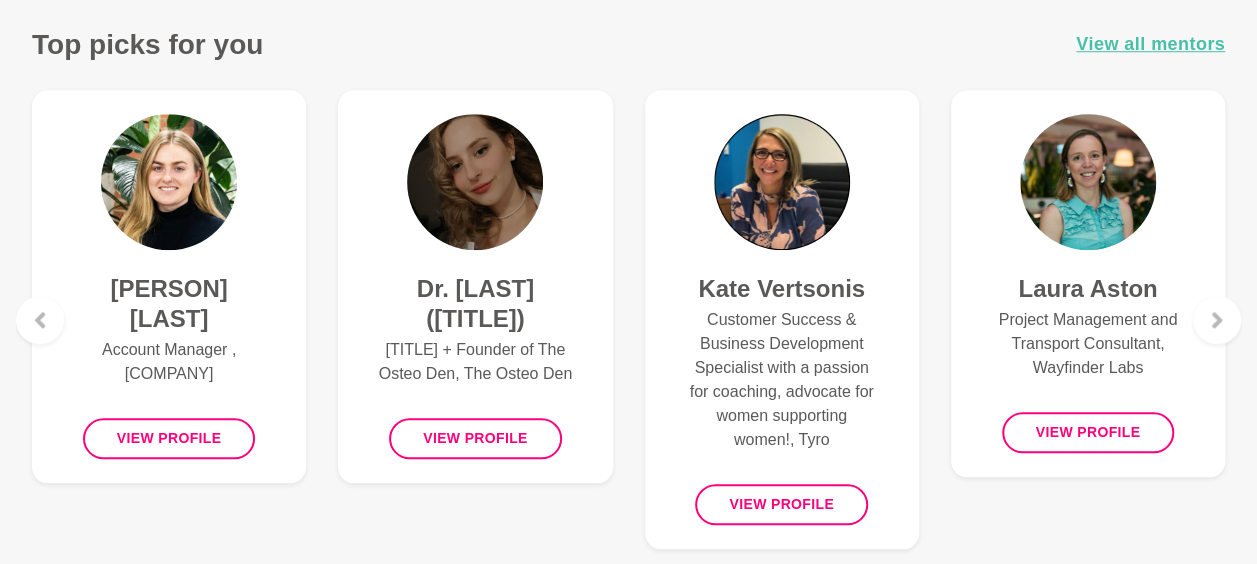 scroll, scrollTop: 900, scrollLeft: 0, axis: vertical 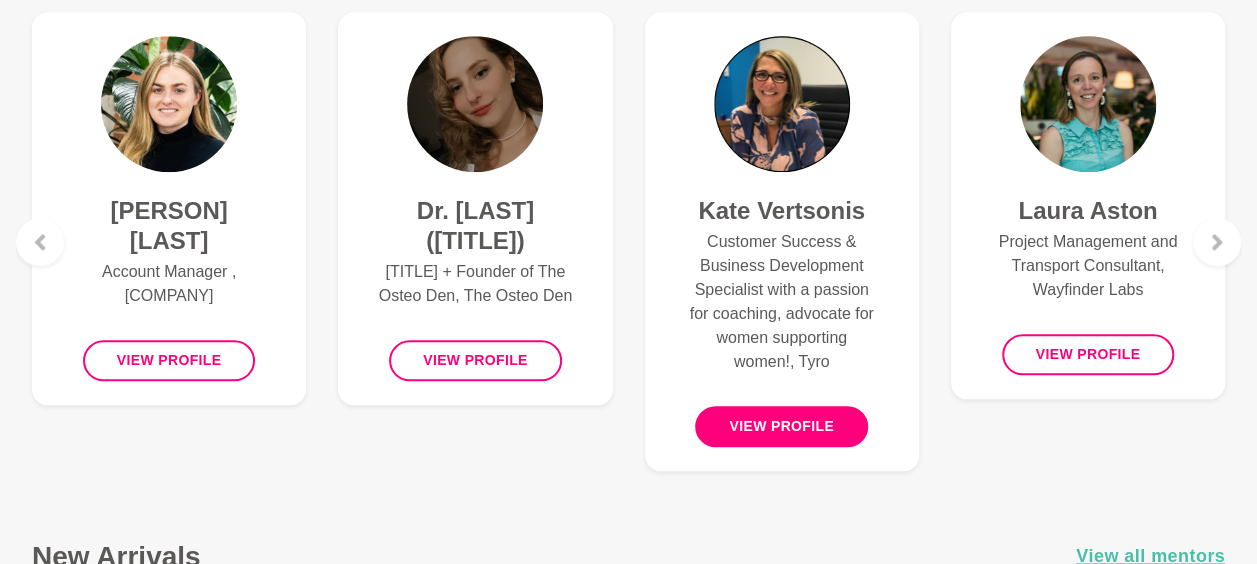 click on "View profile" at bounding box center (781, 426) 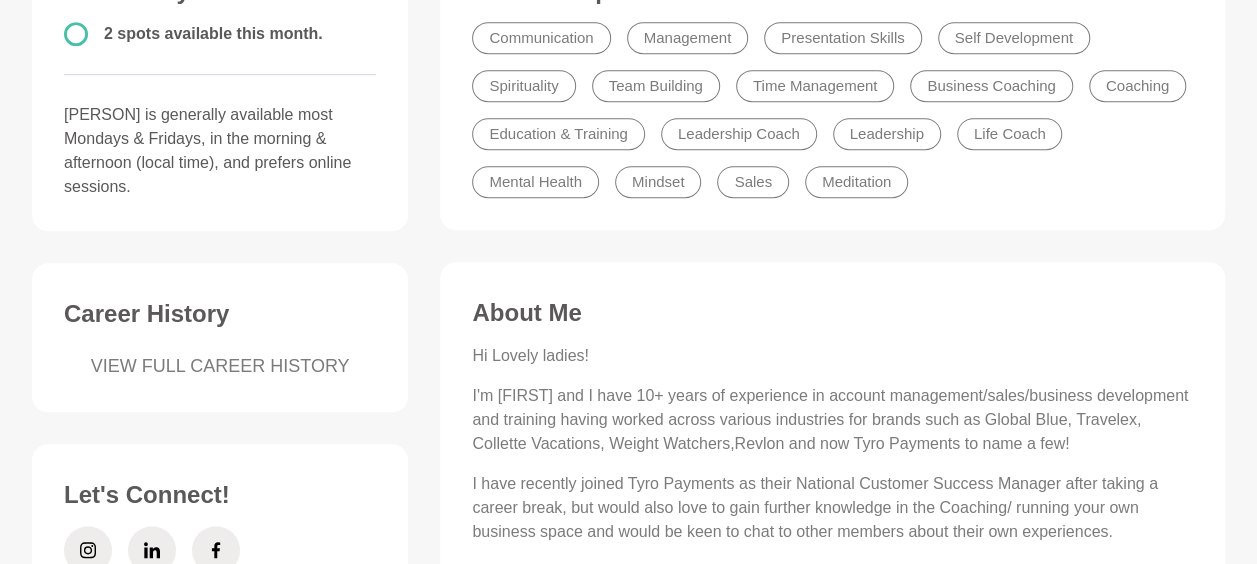 scroll, scrollTop: 0, scrollLeft: 0, axis: both 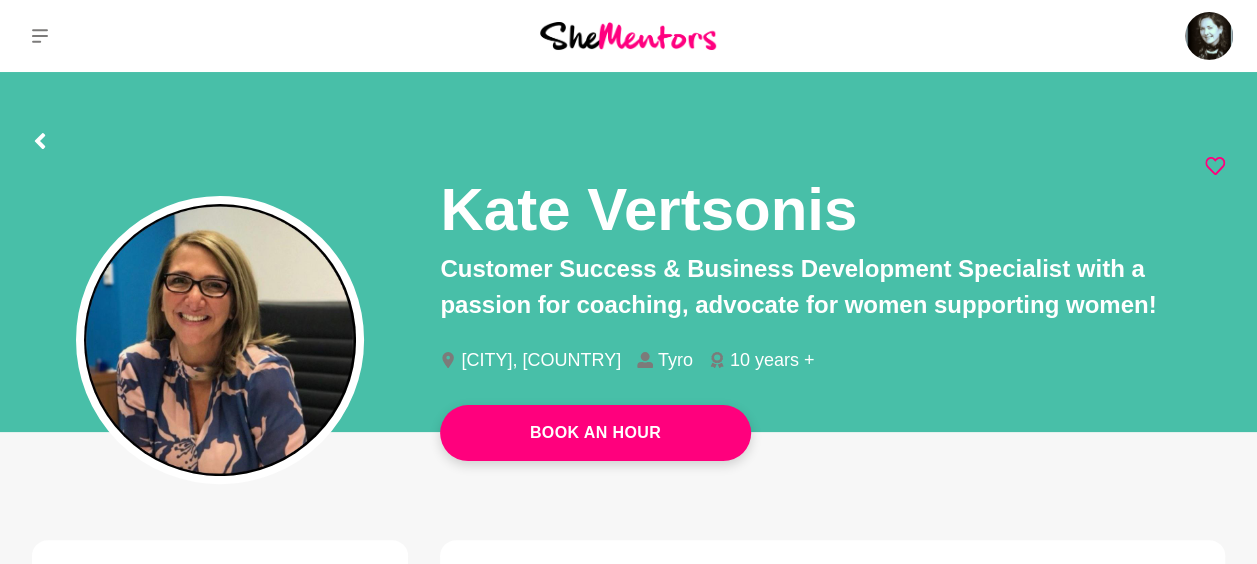 click 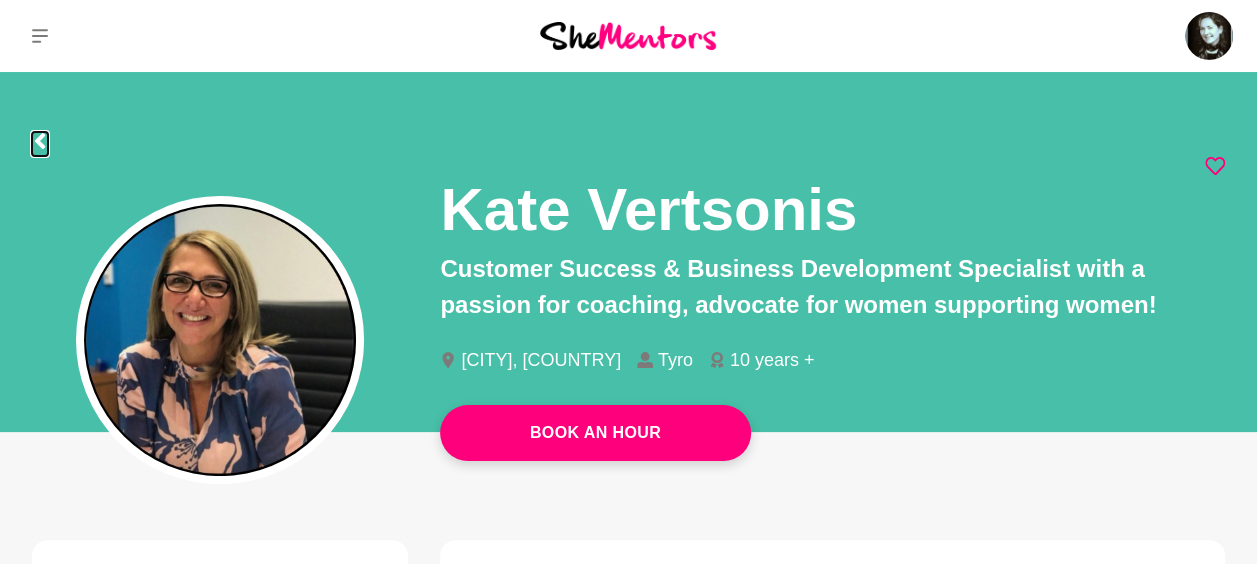 click 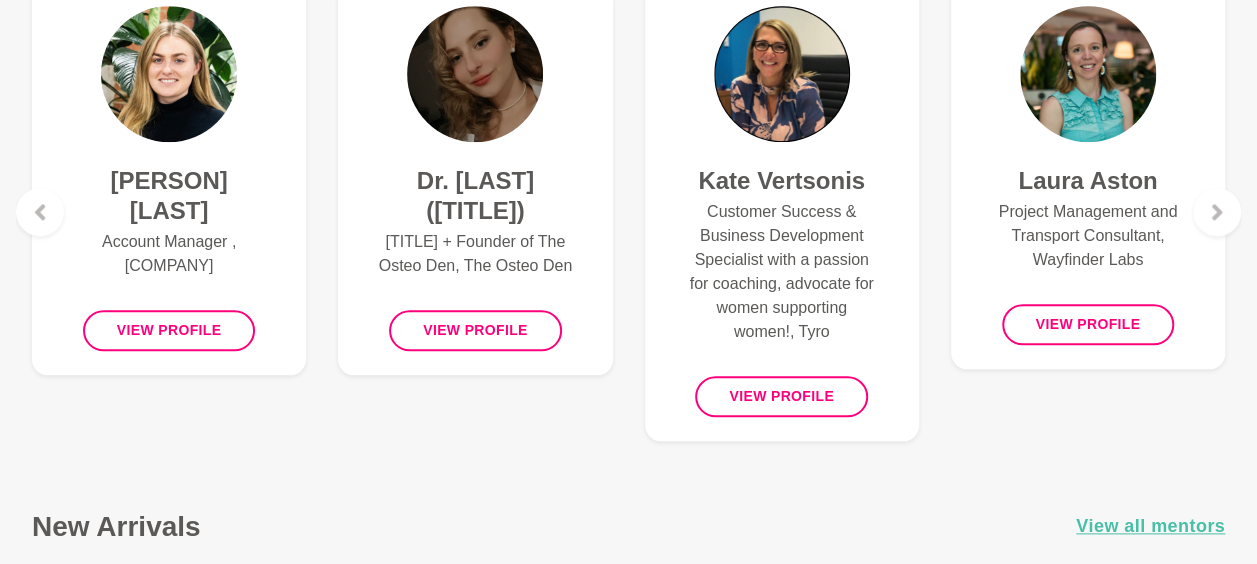 scroll, scrollTop: 800, scrollLeft: 0, axis: vertical 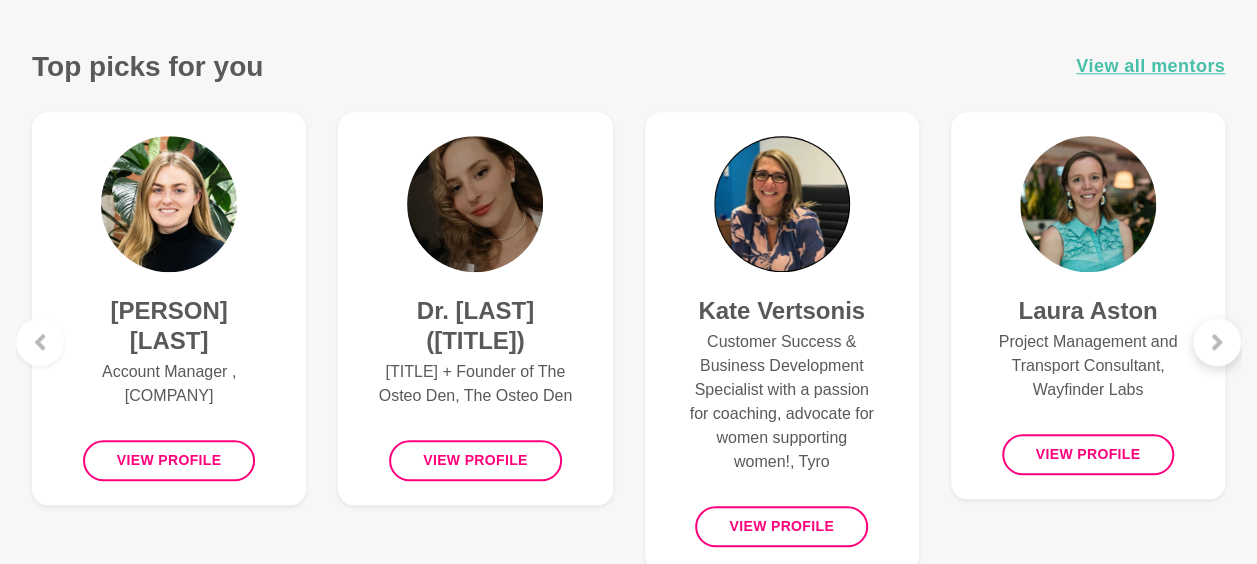 click 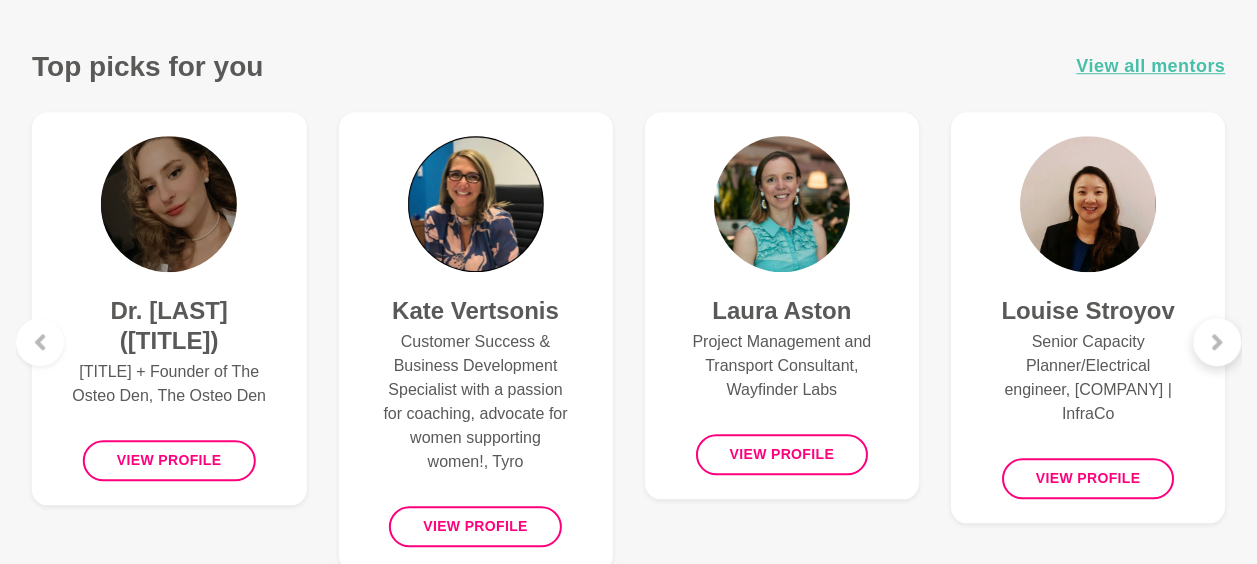 click 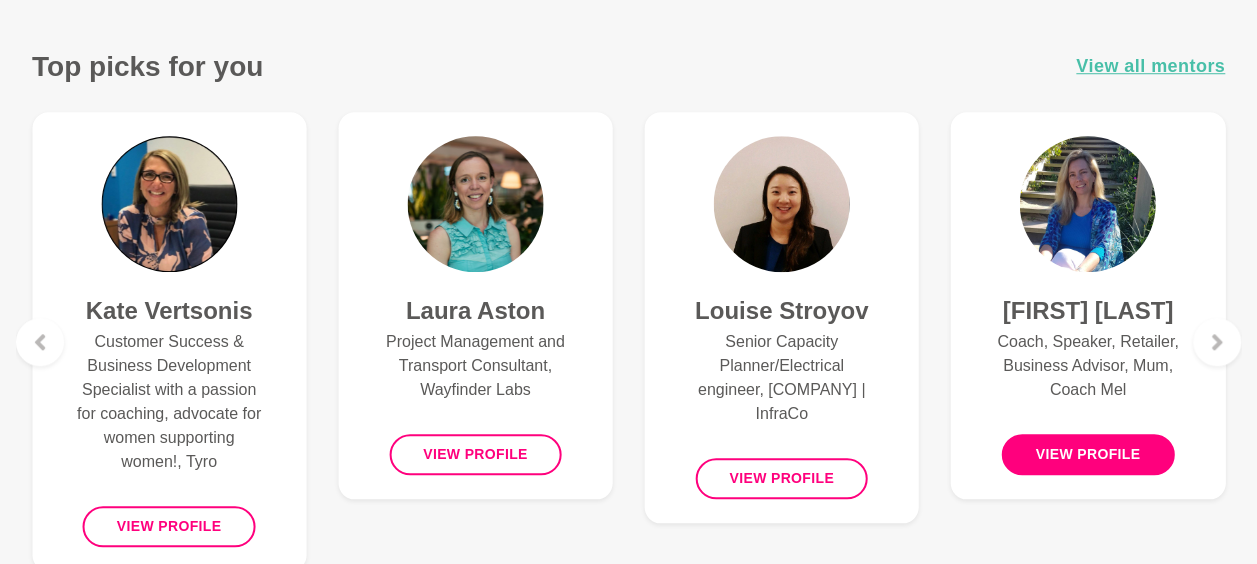 click on "View profile" at bounding box center [1088, 454] 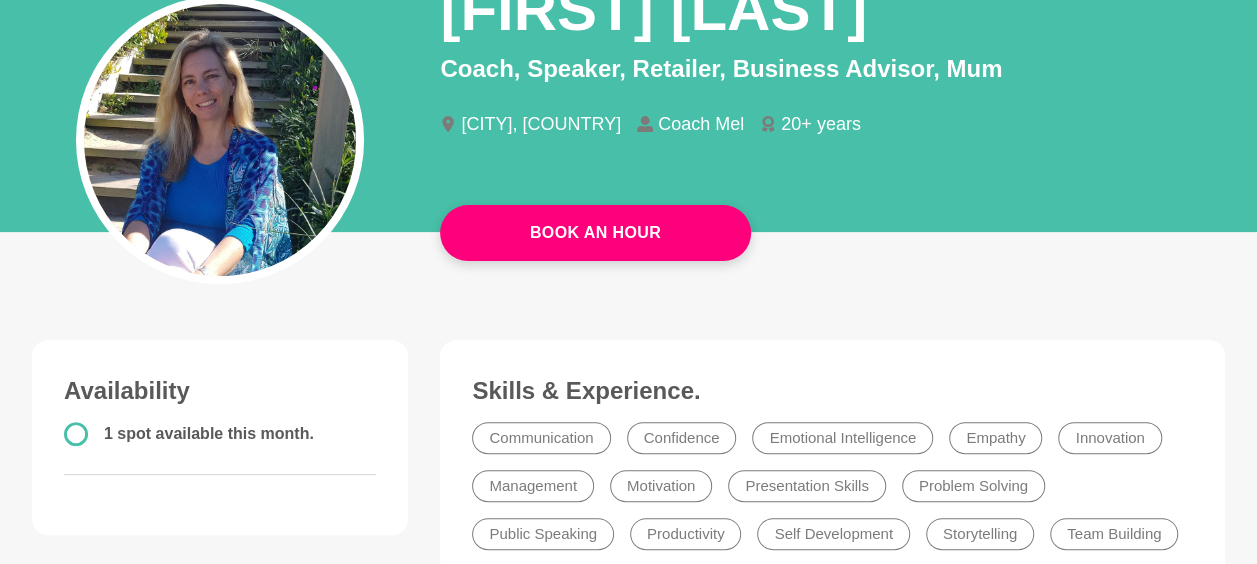 scroll, scrollTop: 0, scrollLeft: 0, axis: both 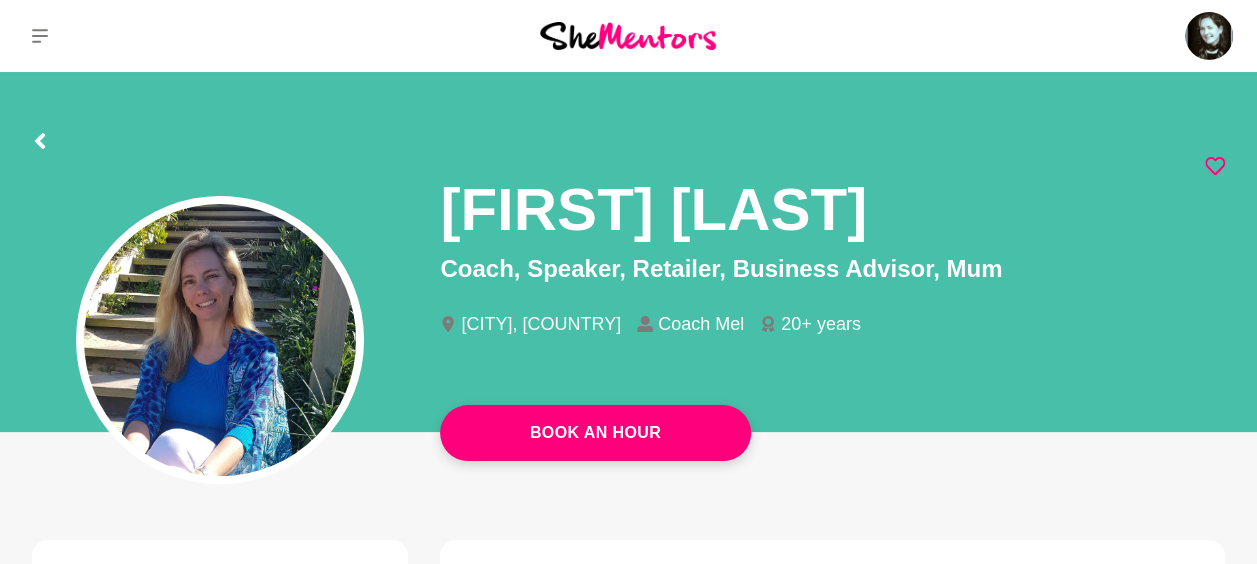 click 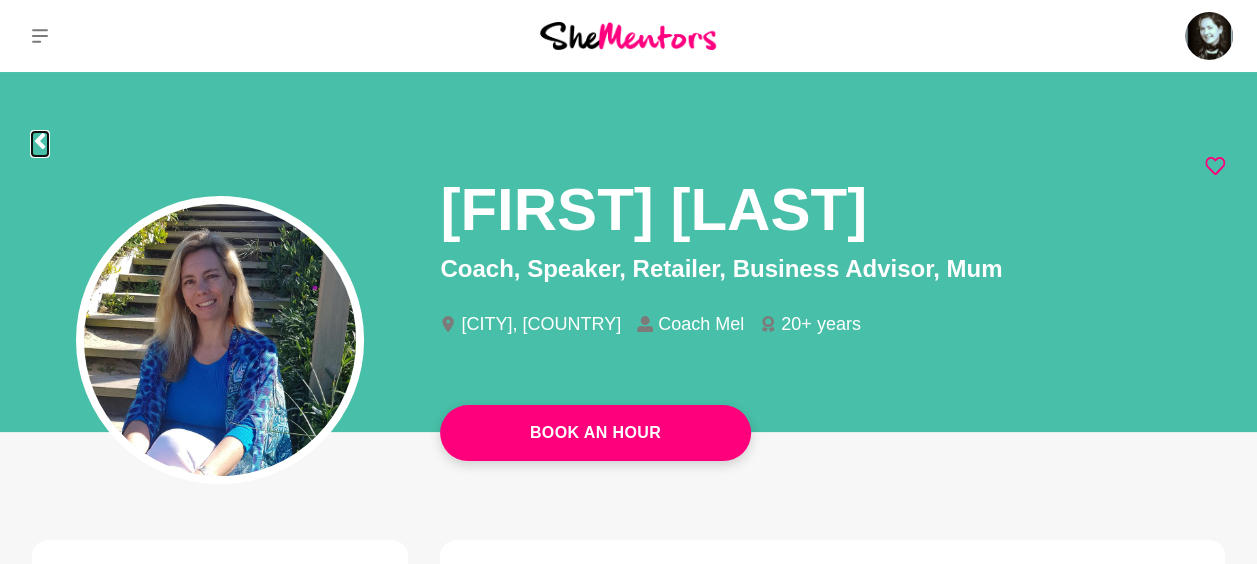 click 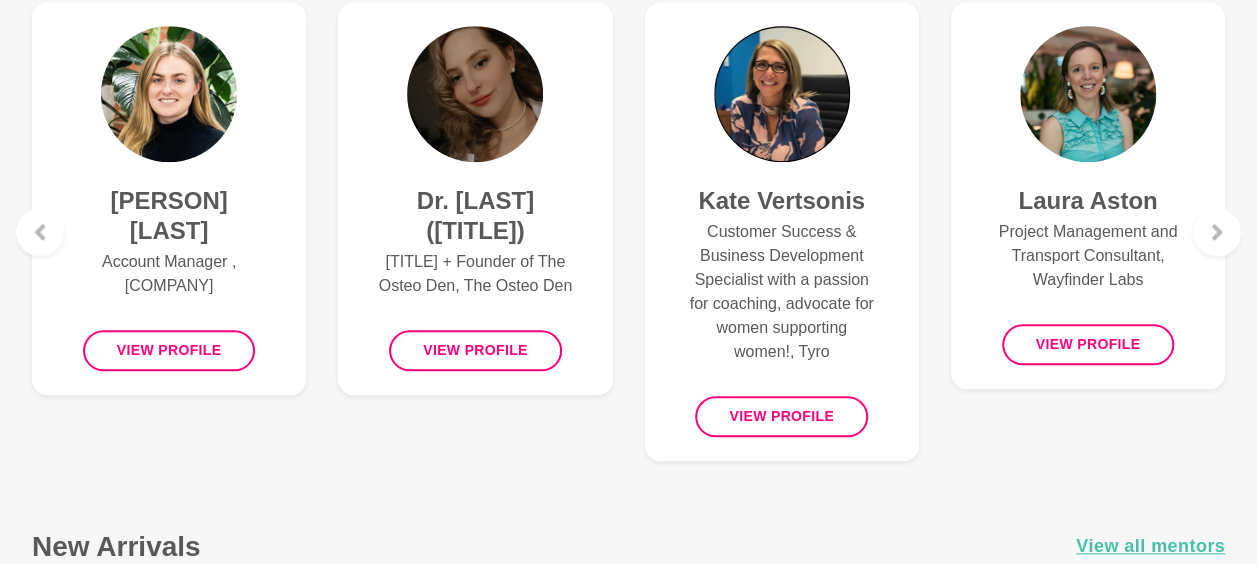 scroll, scrollTop: 900, scrollLeft: 0, axis: vertical 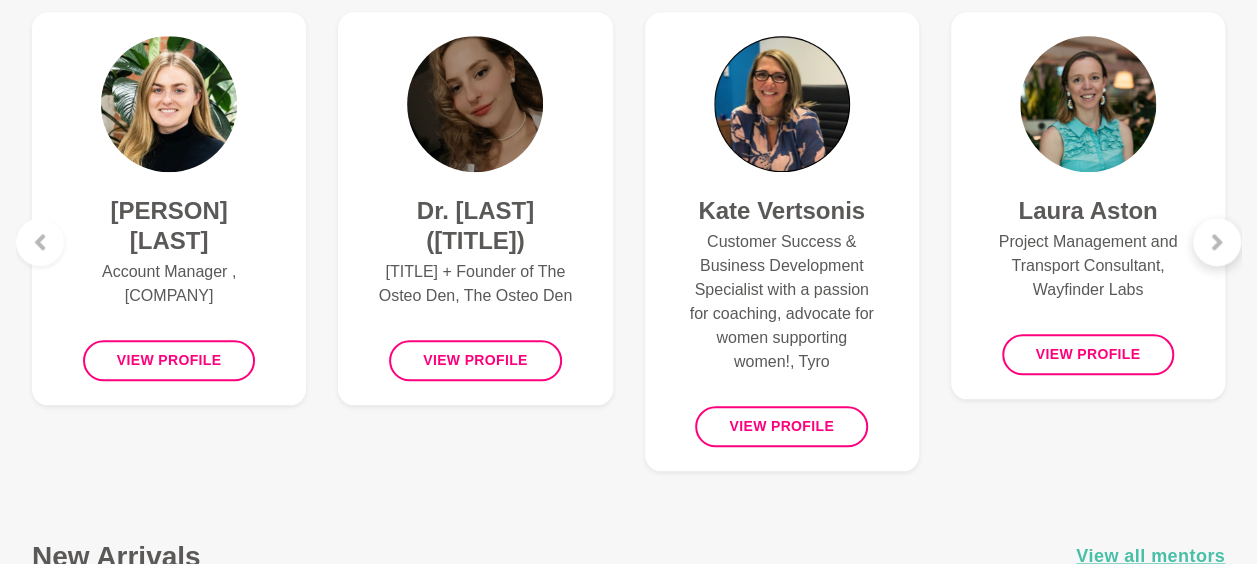 click 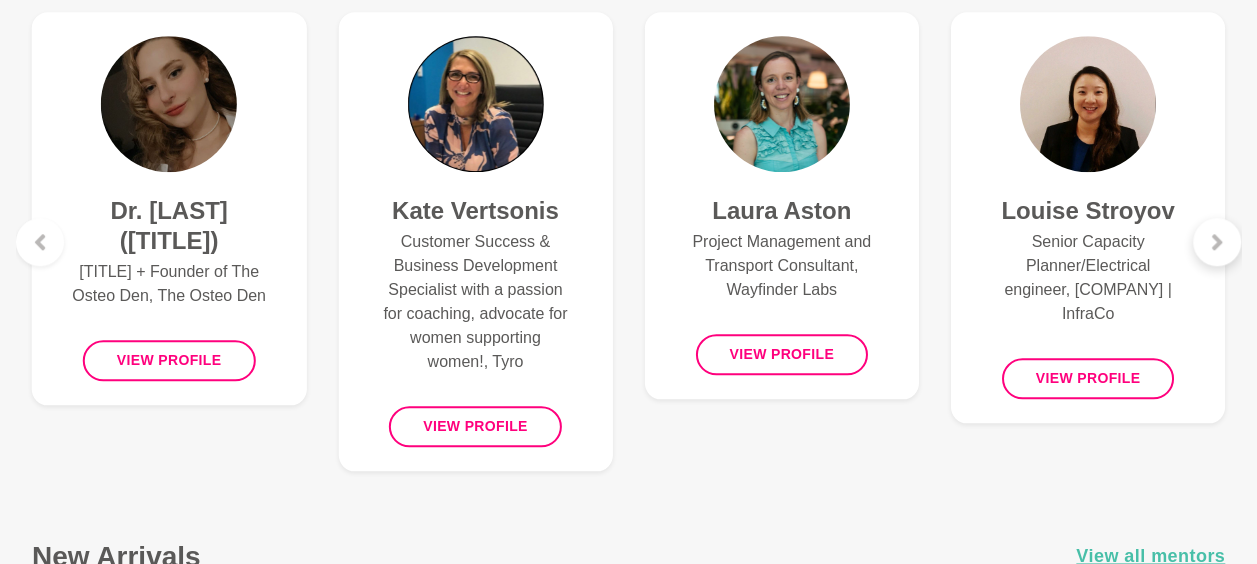 click 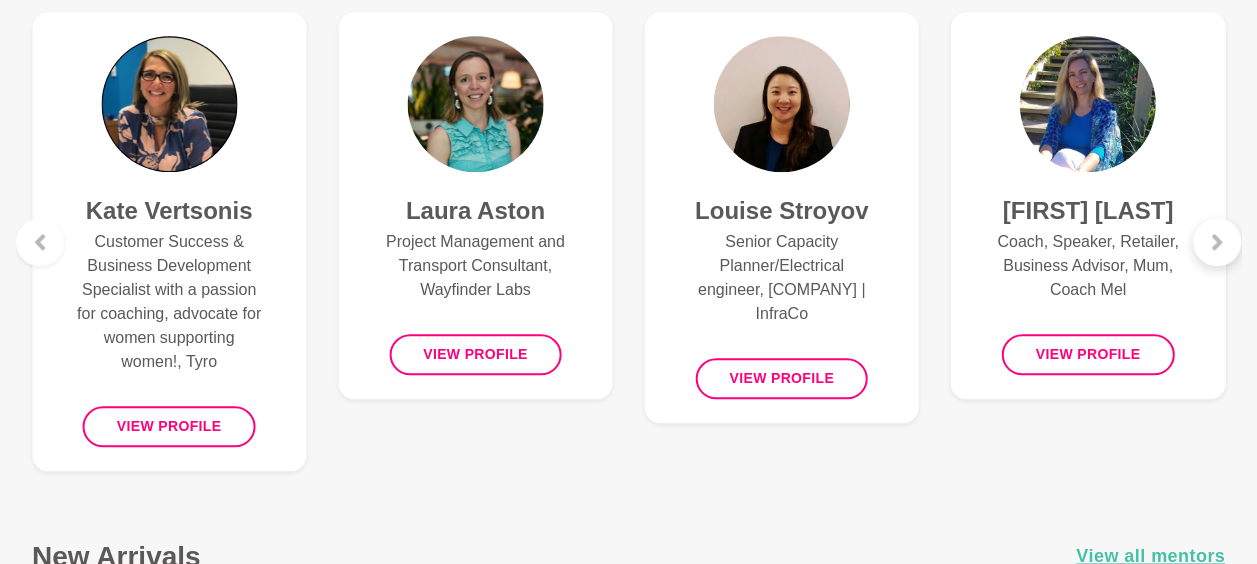 click 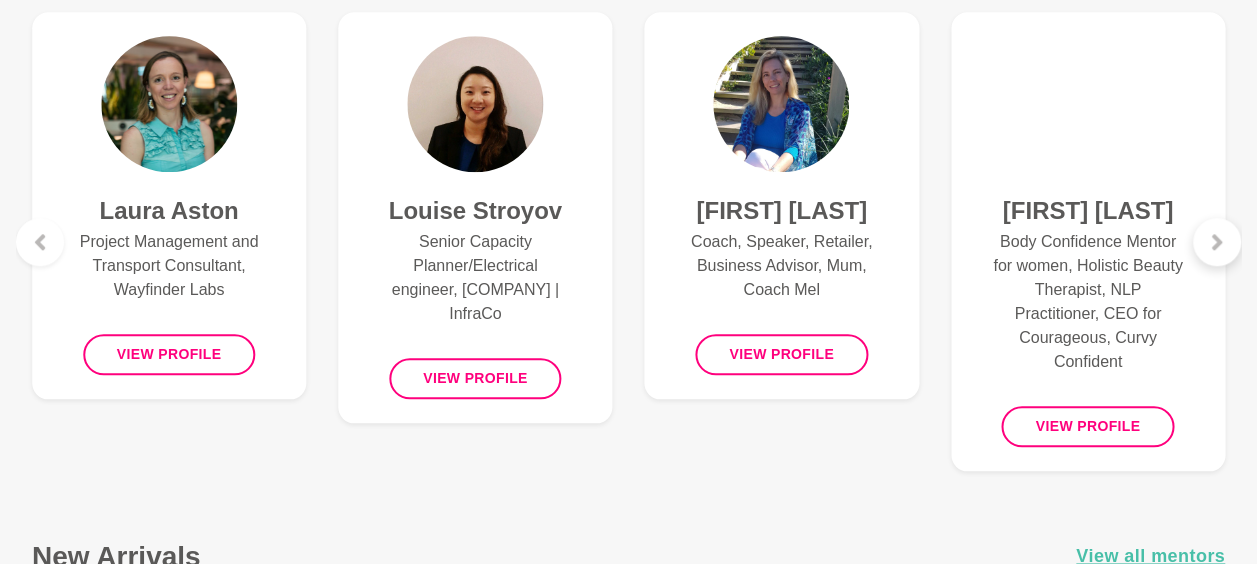 click 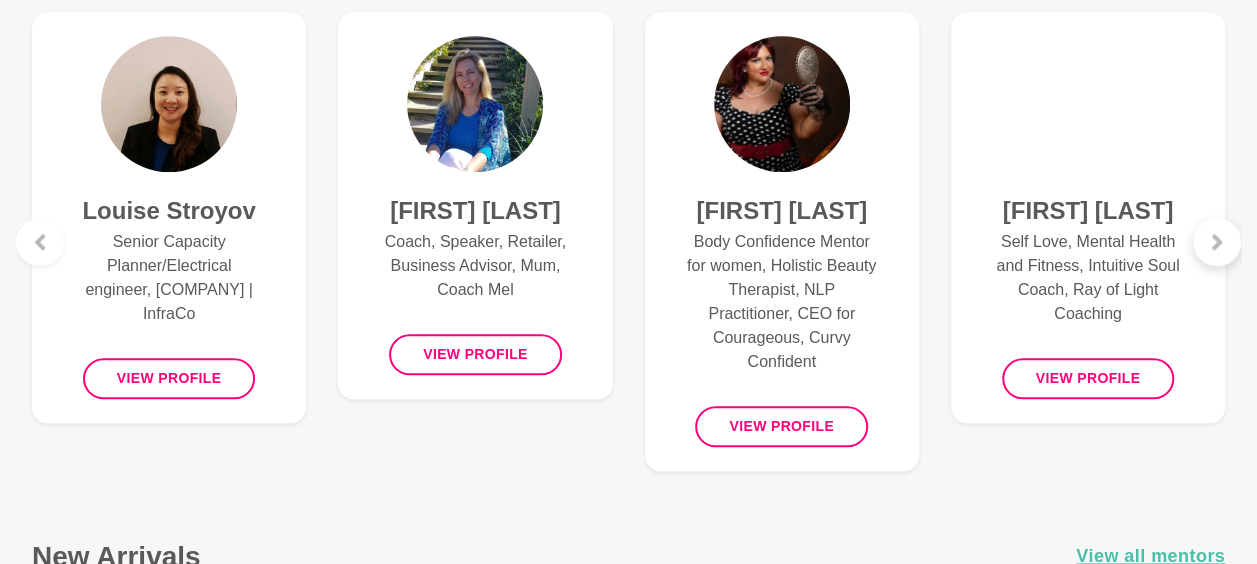 click 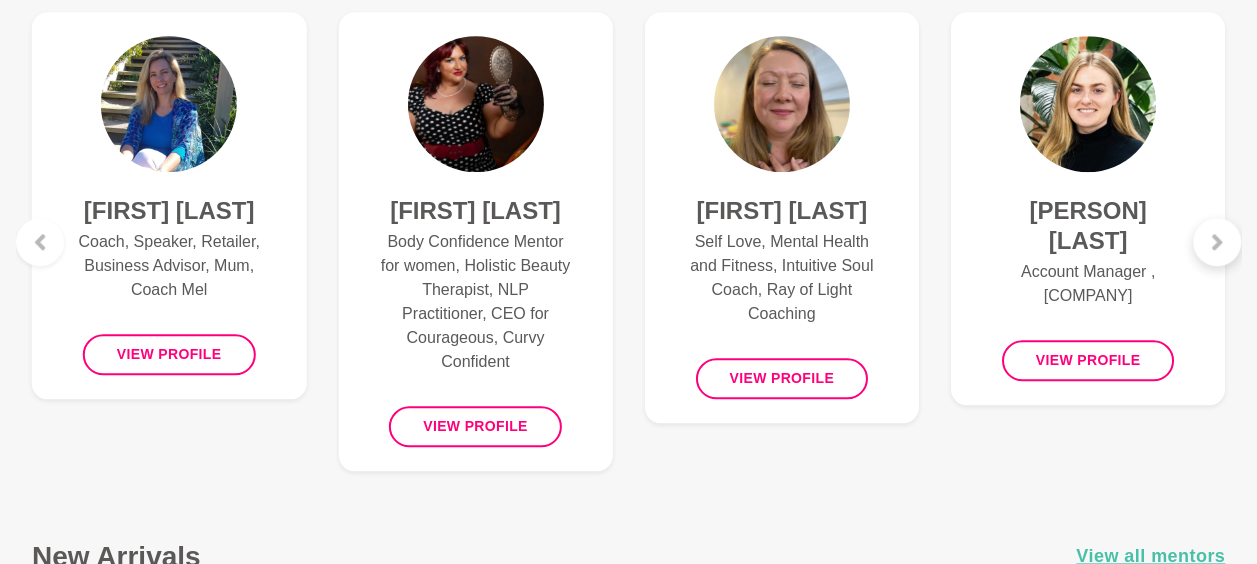 click 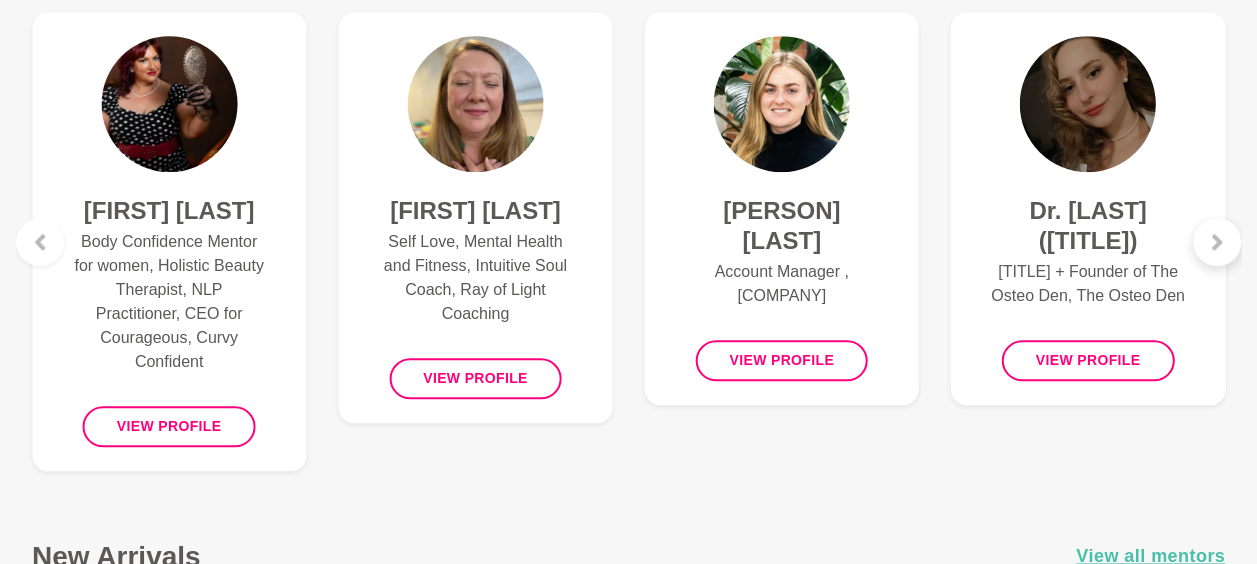 click 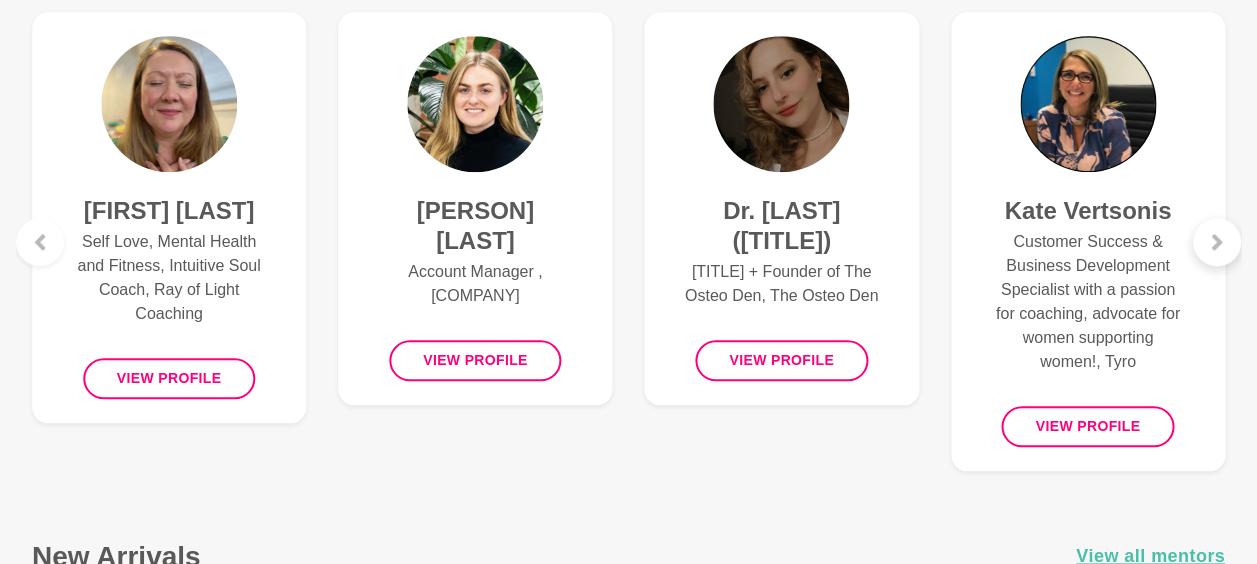 click 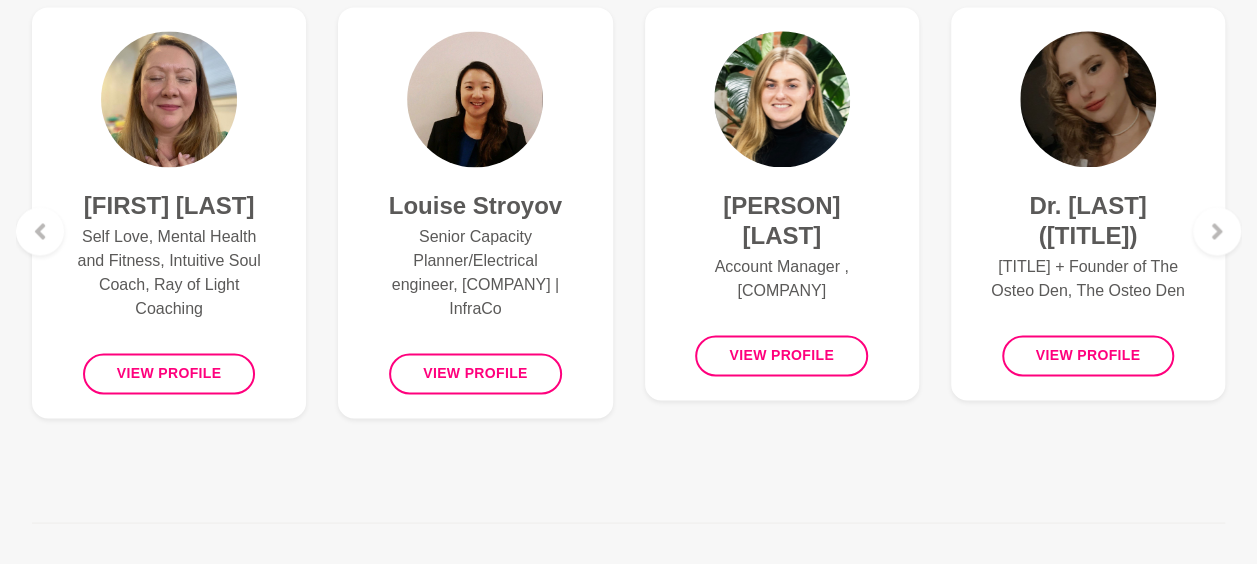 scroll, scrollTop: 1500, scrollLeft: 0, axis: vertical 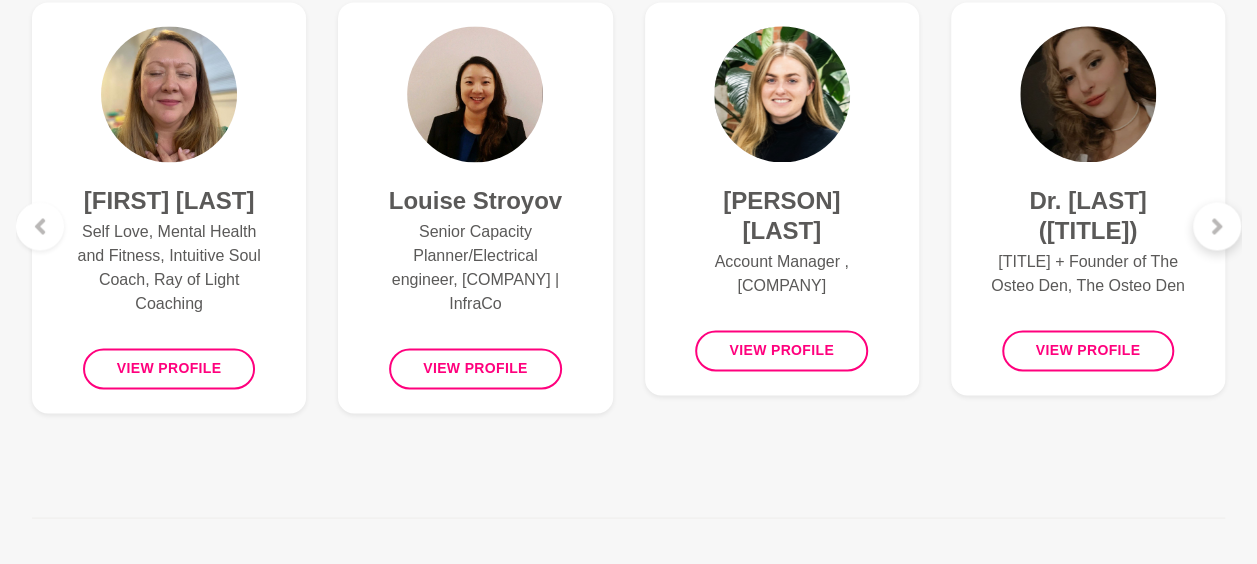 click 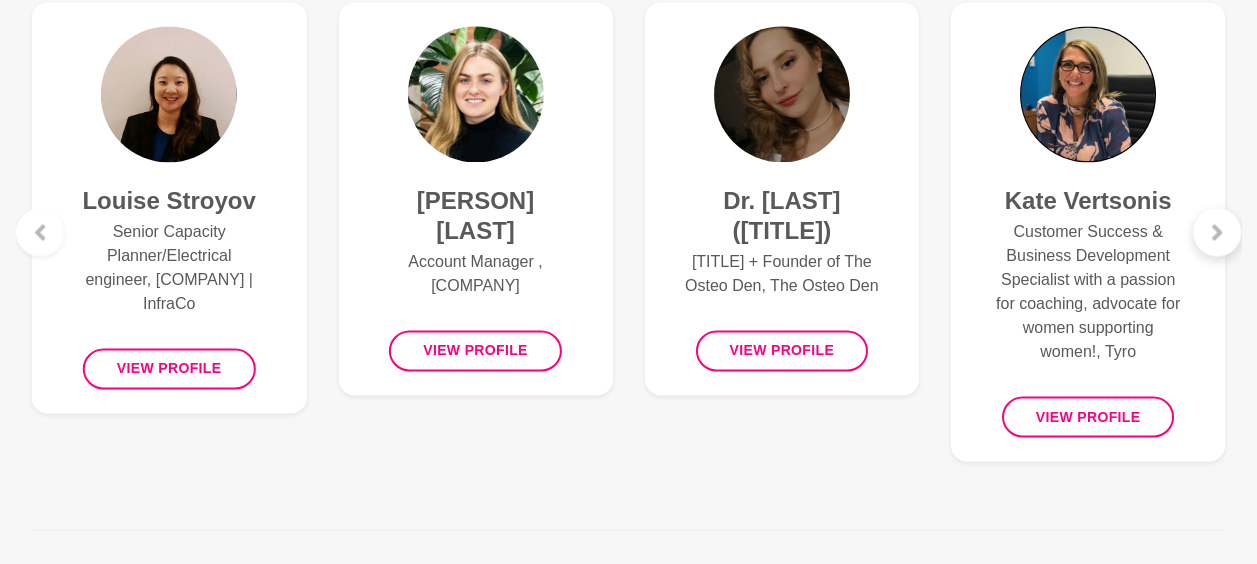click 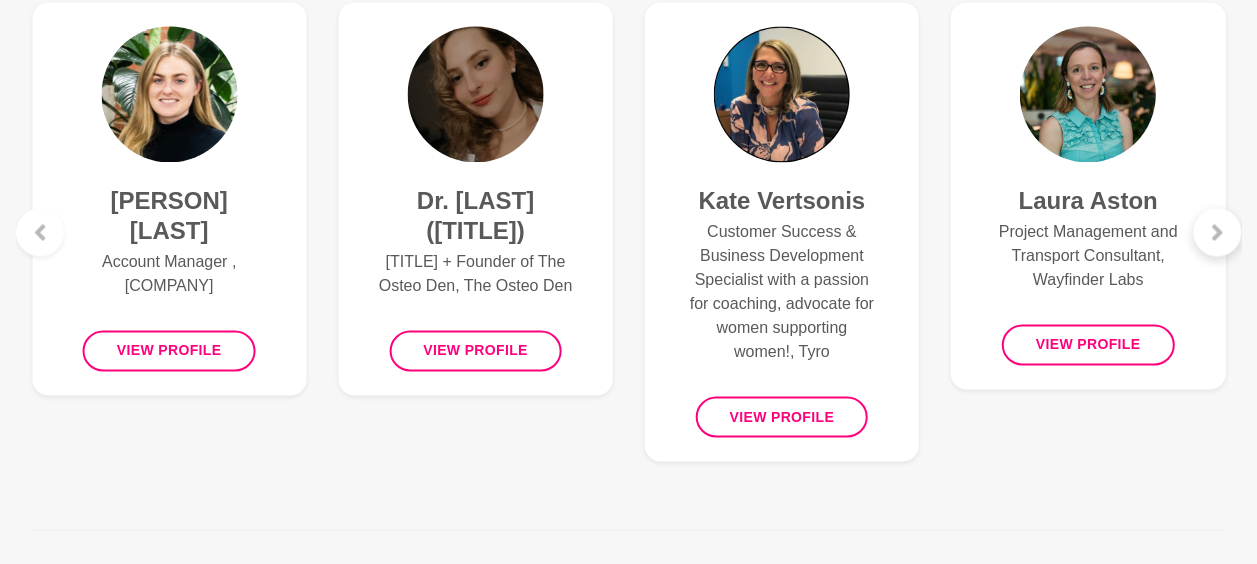 click 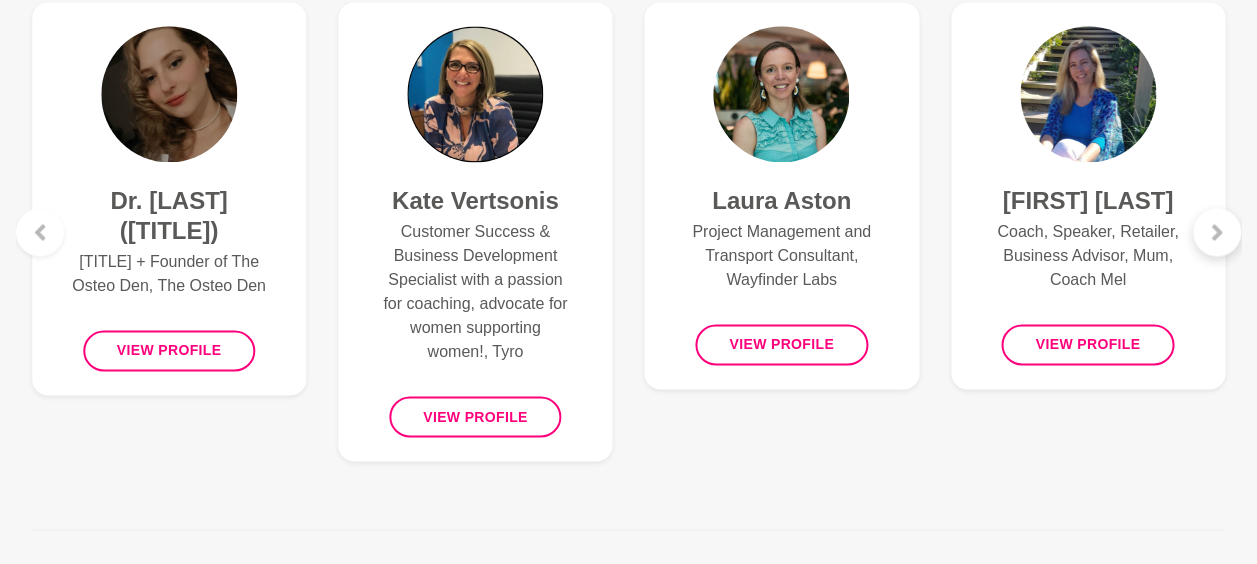 click 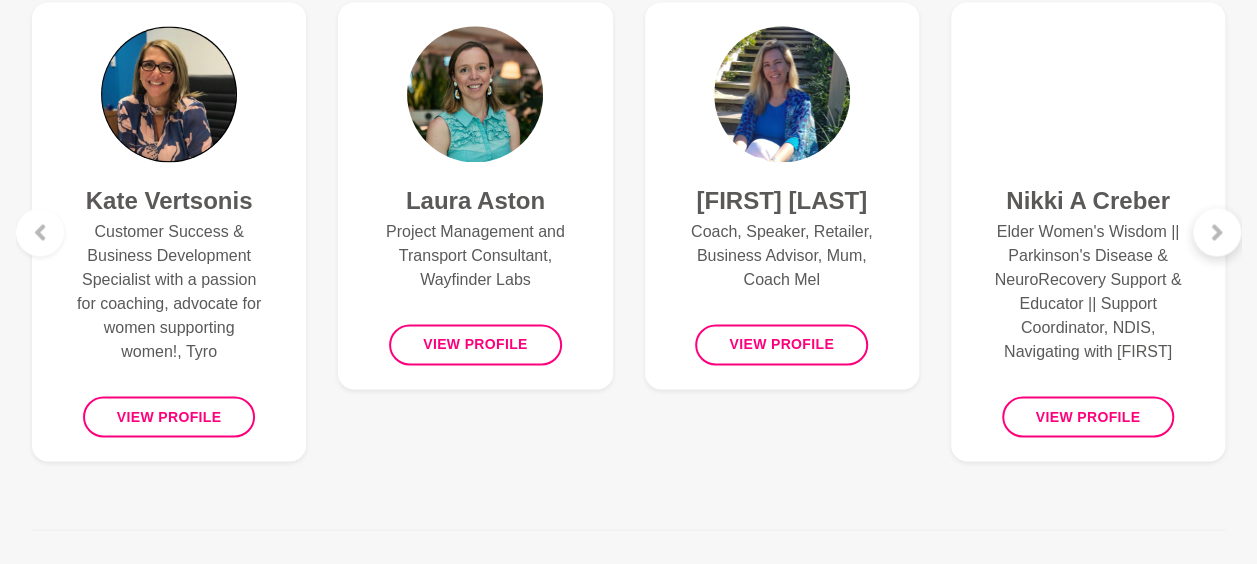 click 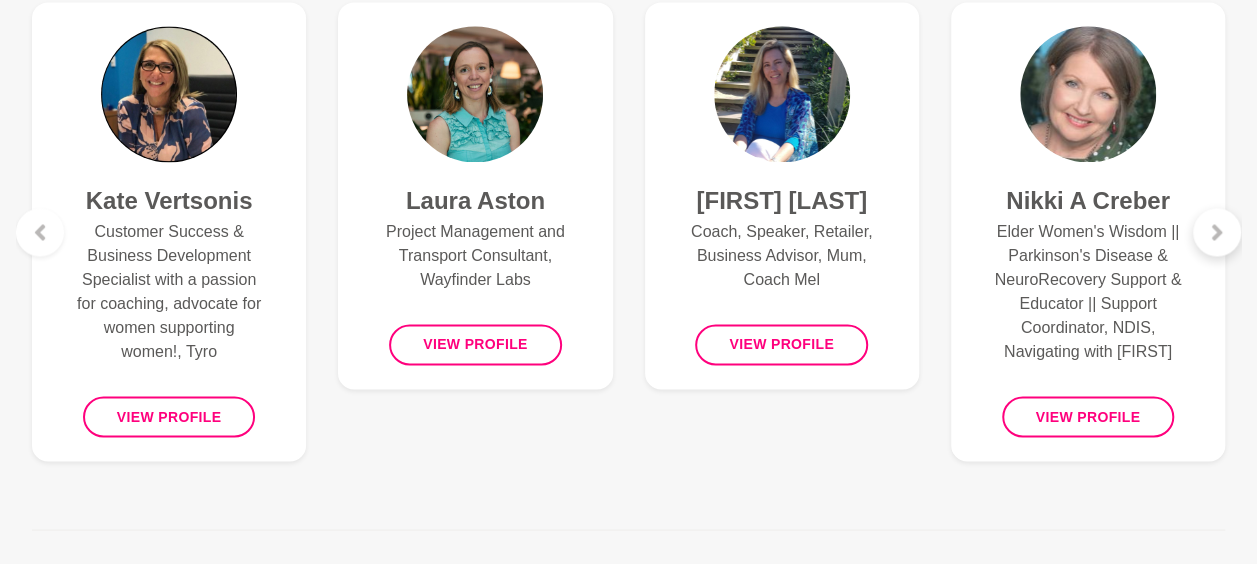 click 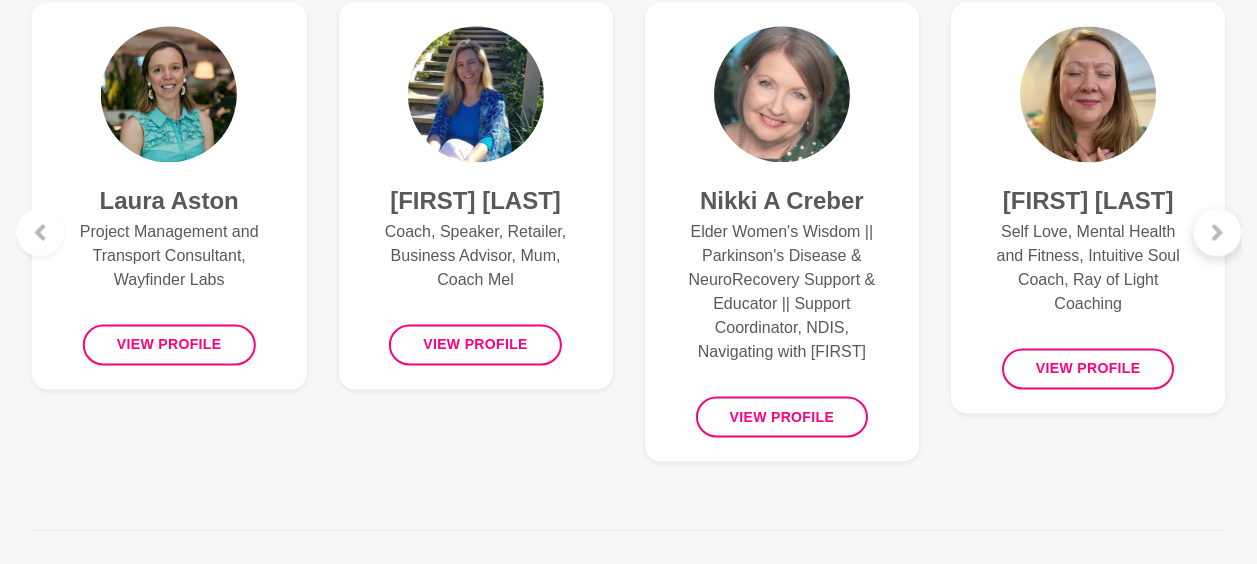 click 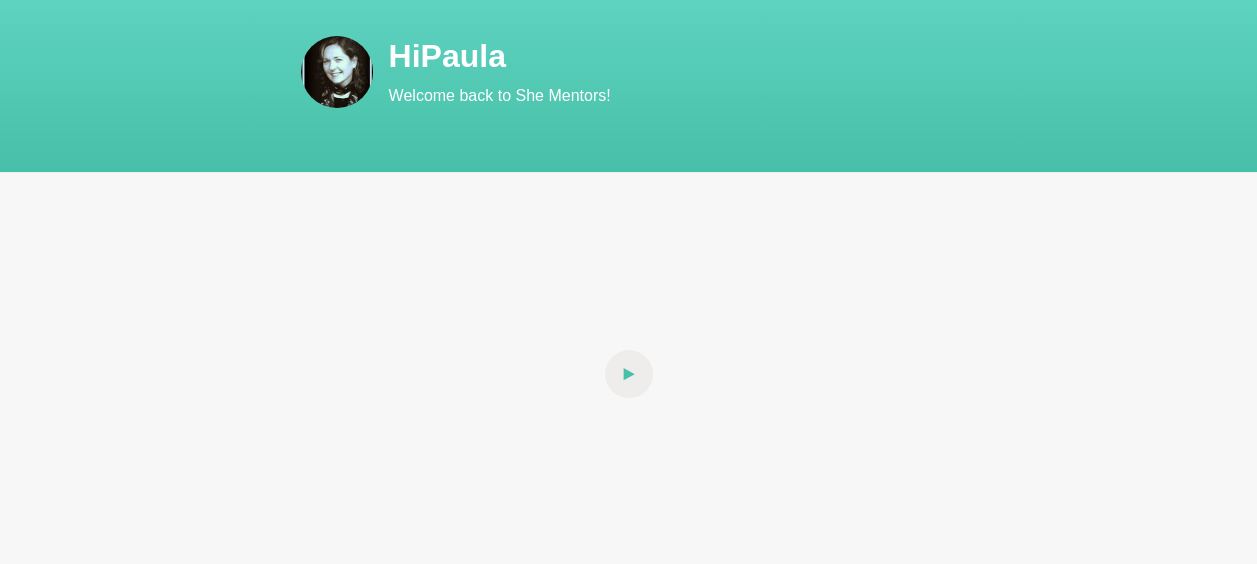 scroll, scrollTop: 0, scrollLeft: 0, axis: both 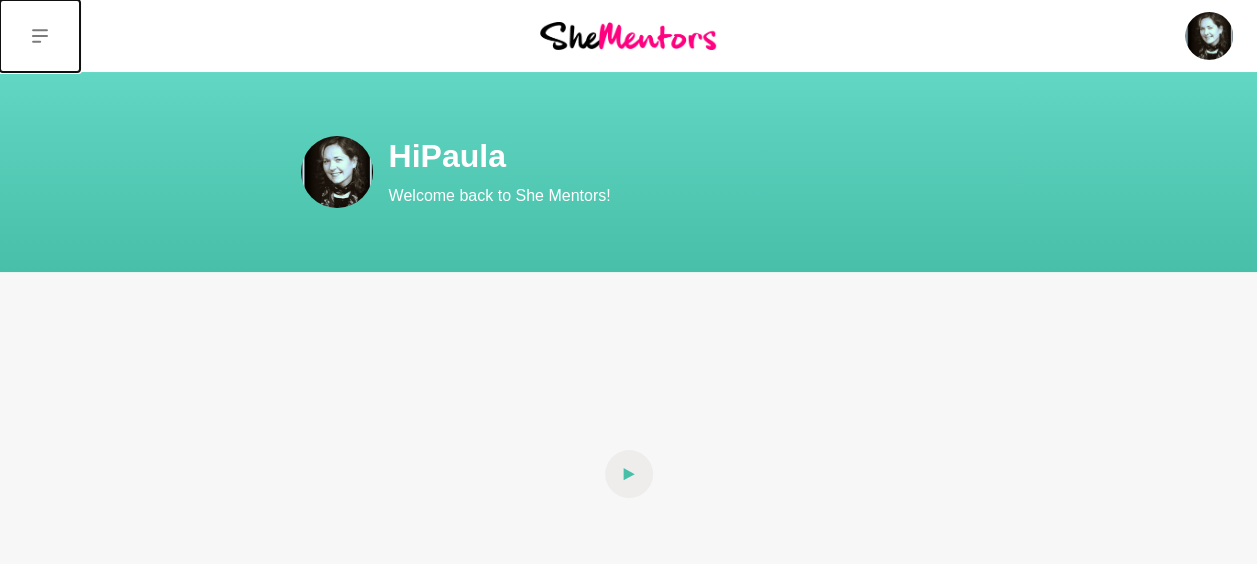 click 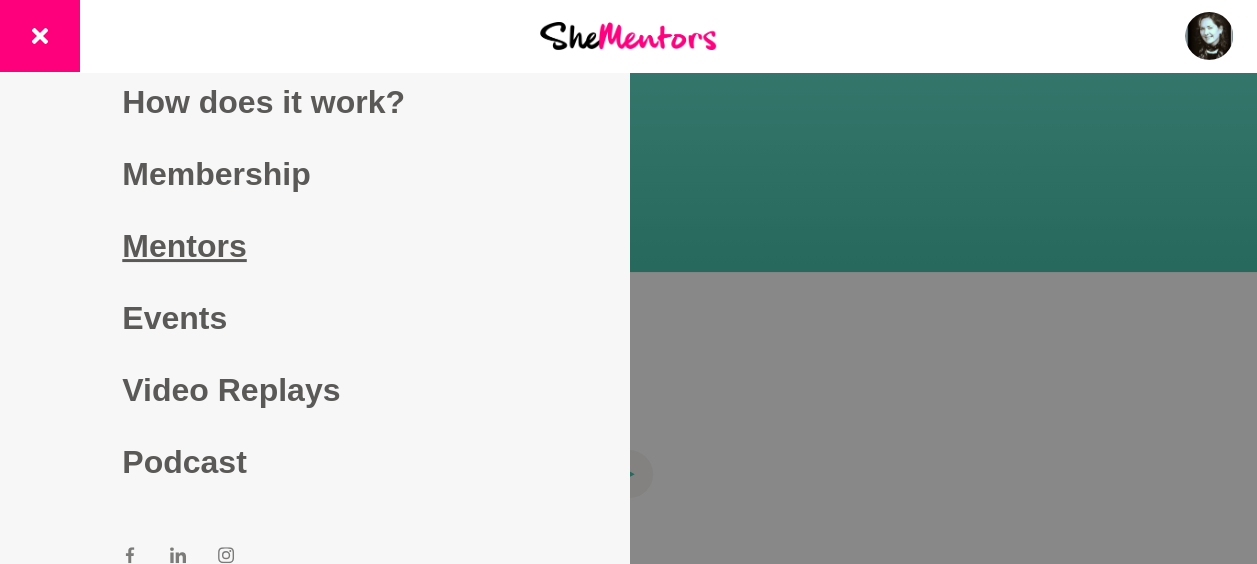 click on "Mentors" at bounding box center [314, 246] 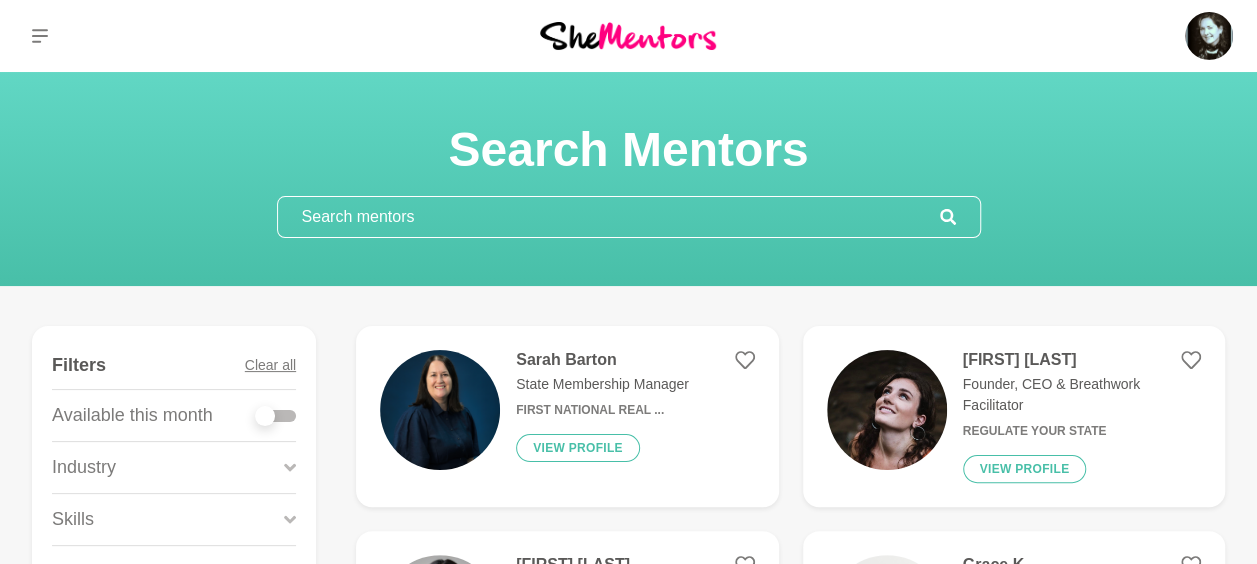 click at bounding box center (609, 217) 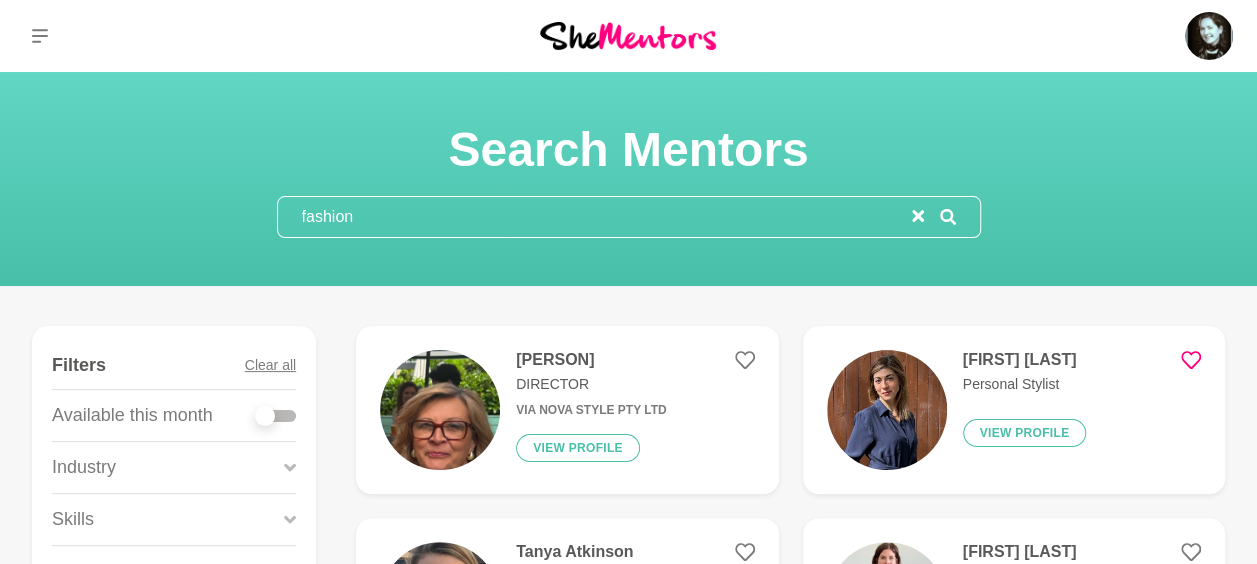 type on "fashion" 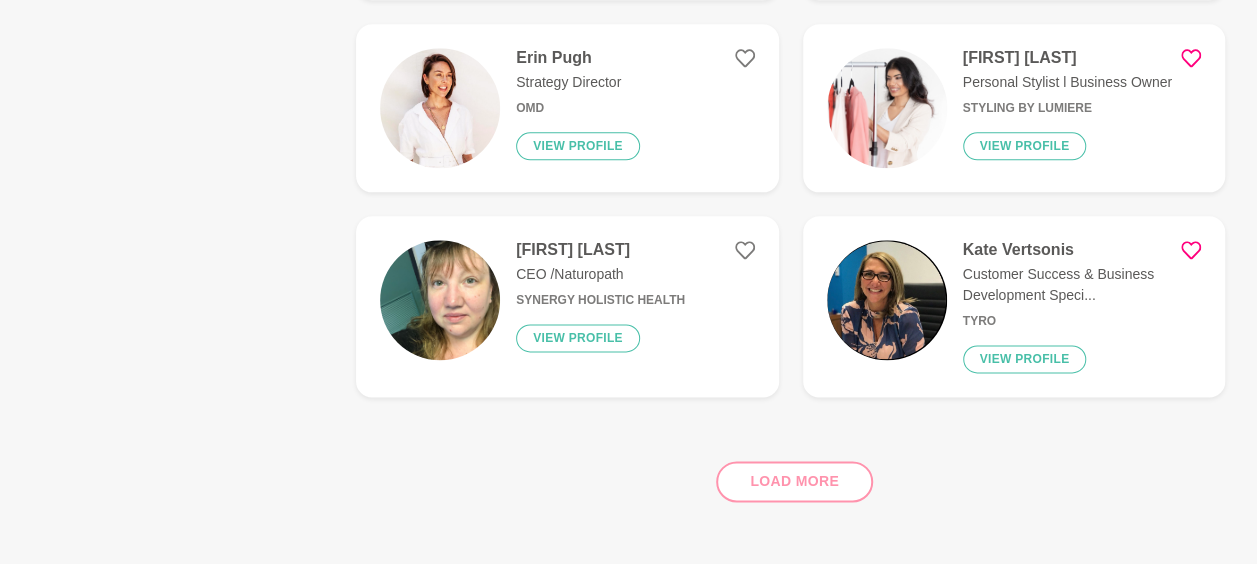 scroll, scrollTop: 1100, scrollLeft: 0, axis: vertical 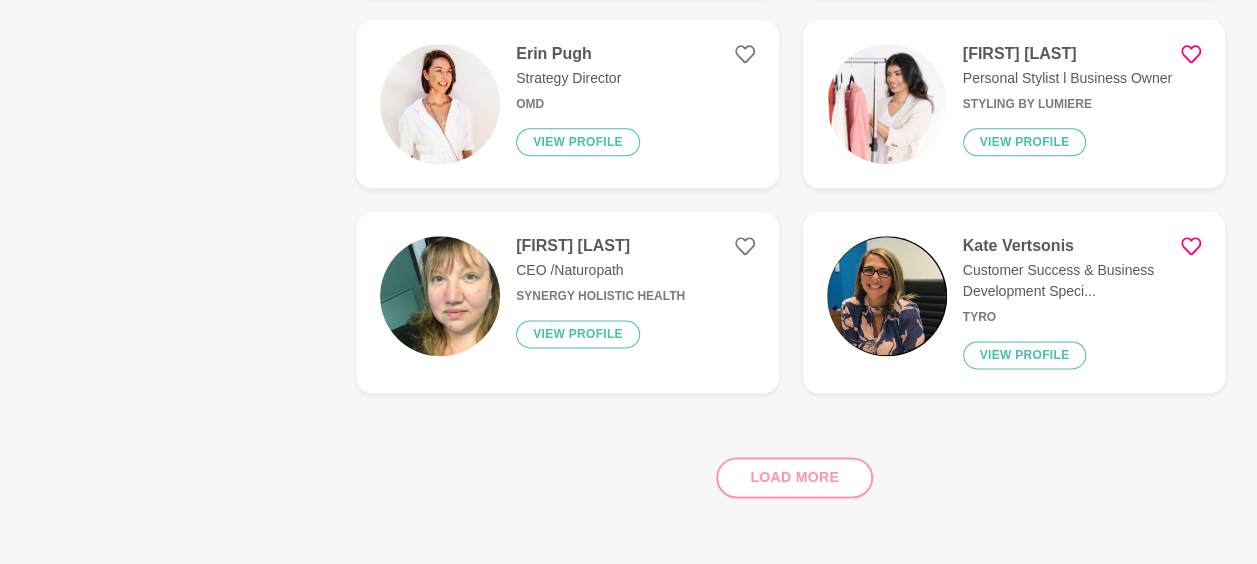 click on "Load more" at bounding box center [790, 469] 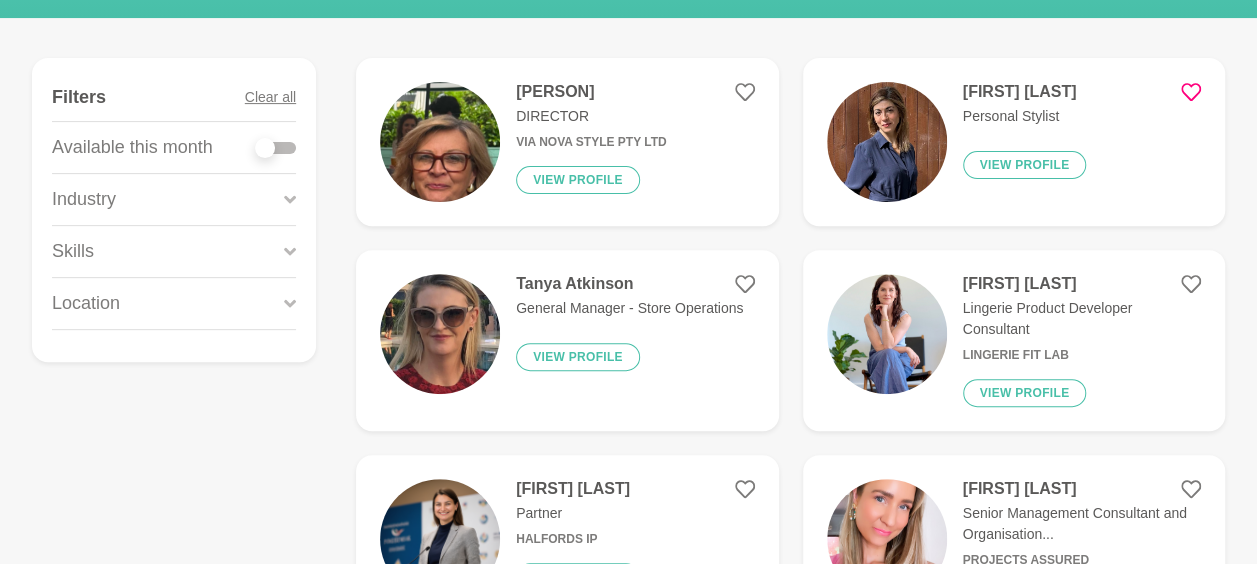 scroll, scrollTop: 0, scrollLeft: 0, axis: both 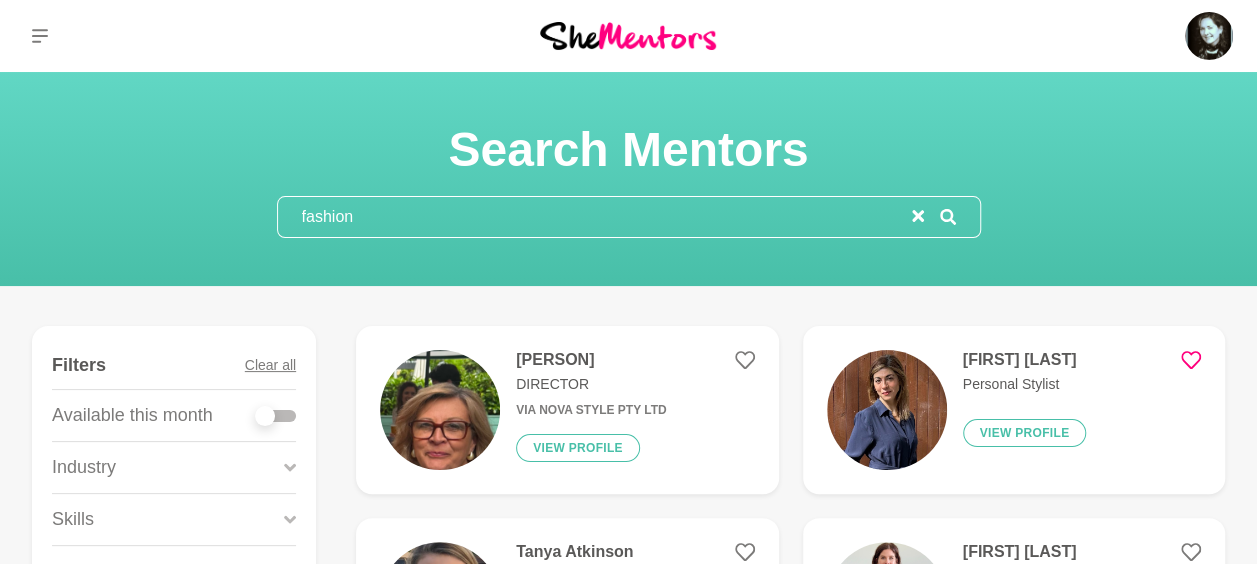 click on "fashion" at bounding box center (595, 217) 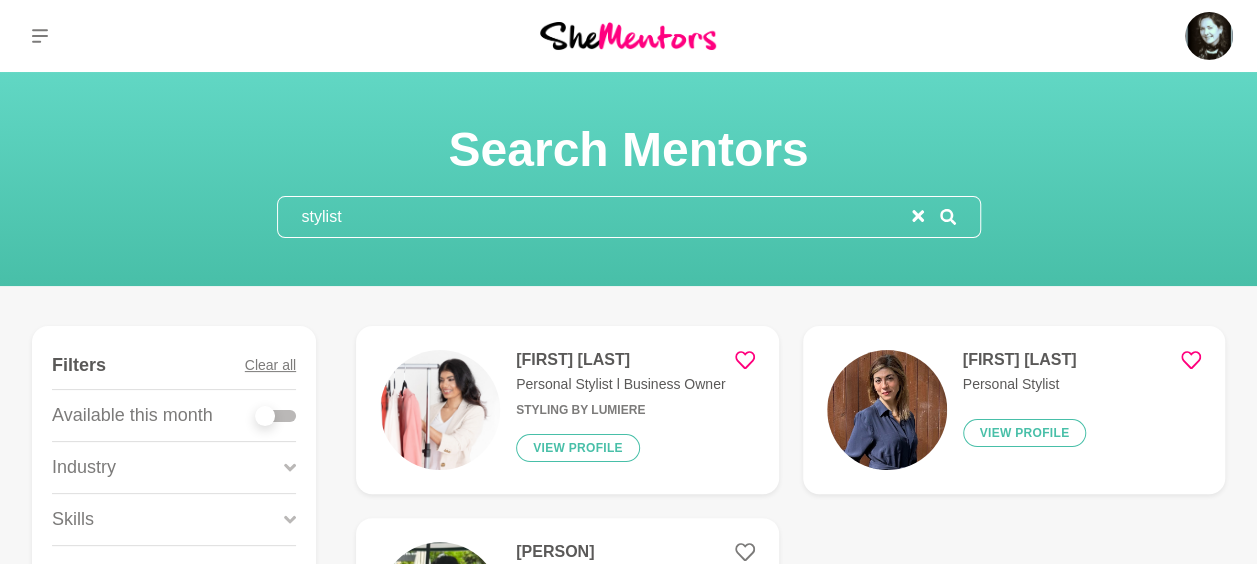 type on "stylist" 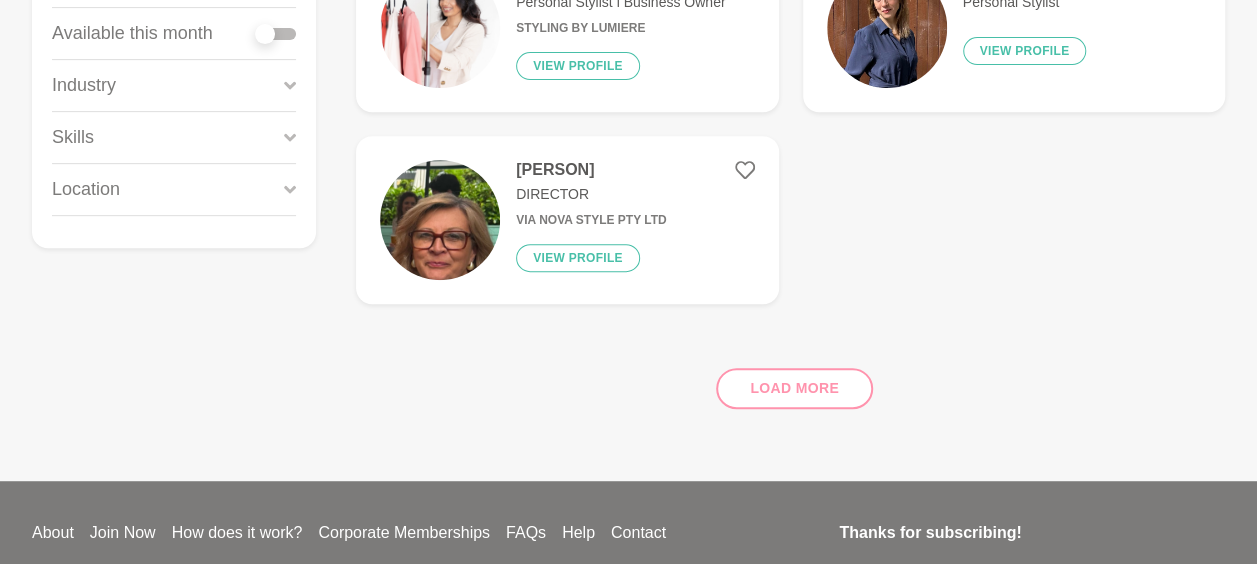 scroll, scrollTop: 400, scrollLeft: 0, axis: vertical 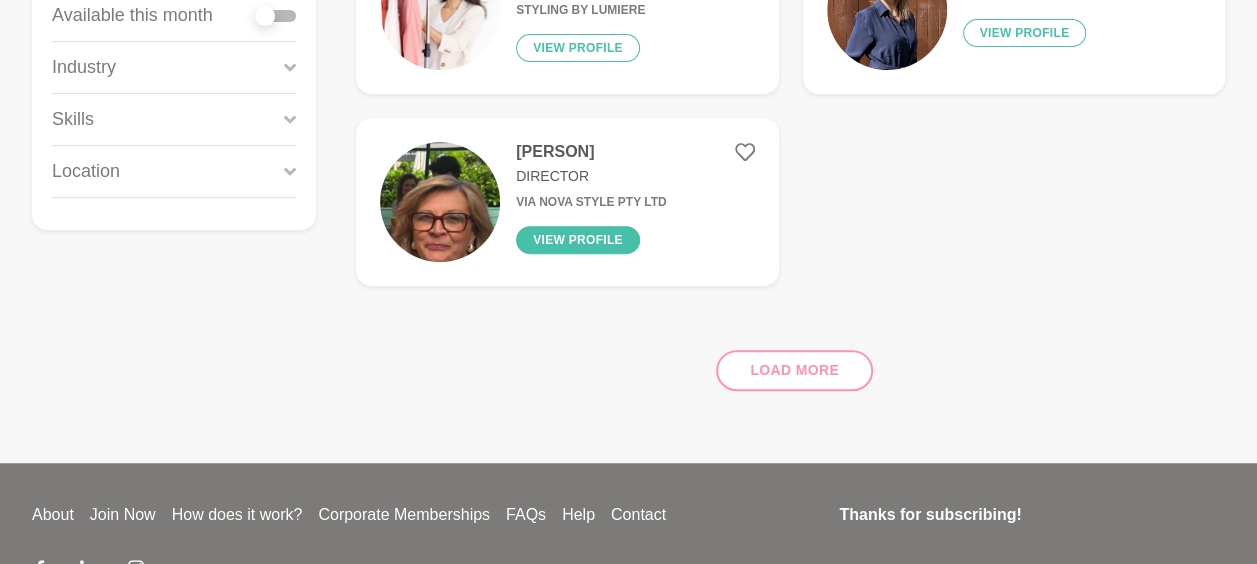click on "View profile" at bounding box center (578, 240) 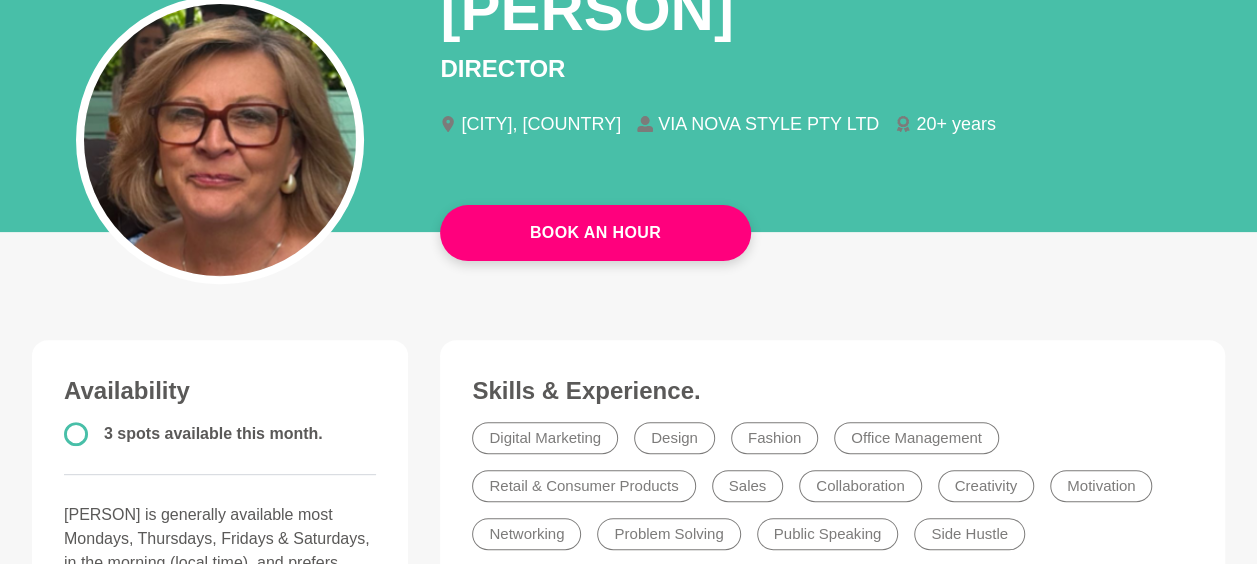 scroll, scrollTop: 0, scrollLeft: 0, axis: both 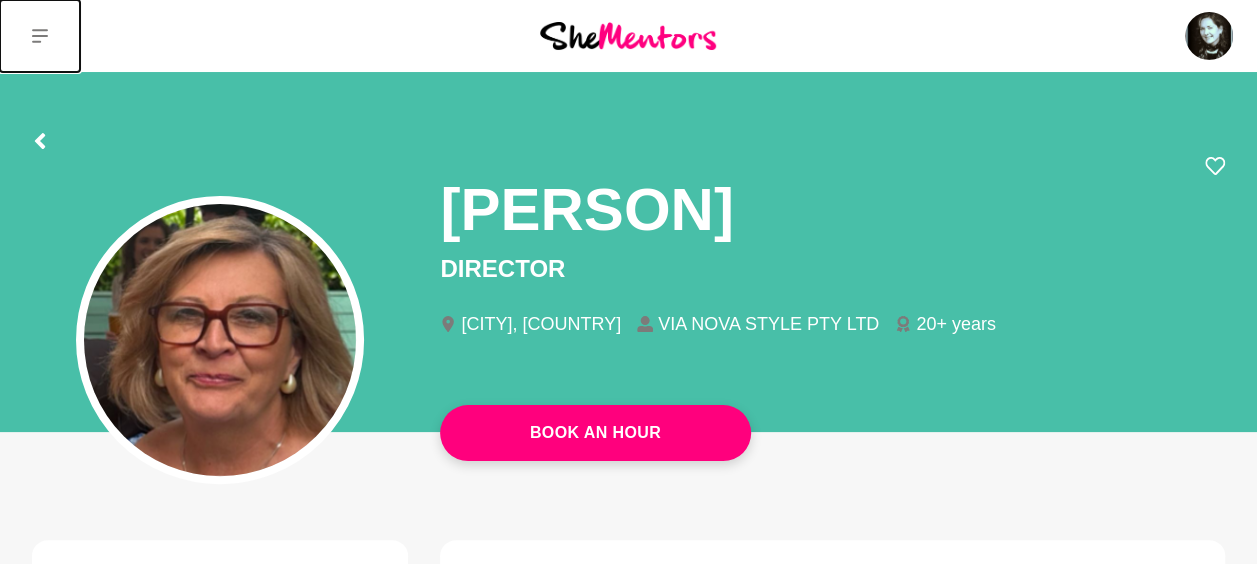 click 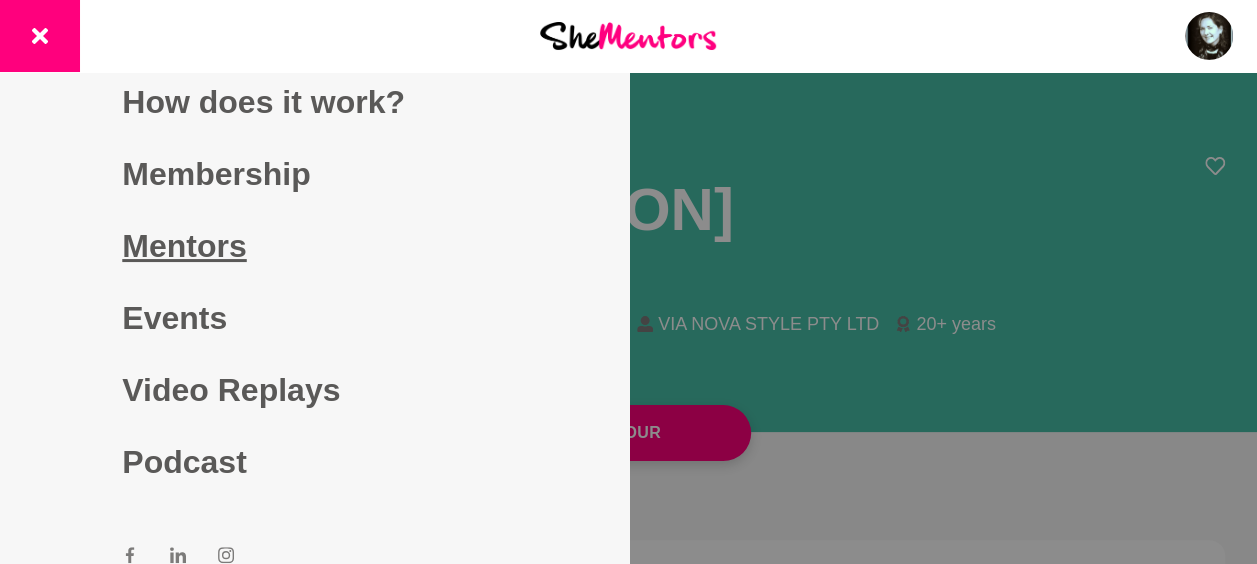 click on "Mentors" at bounding box center (314, 246) 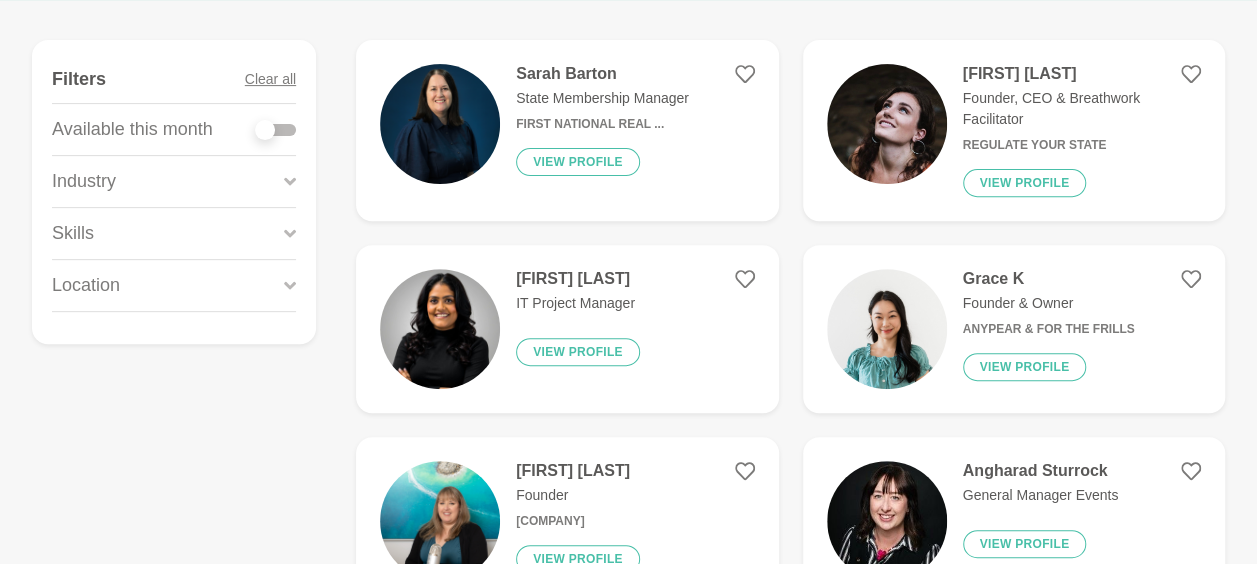 scroll, scrollTop: 300, scrollLeft: 0, axis: vertical 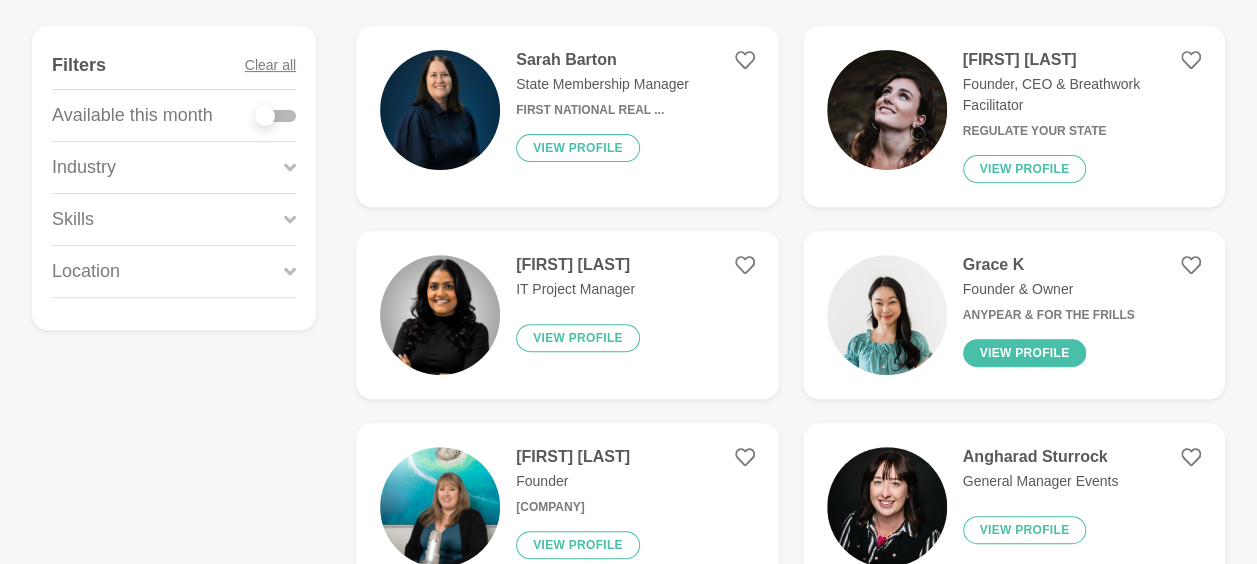 click on "View profile" at bounding box center (1025, 353) 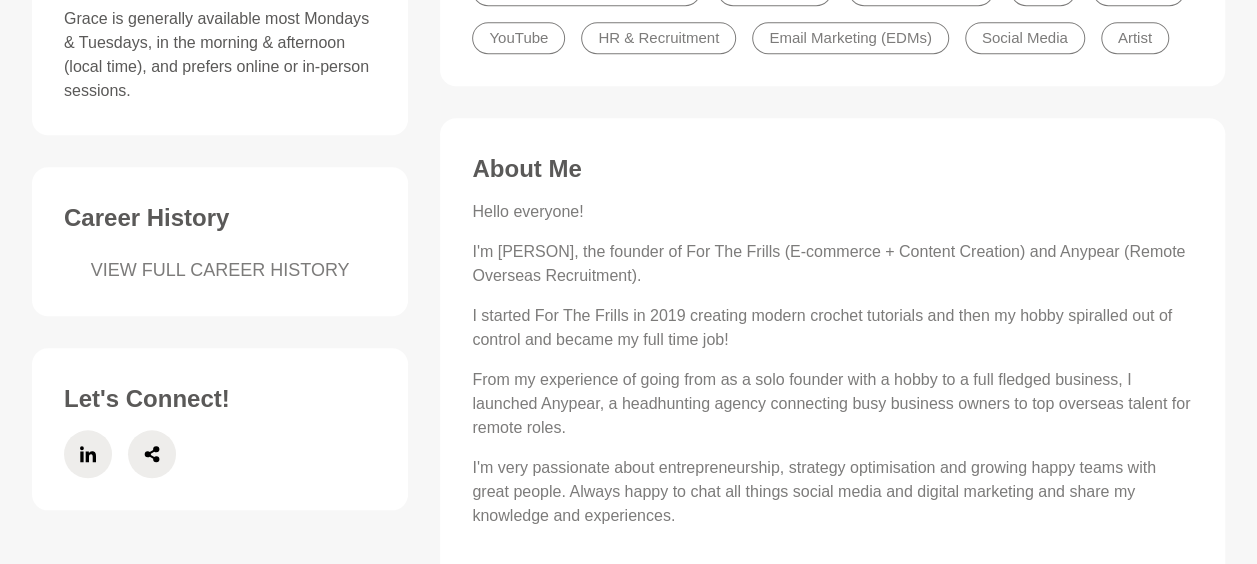 scroll, scrollTop: 700, scrollLeft: 0, axis: vertical 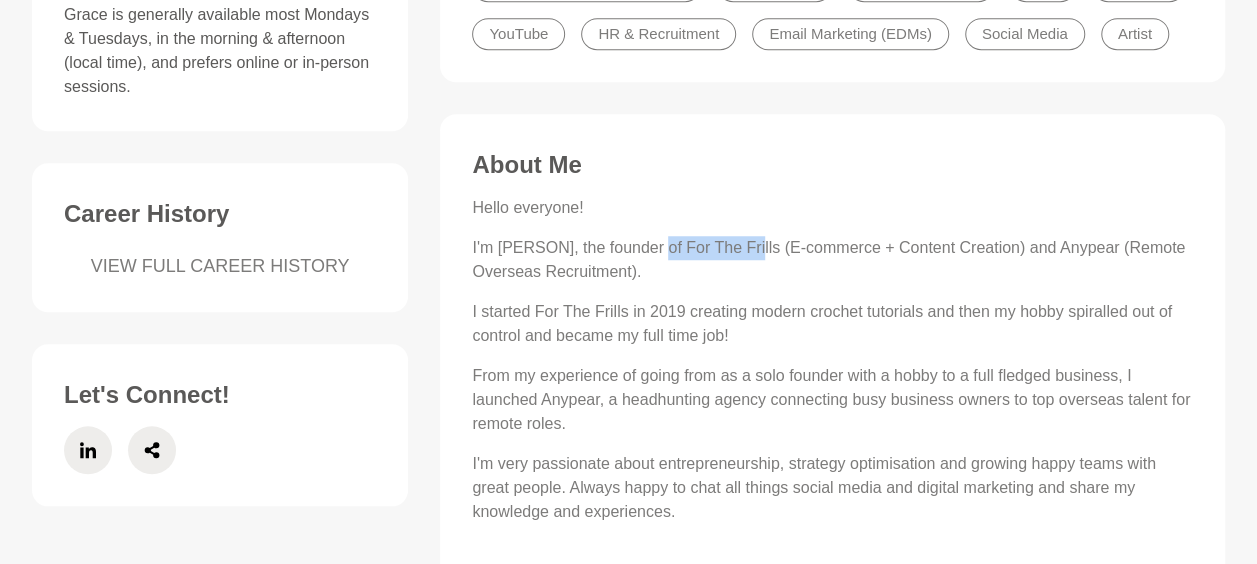 drag, startPoint x: 657, startPoint y: 244, endPoint x: 746, endPoint y: 248, distance: 89.08984 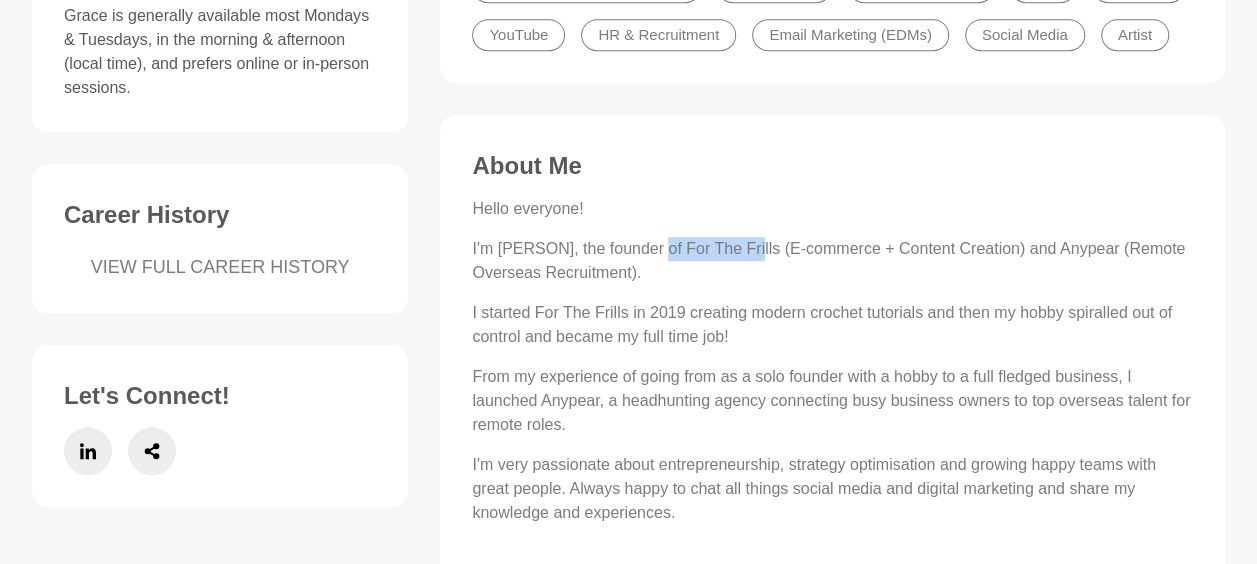 scroll, scrollTop: 700, scrollLeft: 0, axis: vertical 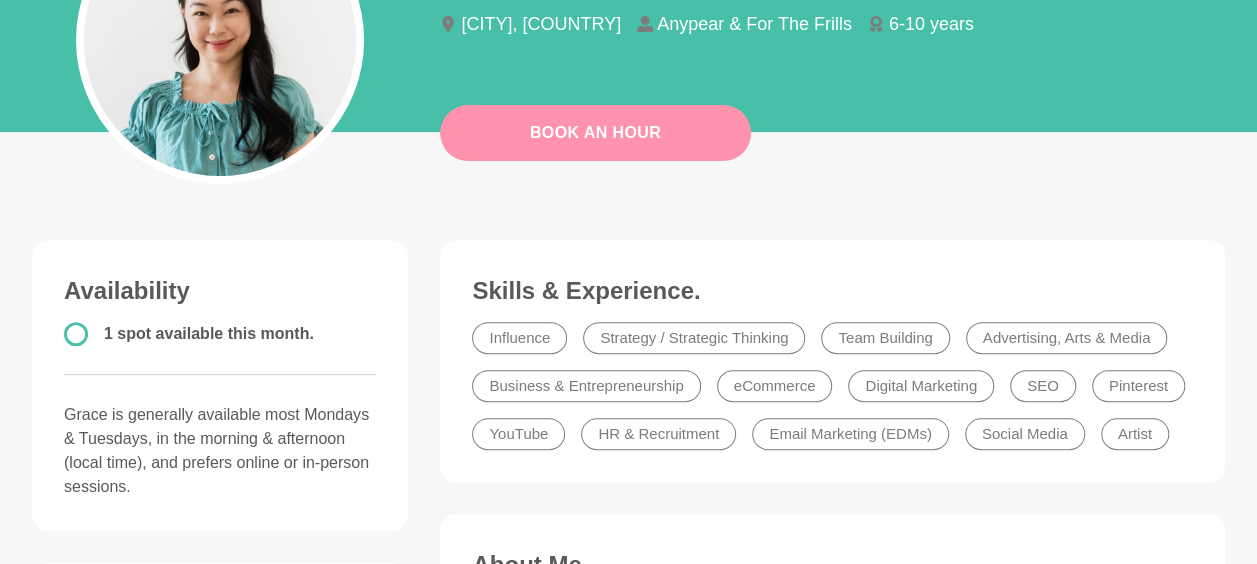 click on "Book An Hour" at bounding box center (595, 133) 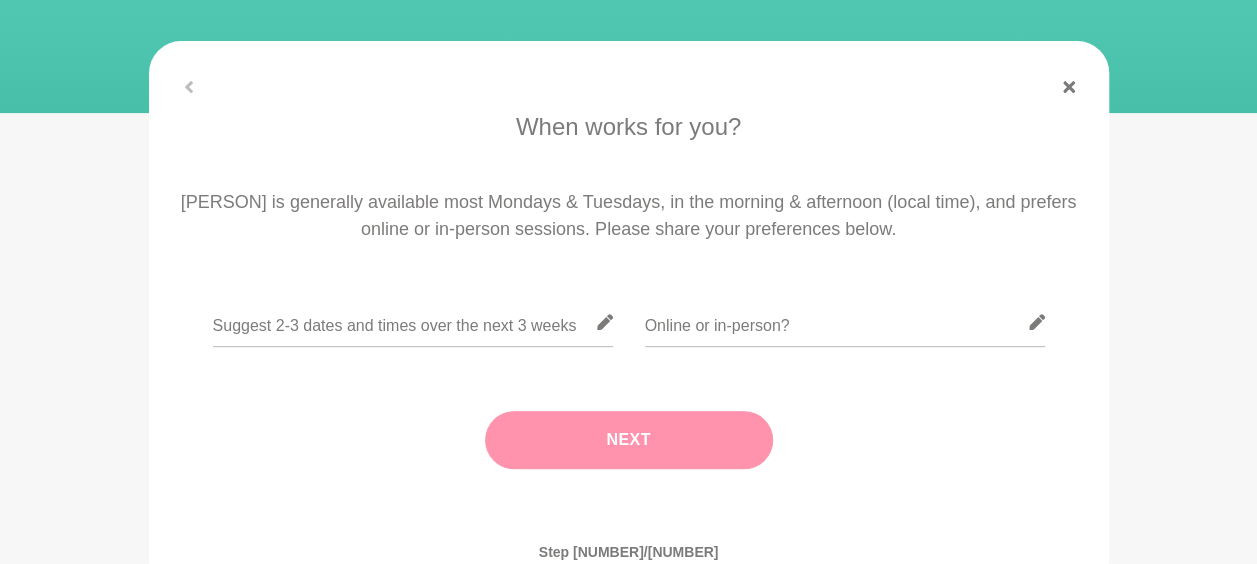 scroll, scrollTop: 300, scrollLeft: 0, axis: vertical 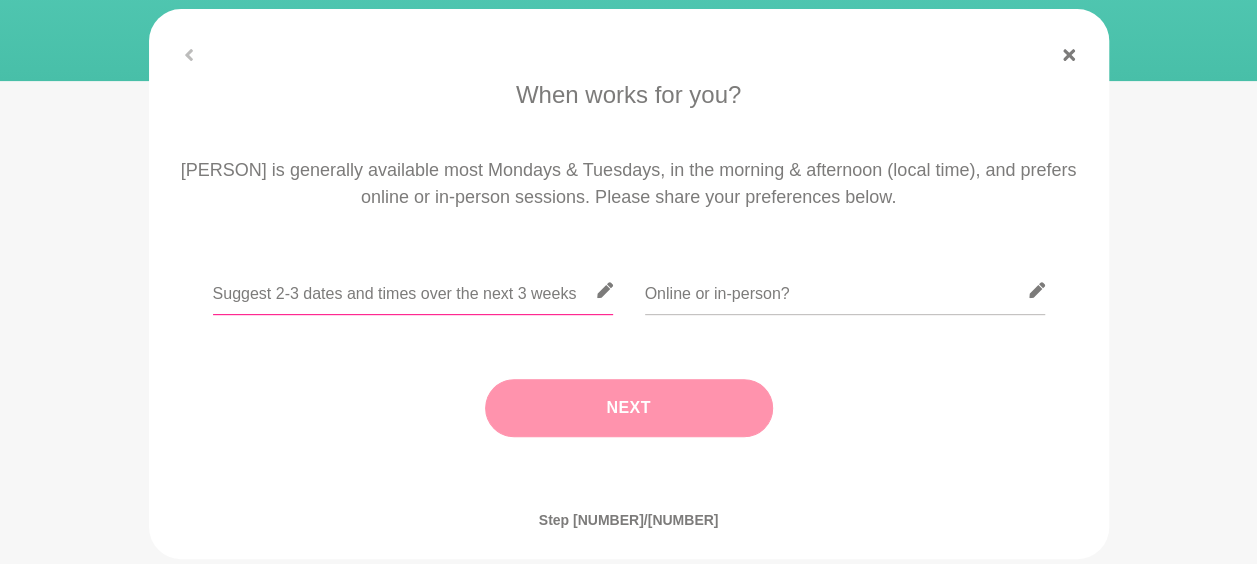 click at bounding box center [413, 290] 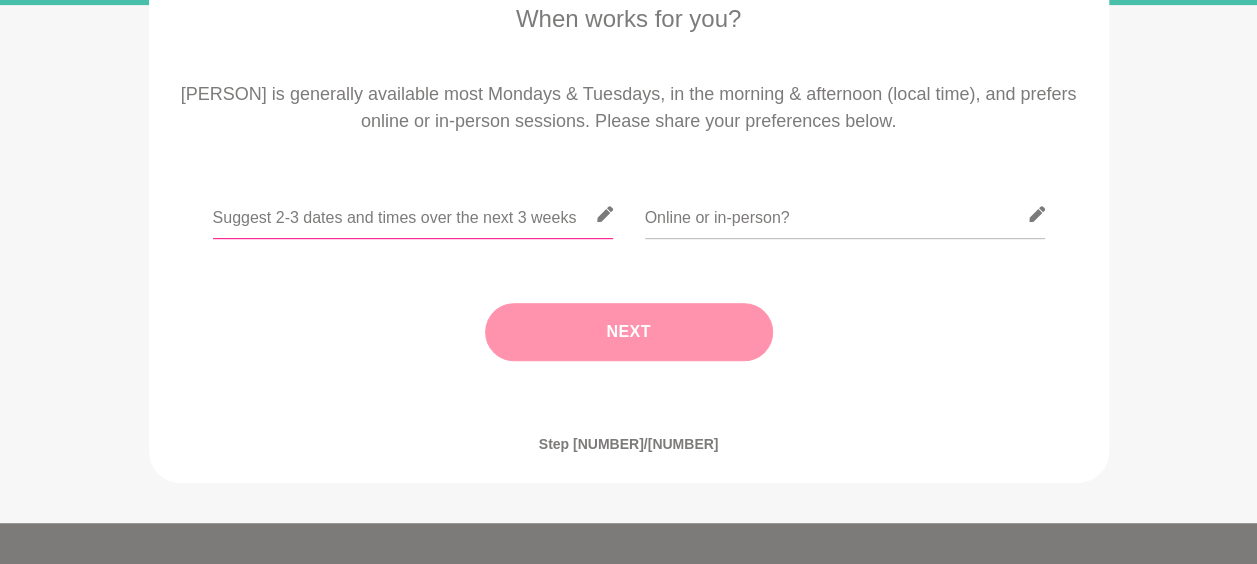 scroll, scrollTop: 400, scrollLeft: 0, axis: vertical 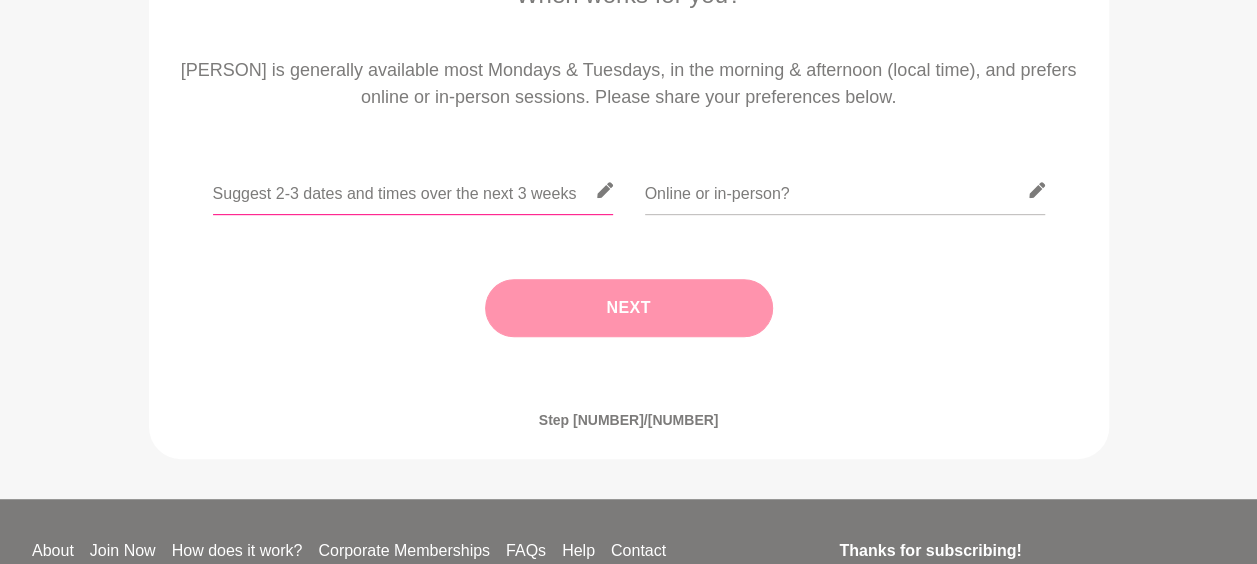 click at bounding box center [413, 190] 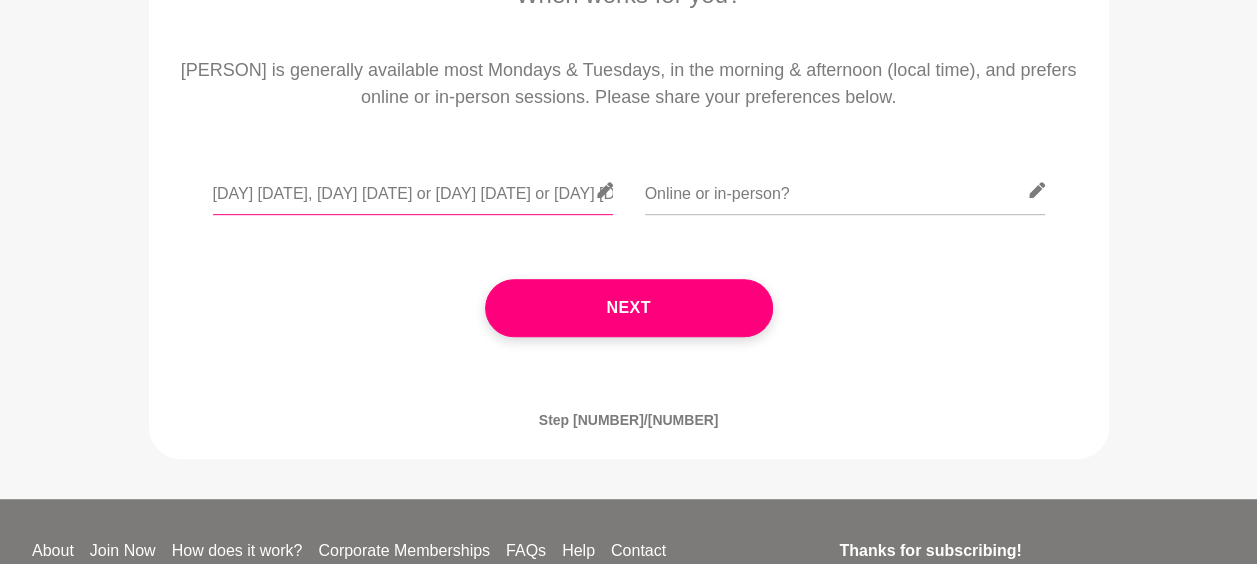 click on "[DAY] [DATE], [DAY] [DATE] or [DAY] [DATE] or [DAY] [DATE]" at bounding box center (413, 190) 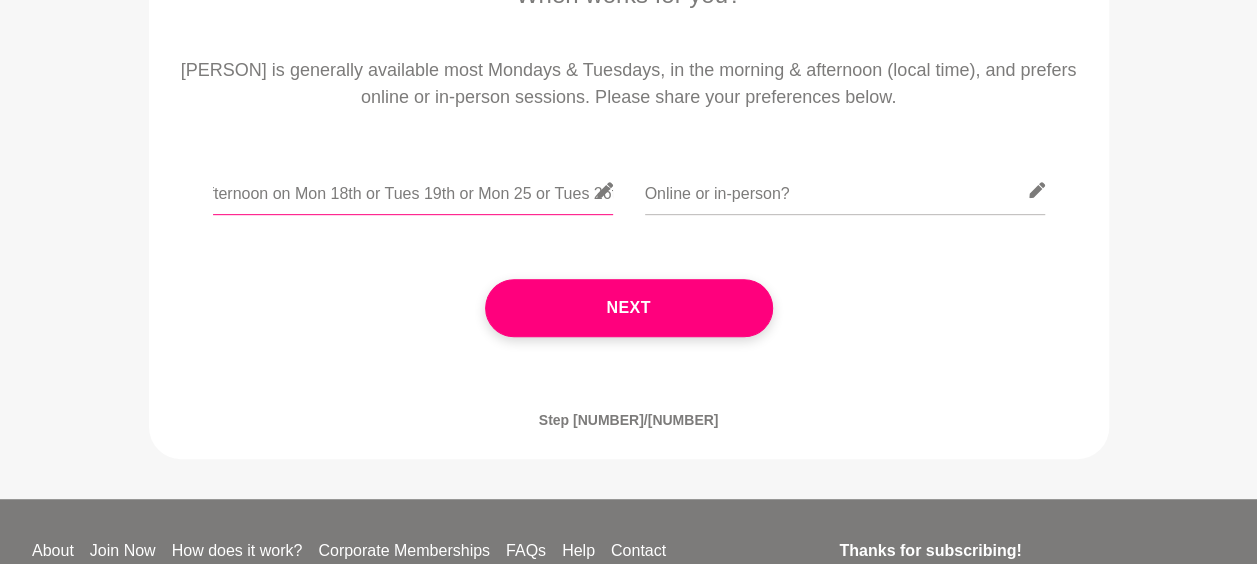 scroll, scrollTop: 0, scrollLeft: 132, axis: horizontal 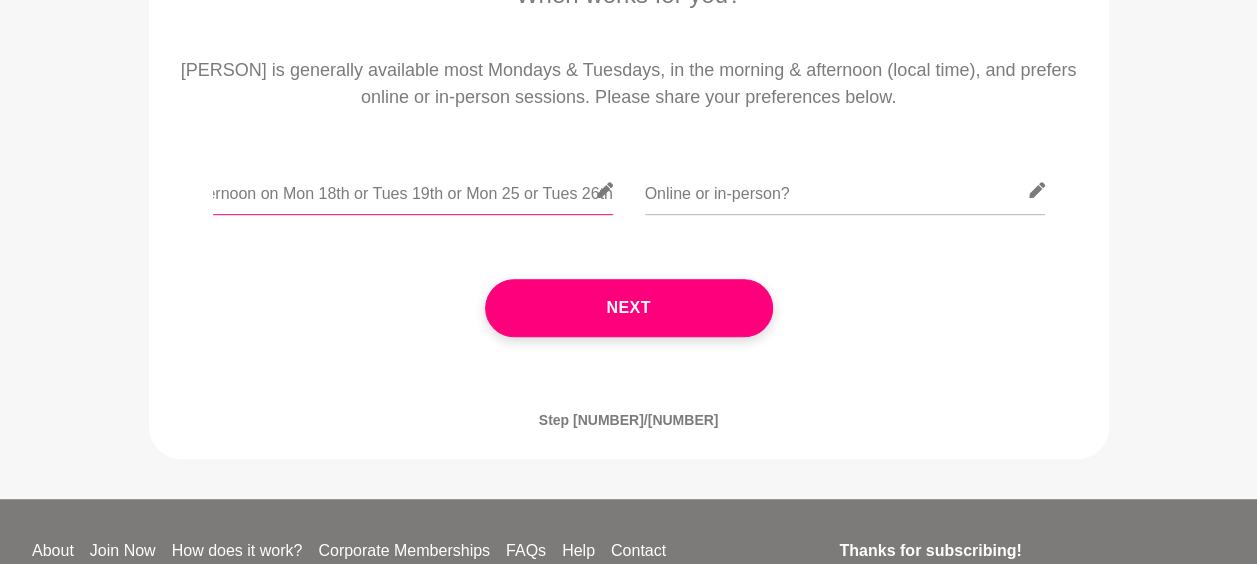click on "anytime in the afternoon on Mon 18th or Tues 19th or Mon 25 or Tues 26th" at bounding box center (413, 190) 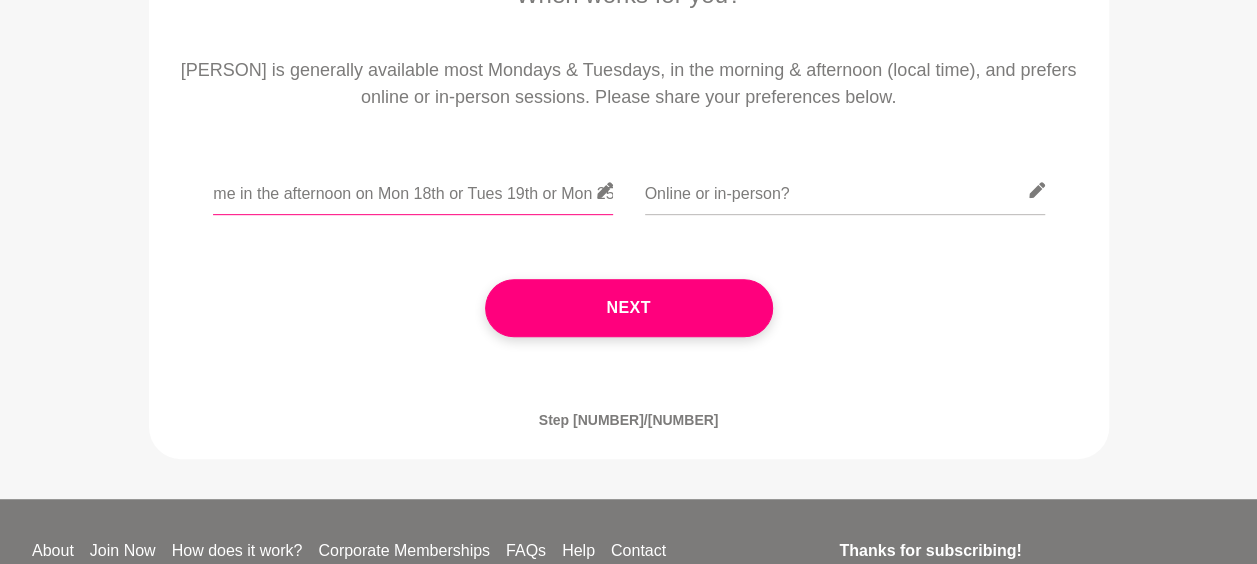 scroll, scrollTop: 0, scrollLeft: 0, axis: both 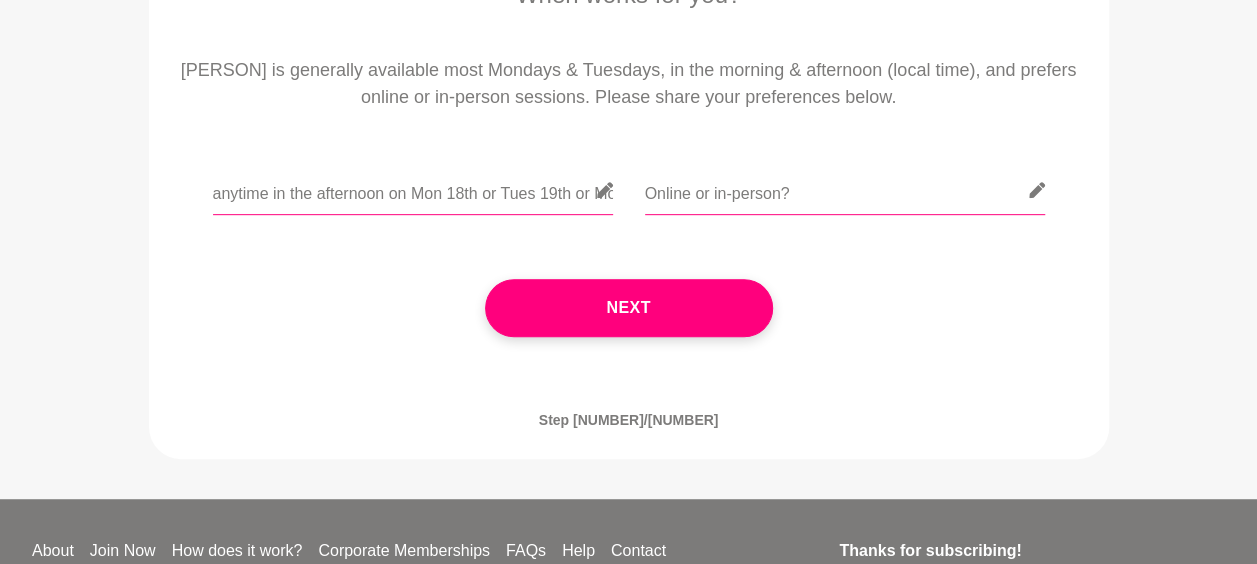 type on "anytime in the afternoon on Mon 18th or Tues 19th or Mon 25 or Tues 26th" 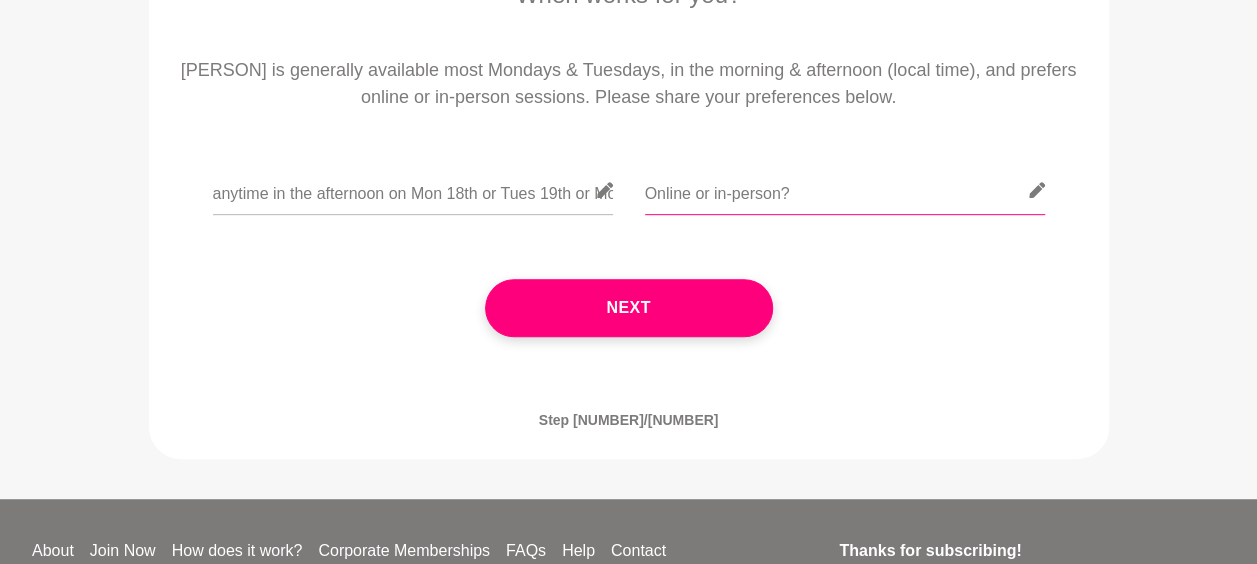 click at bounding box center (845, 190) 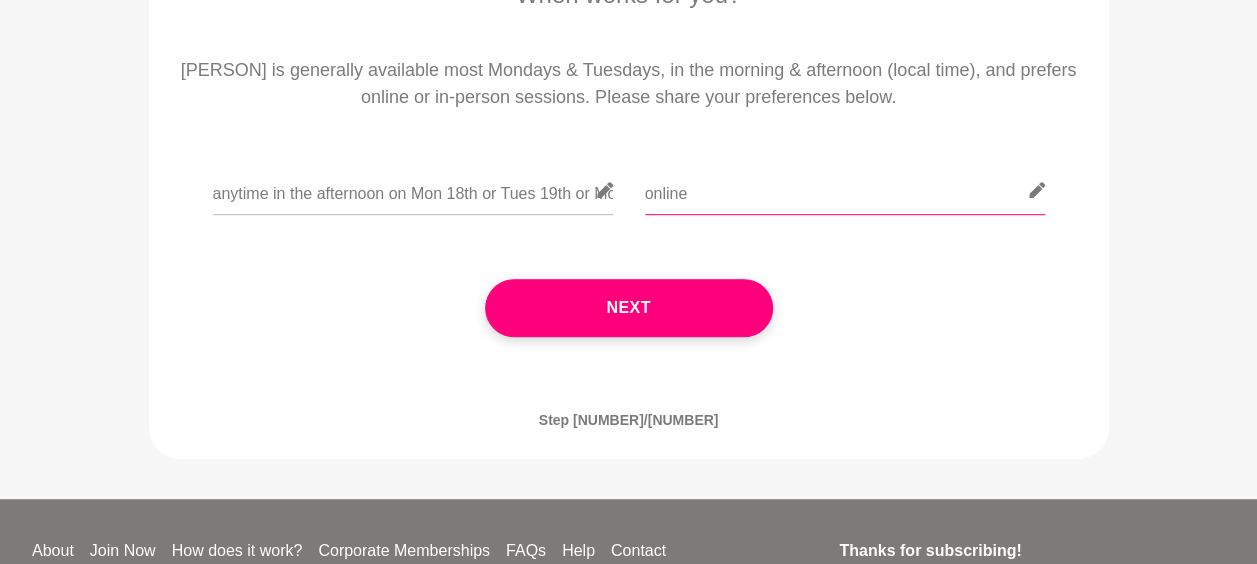 type on "online" 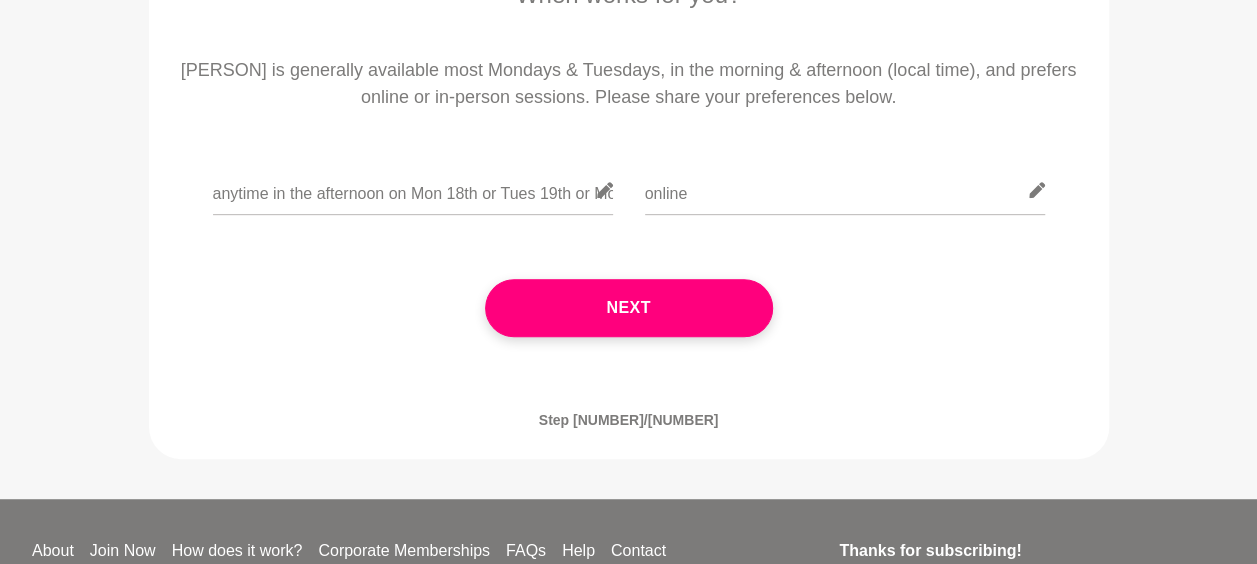 click on "online" at bounding box center (845, 202) 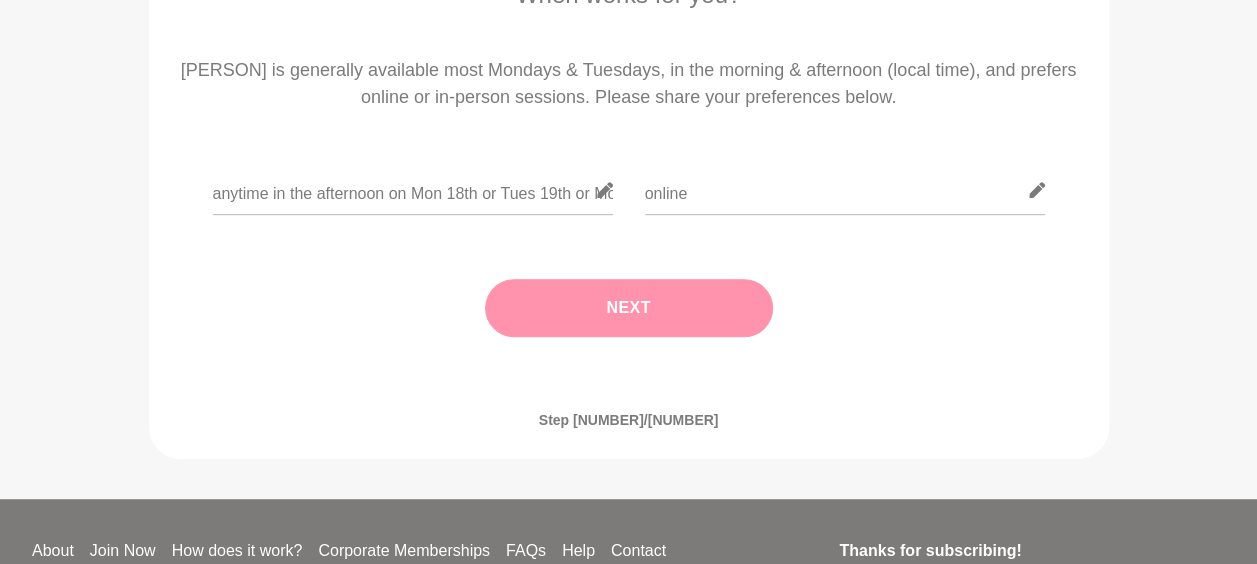 click on "Next" at bounding box center (629, 308) 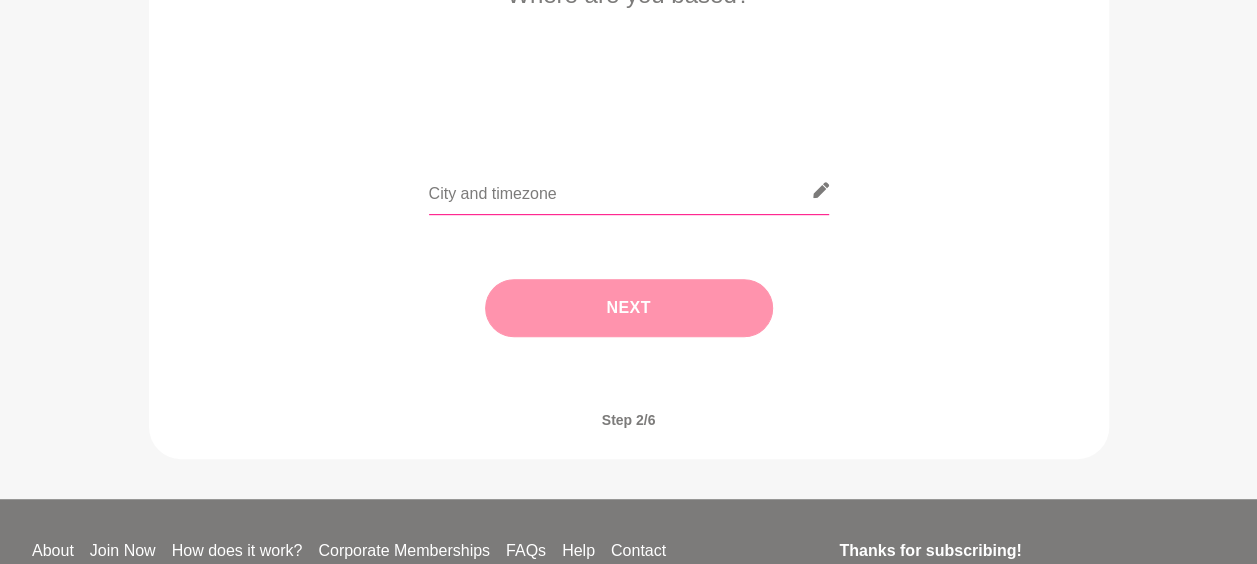 click at bounding box center (629, 190) 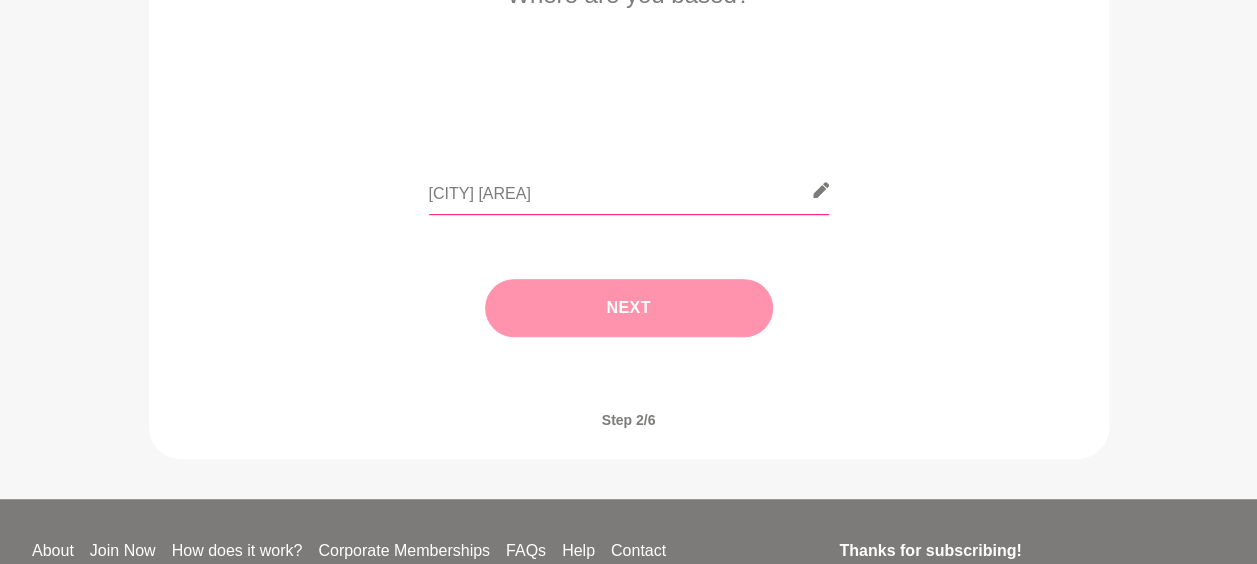 type on "[CITY] [AREA]" 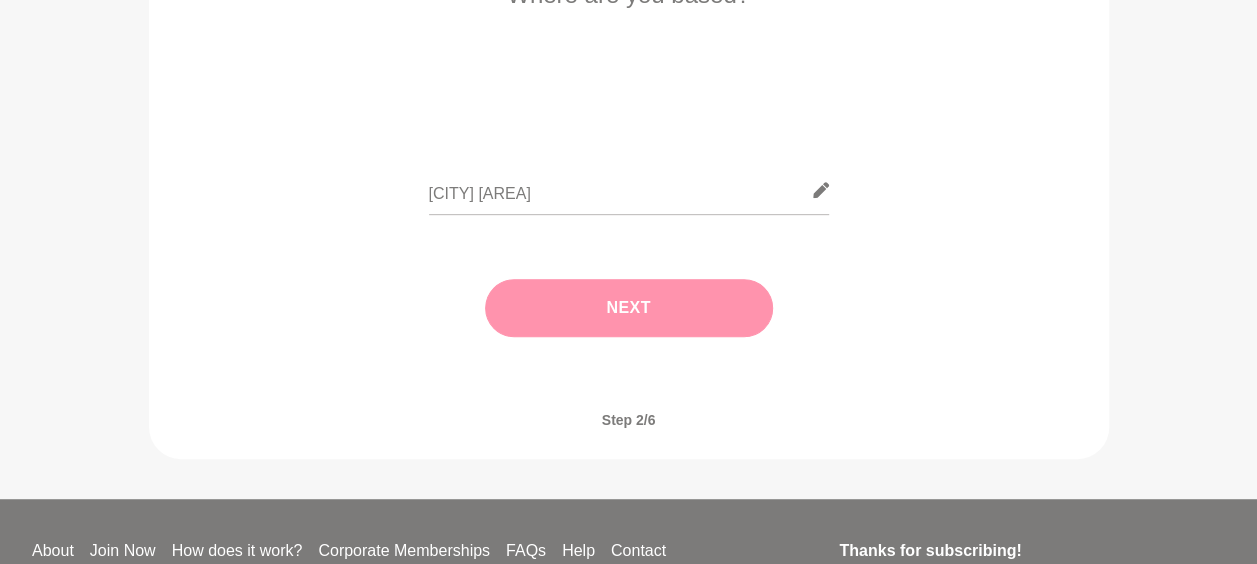click on "Next" at bounding box center [629, 308] 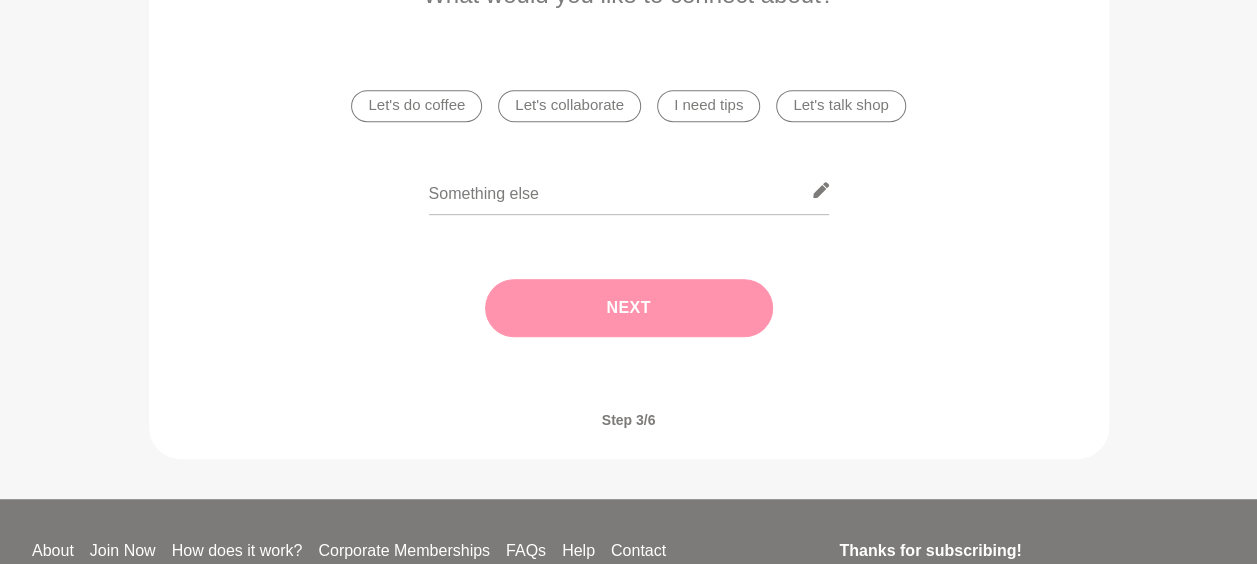 click on "I need tips" at bounding box center [708, 106] 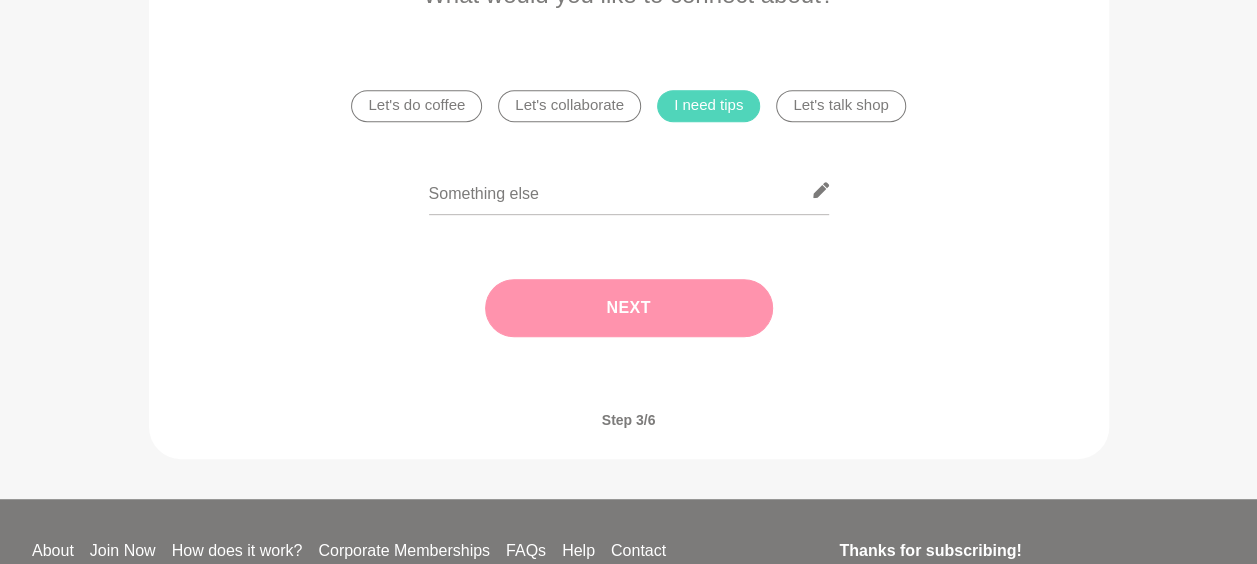 click on "Next" at bounding box center [629, 308] 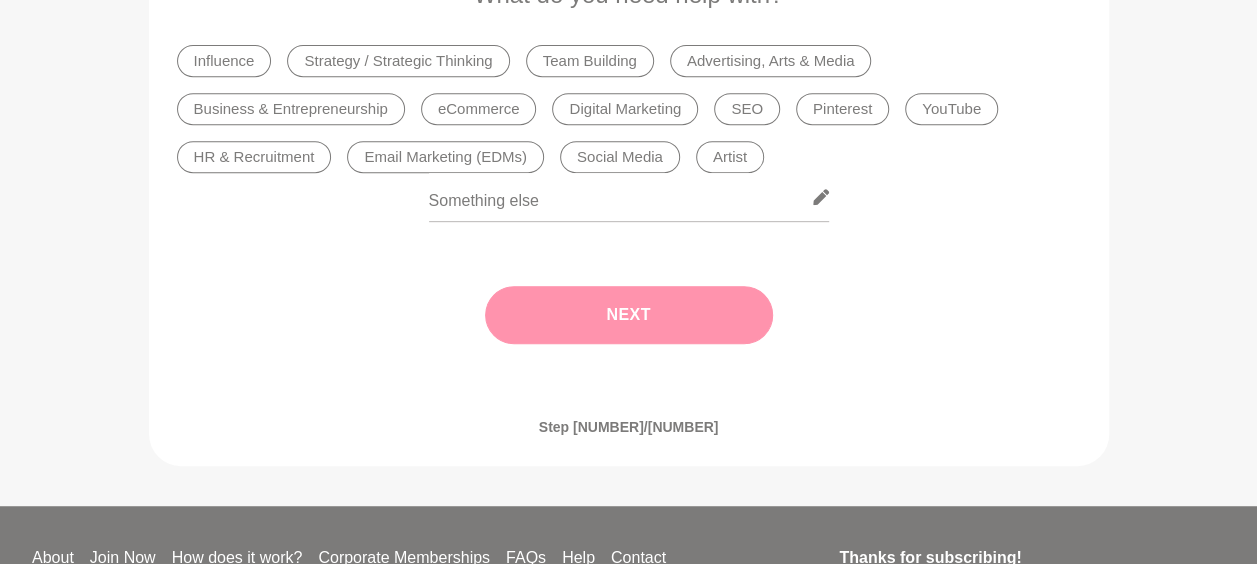 scroll, scrollTop: 300, scrollLeft: 0, axis: vertical 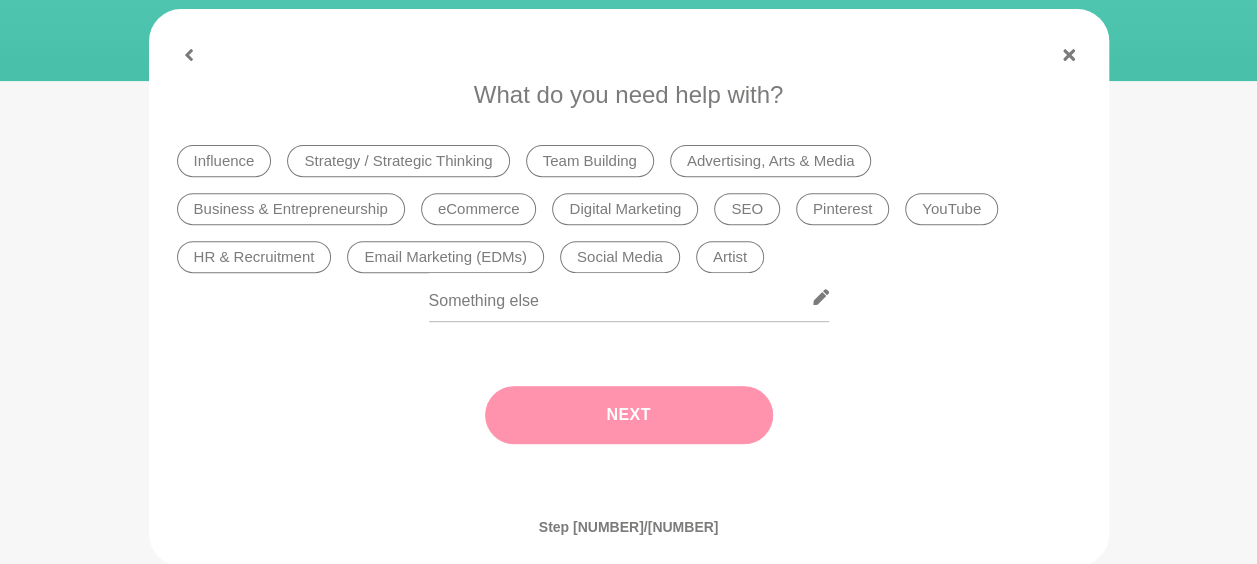 click on "Strategy / Strategic Thinking" at bounding box center (398, 161) 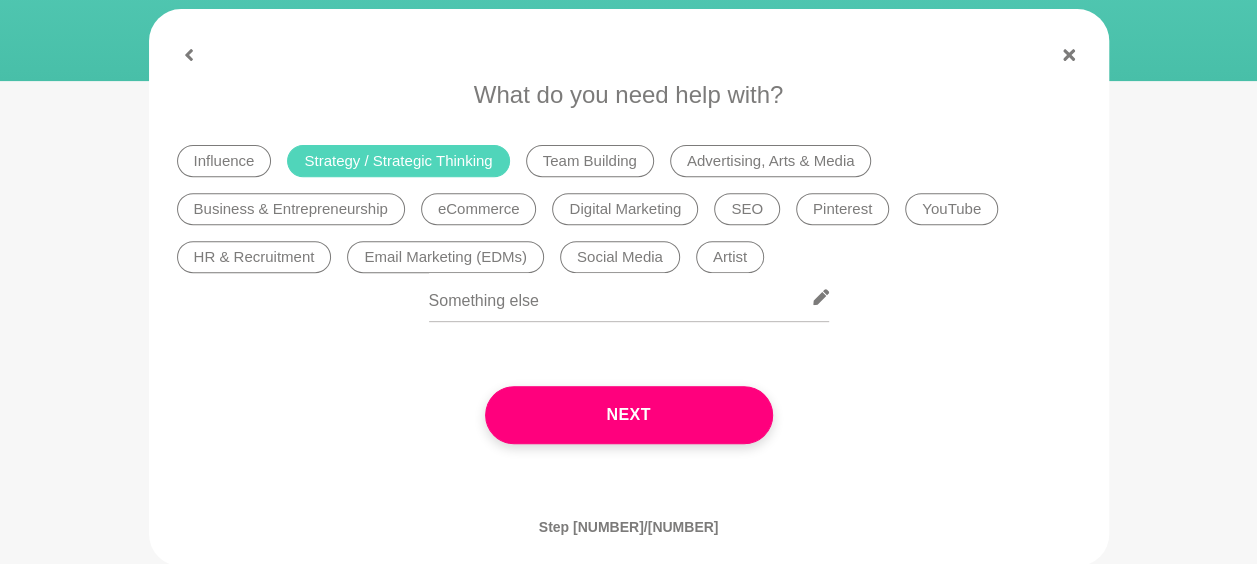 click on "Business & Entrepreneurship" at bounding box center [291, 209] 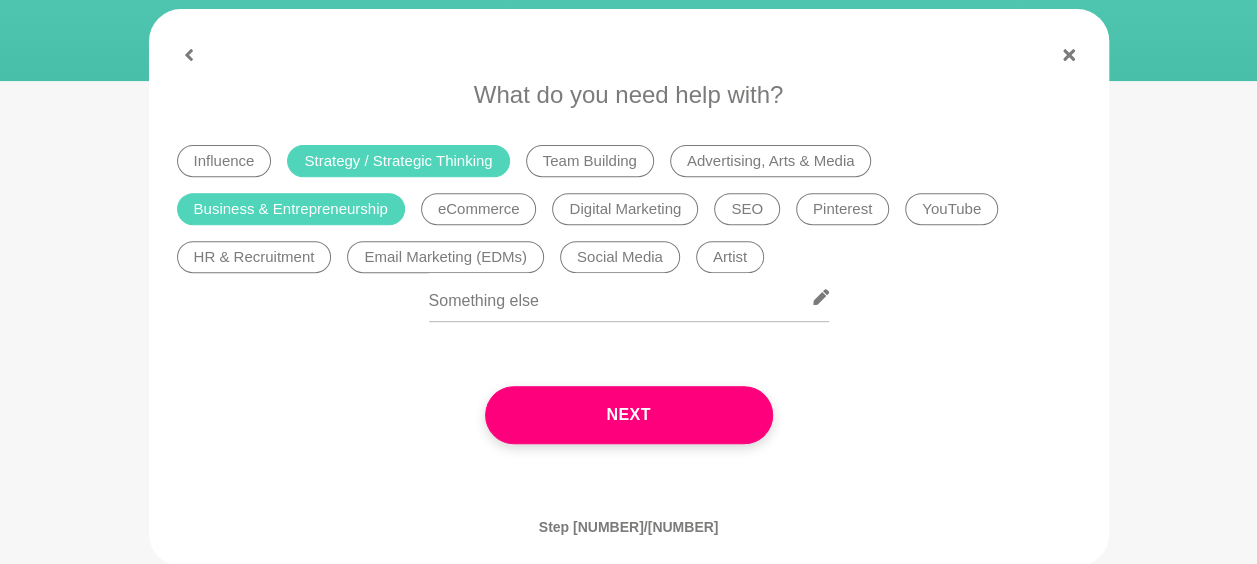 click on "Social Media" at bounding box center [620, 257] 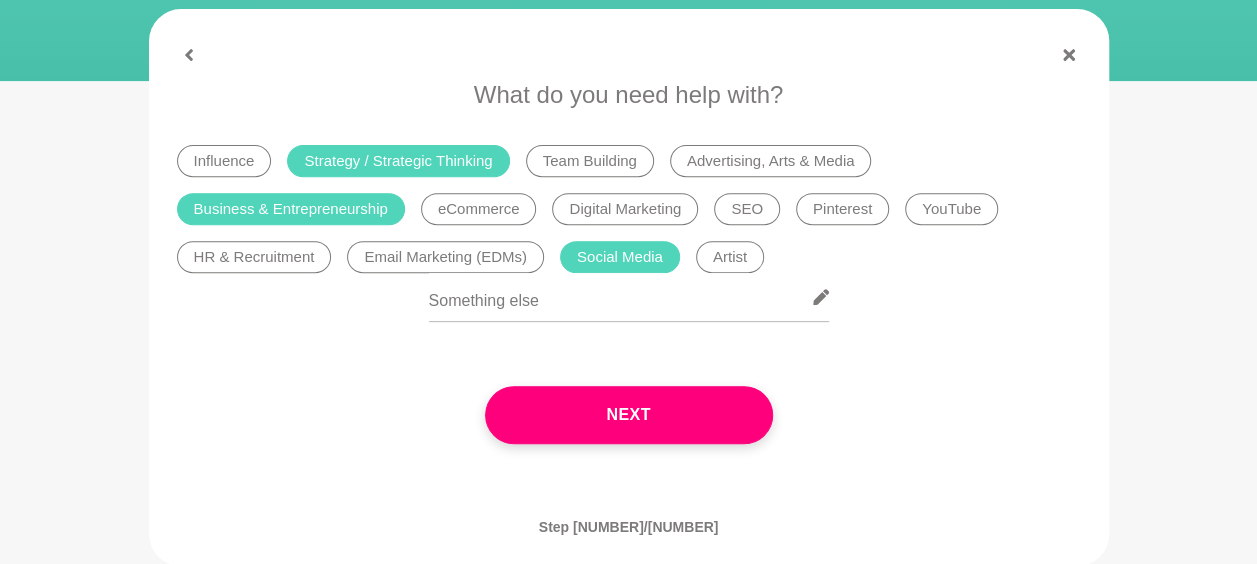 click on "Artist" at bounding box center [730, 257] 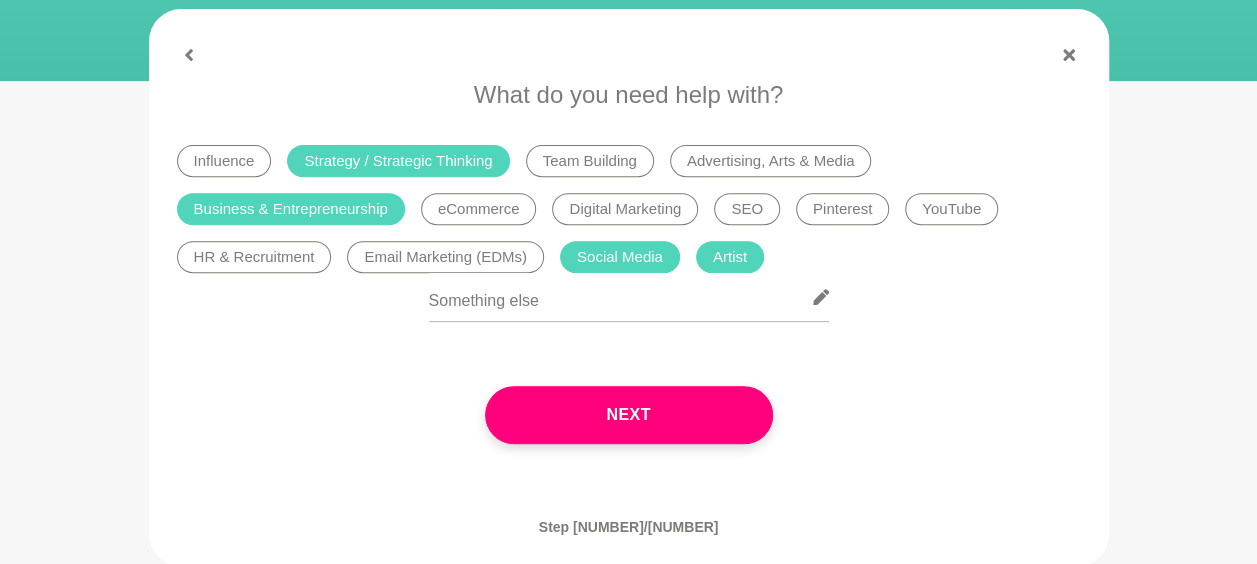 click on "Strategy / Strategic Thinking" at bounding box center [398, 161] 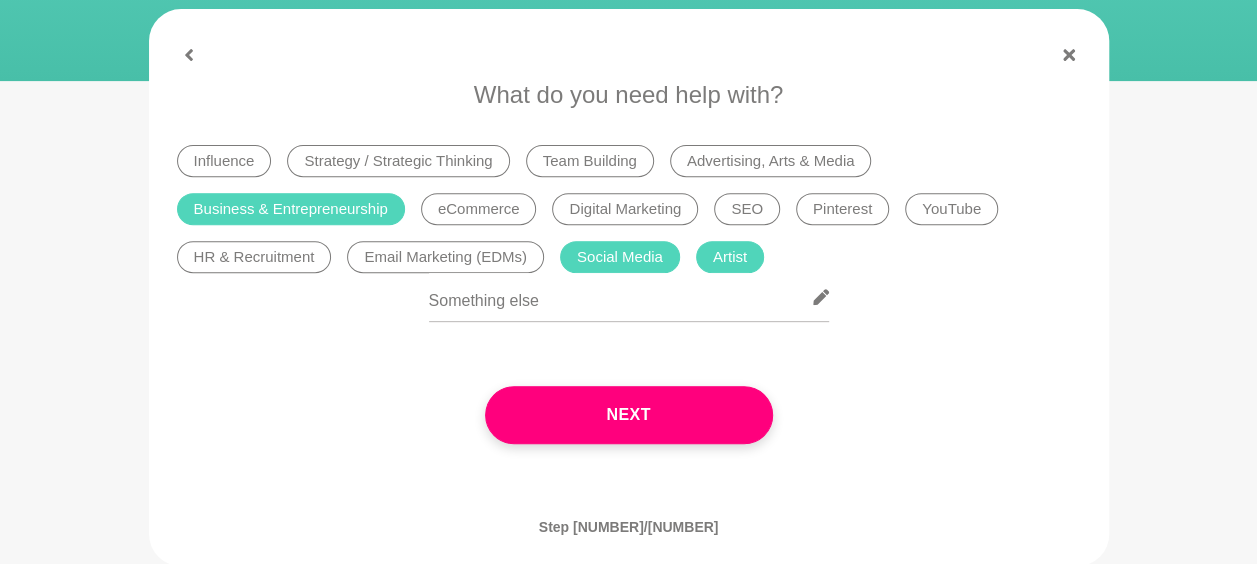 click on "Influence" at bounding box center (224, 161) 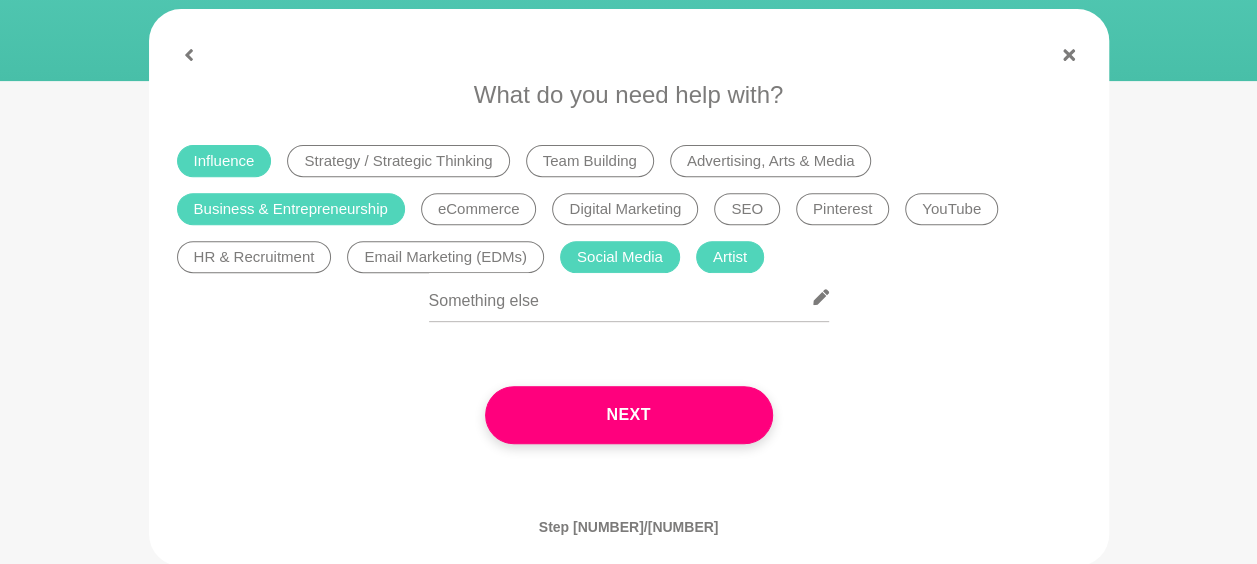 click on "Digital Marketing" at bounding box center (625, 209) 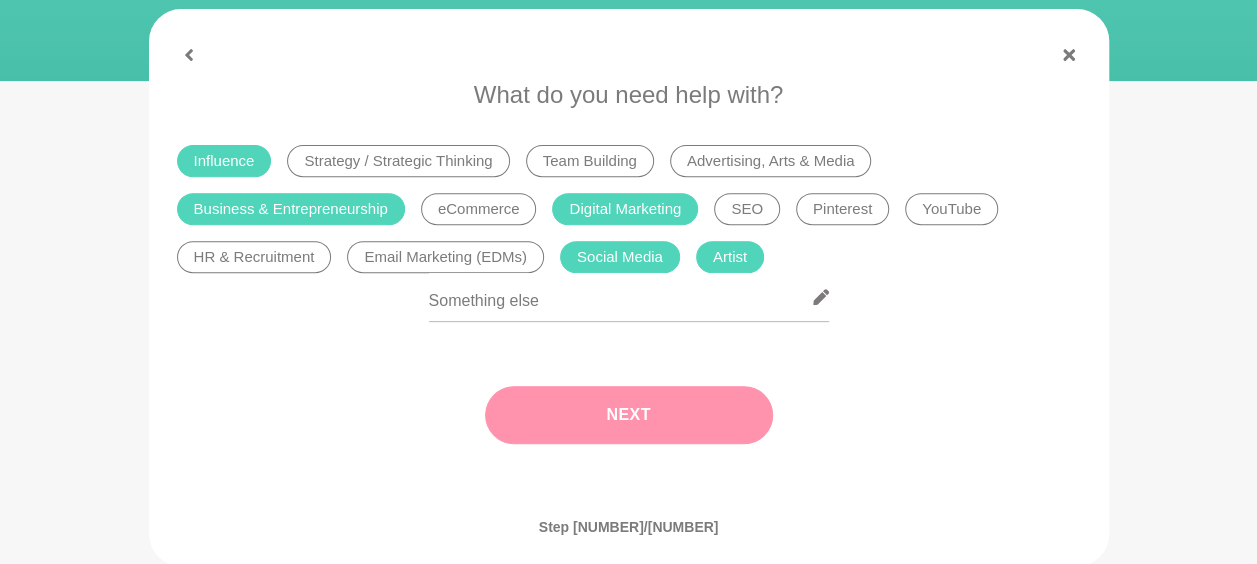 click on "Next" at bounding box center (629, 415) 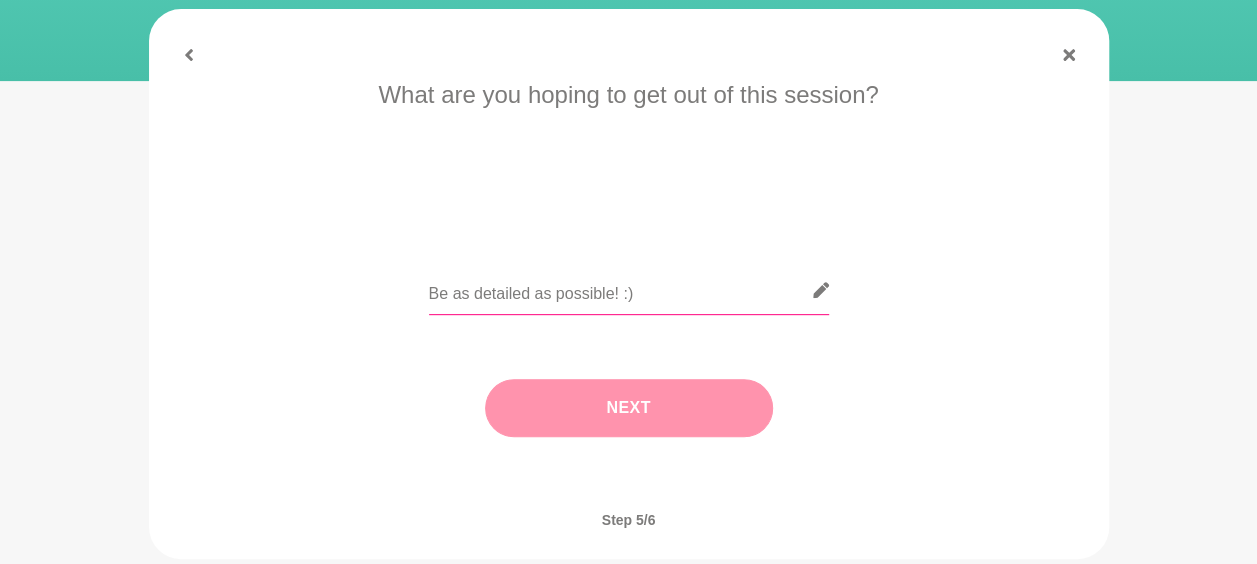 click at bounding box center (629, 290) 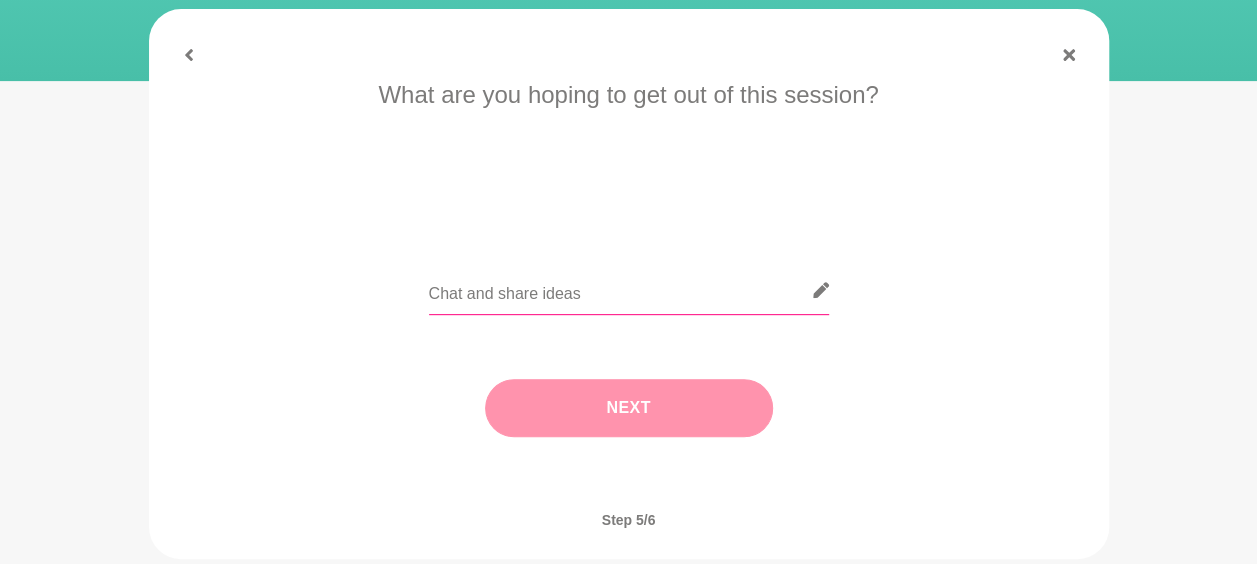type on "Chat and share ideas" 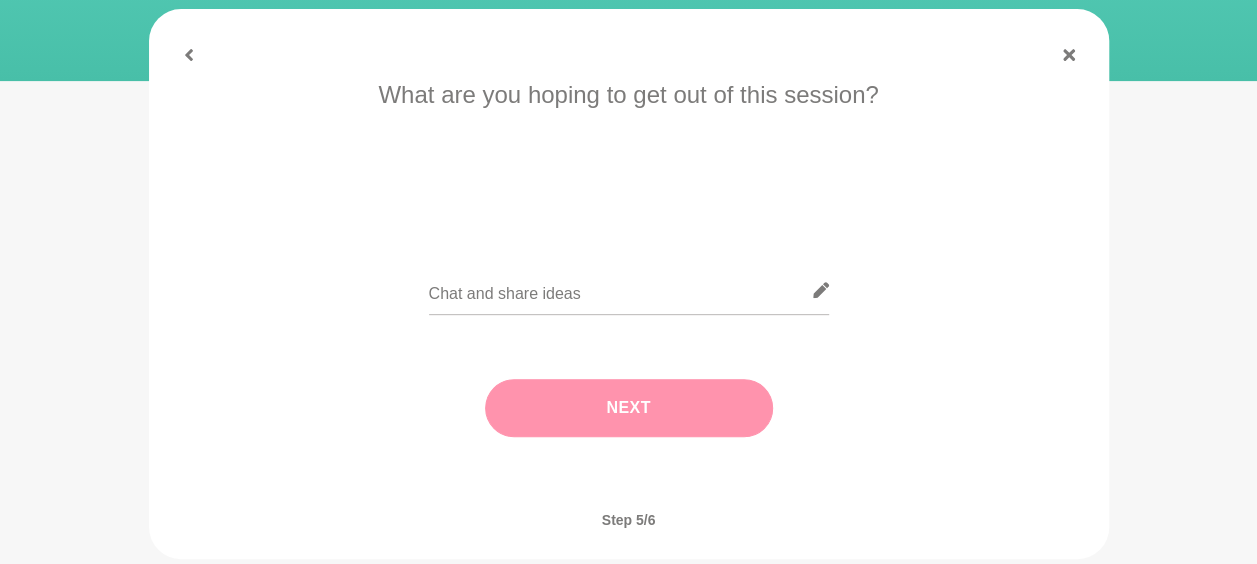 click on "Next" at bounding box center [629, 408] 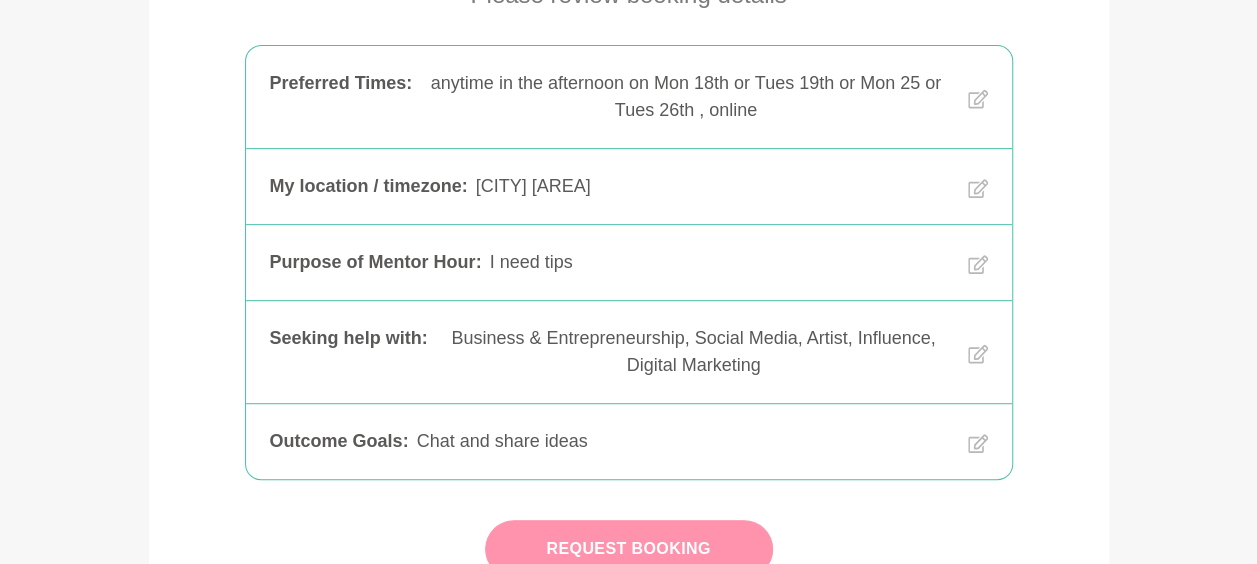scroll, scrollTop: 500, scrollLeft: 0, axis: vertical 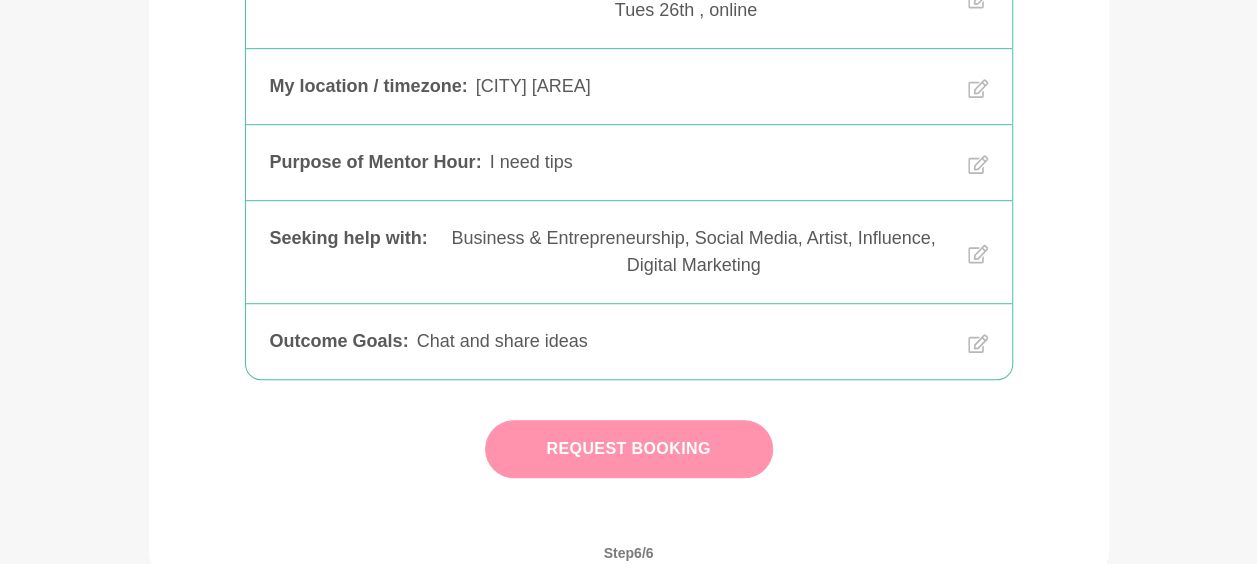 click on "Request Booking" at bounding box center (629, 449) 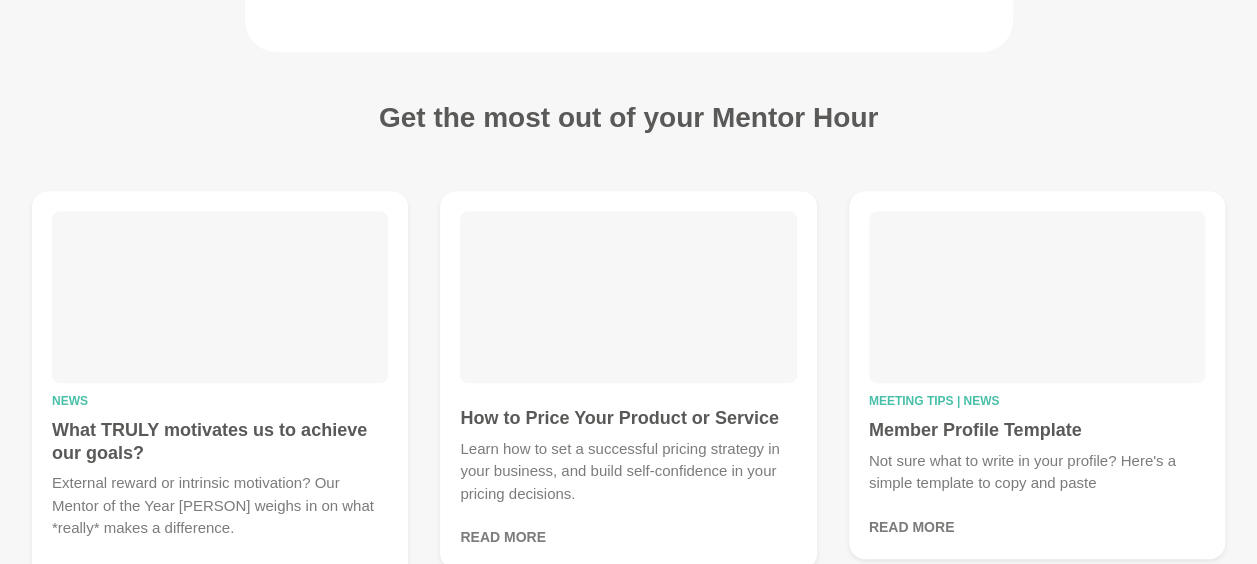 scroll, scrollTop: 0, scrollLeft: 0, axis: both 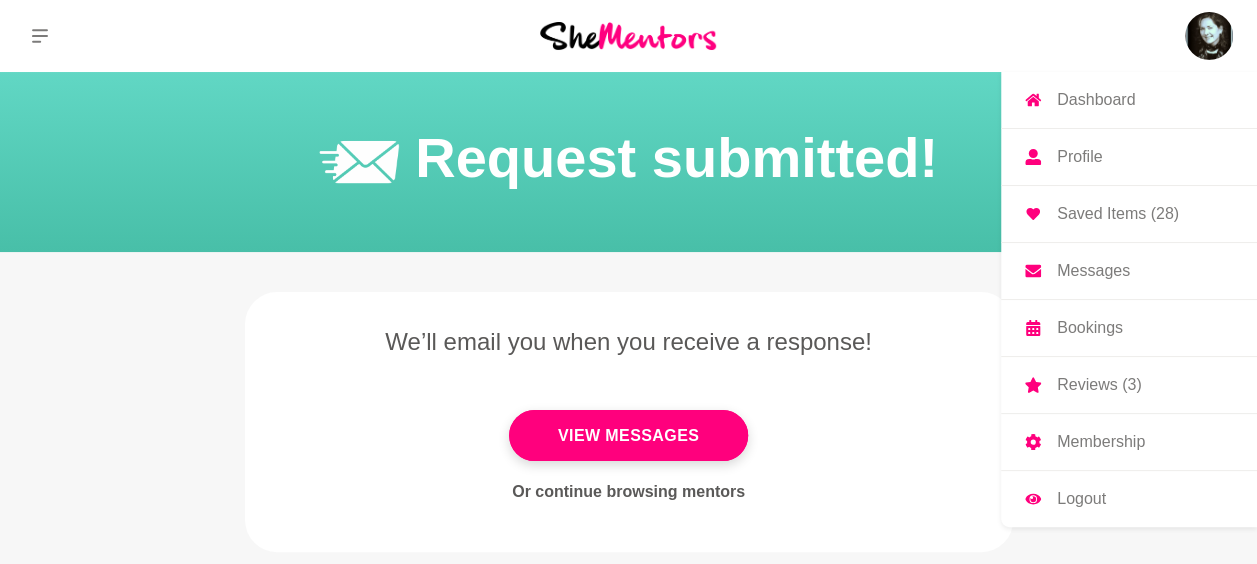 click on "Dashboard" at bounding box center (1096, 100) 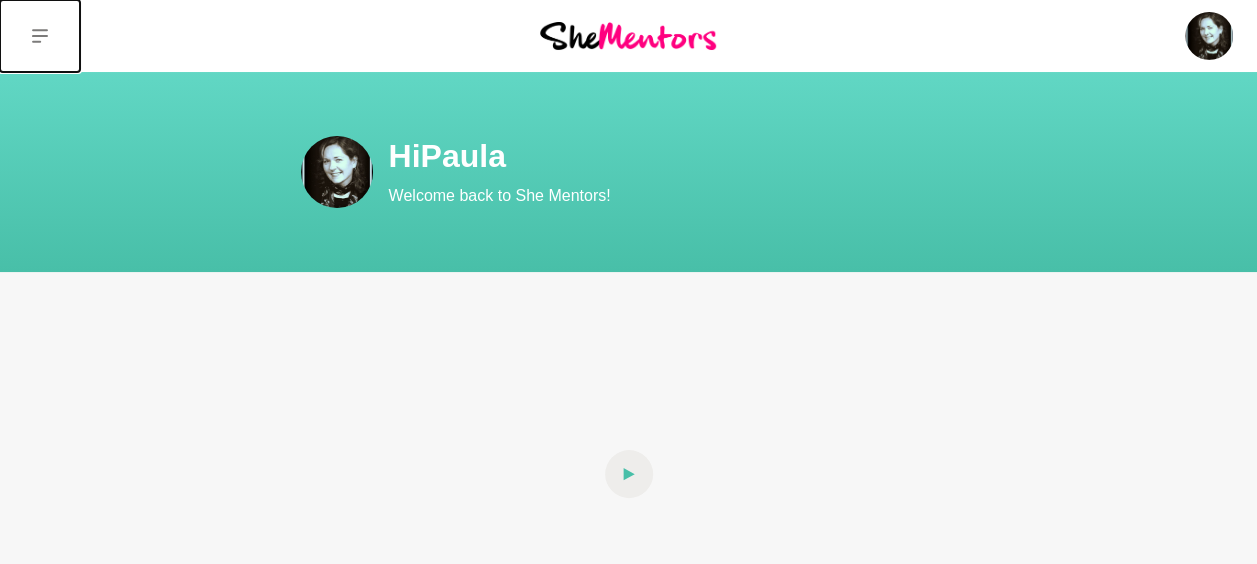 click 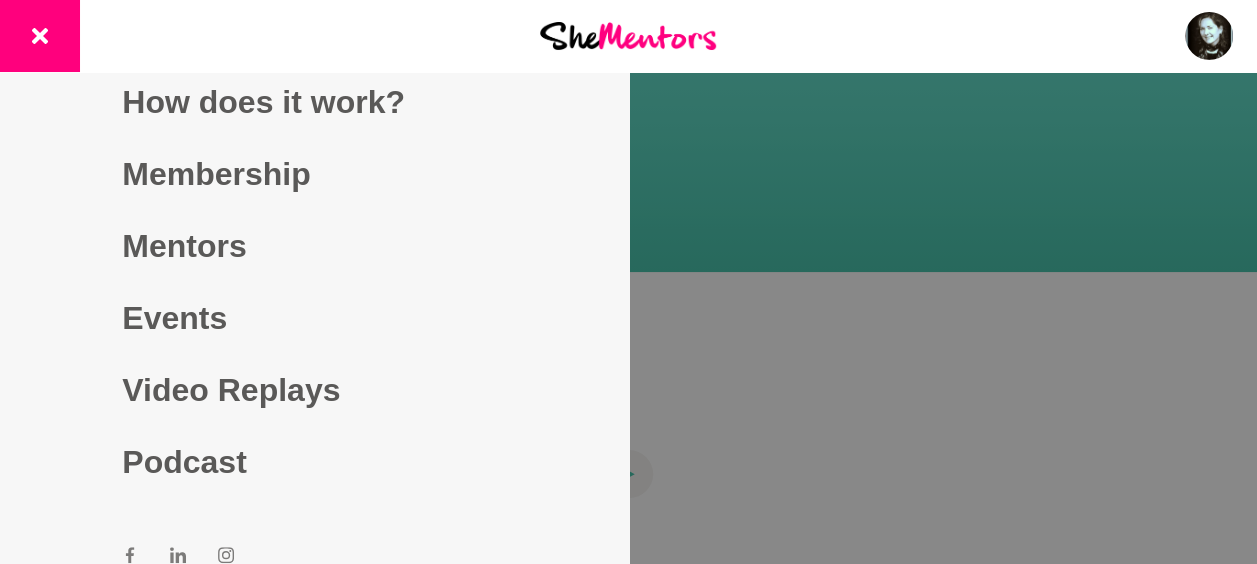 click at bounding box center [209, 36] 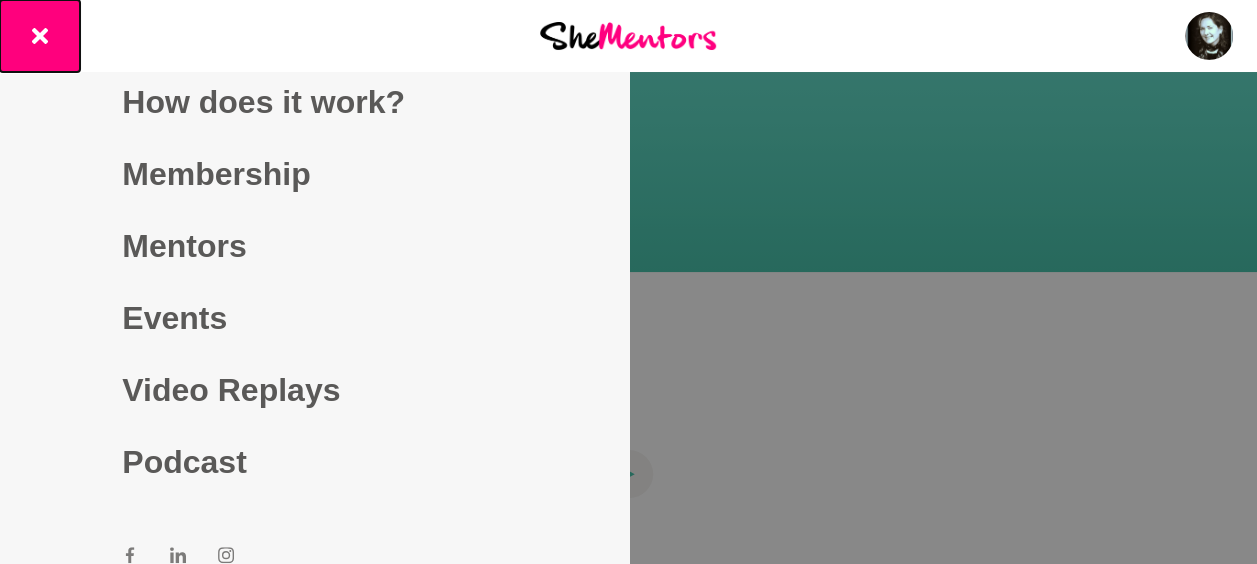 click 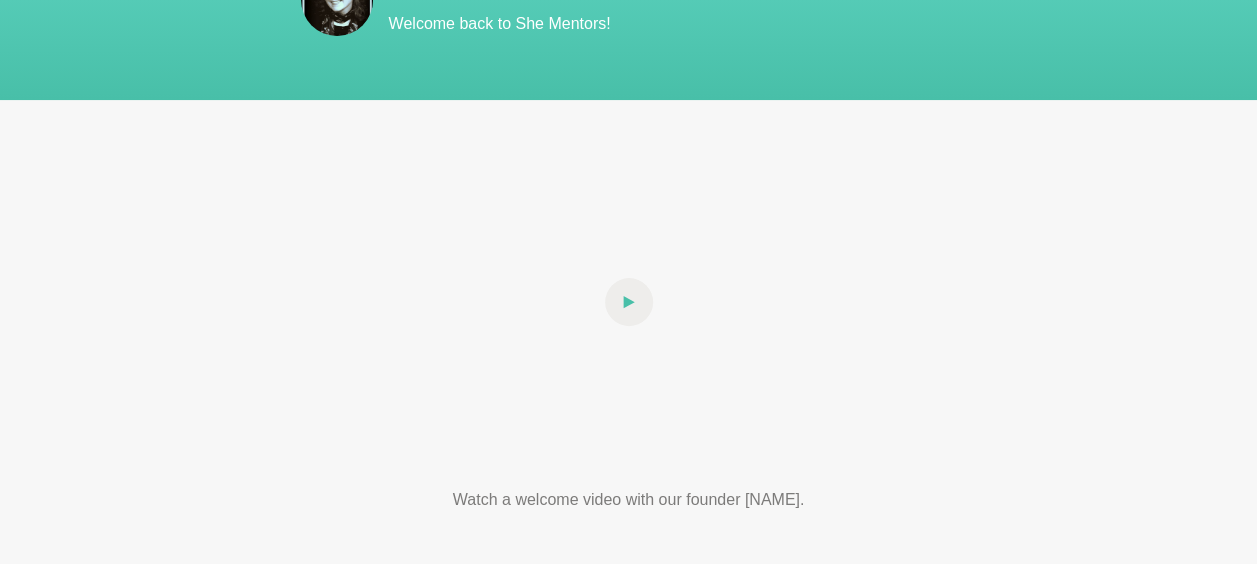 scroll, scrollTop: 0, scrollLeft: 0, axis: both 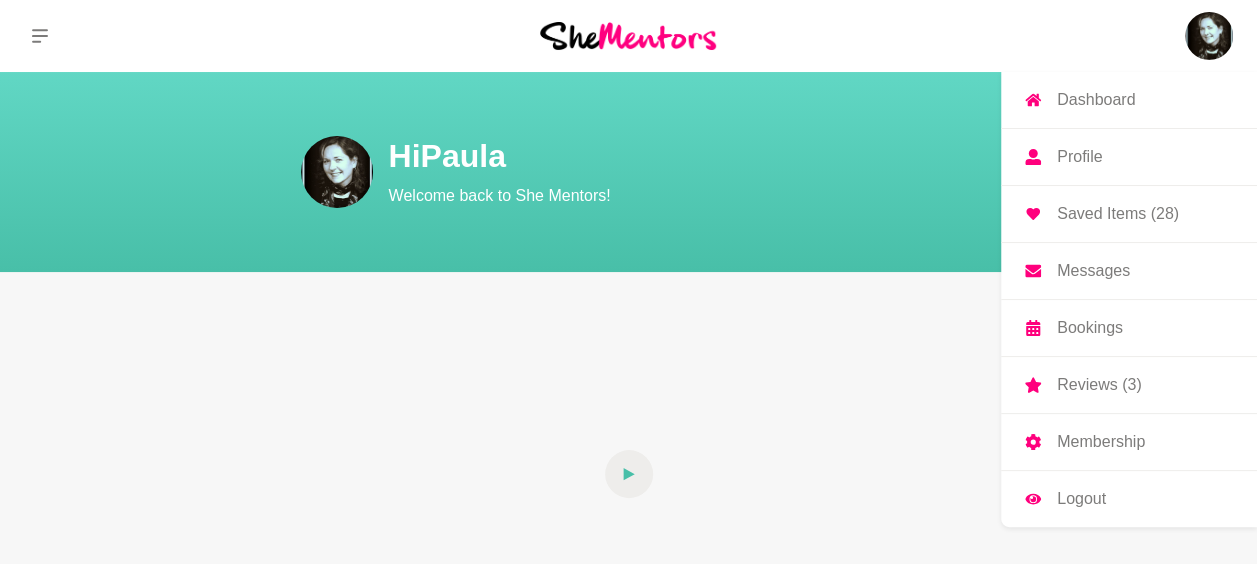 click on "Profile" at bounding box center (1079, 157) 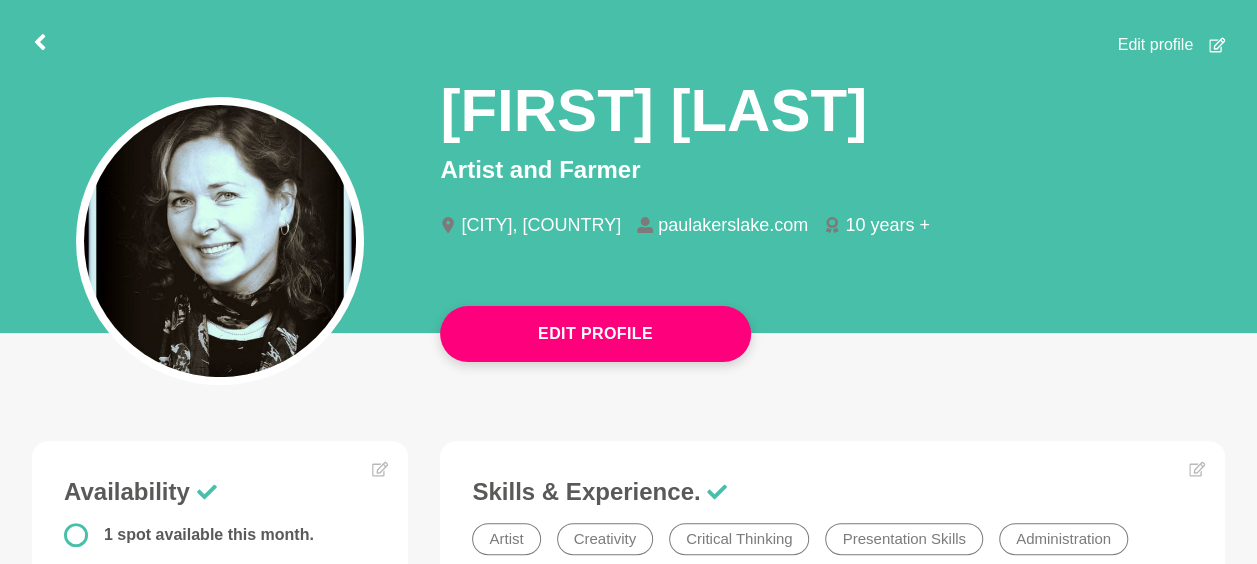 scroll, scrollTop: 0, scrollLeft: 0, axis: both 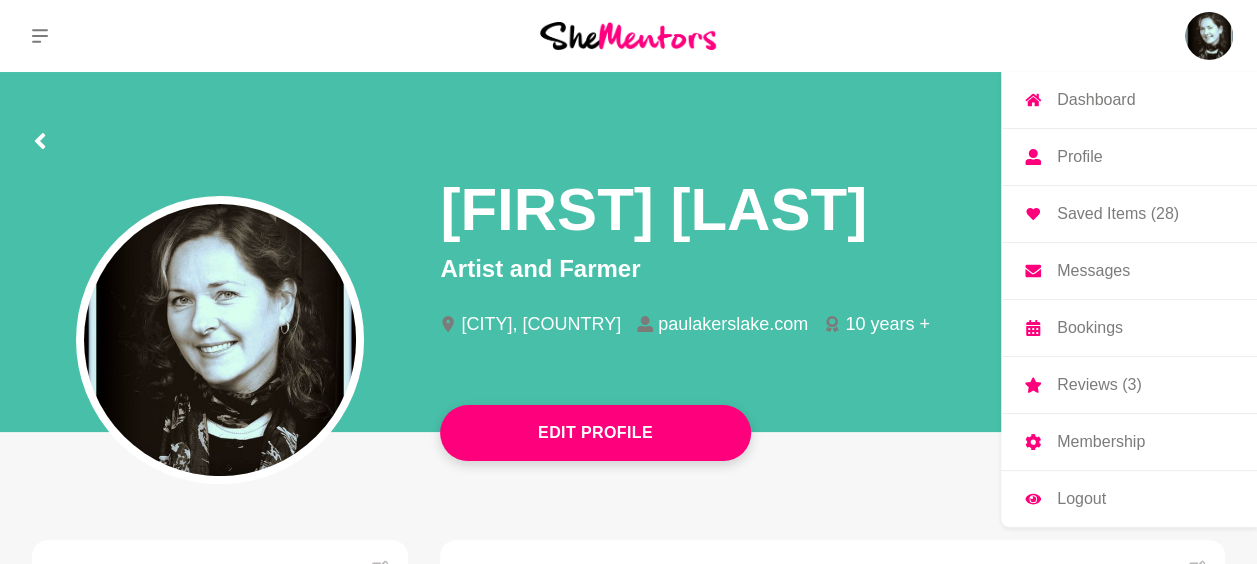 click on "Bookings" at bounding box center [1090, 328] 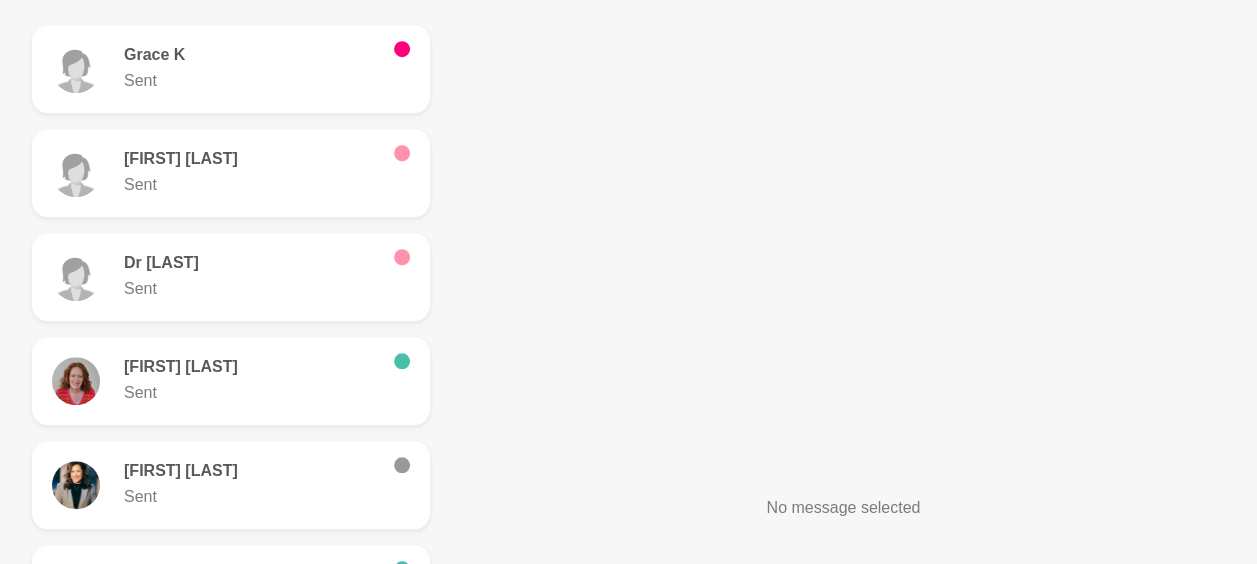 scroll, scrollTop: 700, scrollLeft: 0, axis: vertical 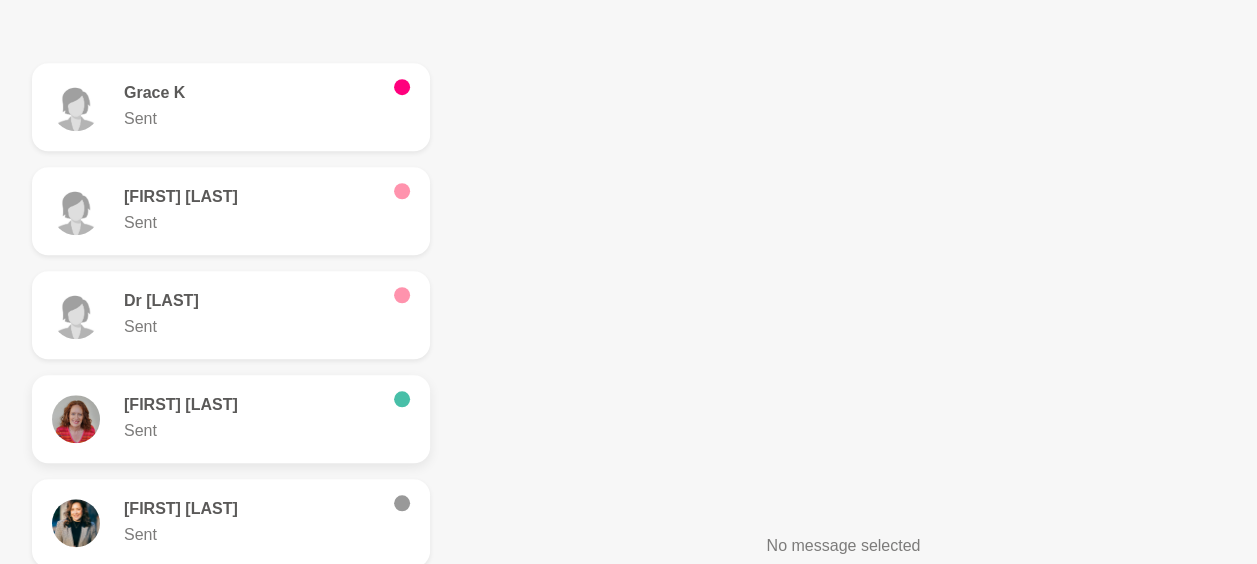 click on "[FIRST] [LAST]" at bounding box center [251, 405] 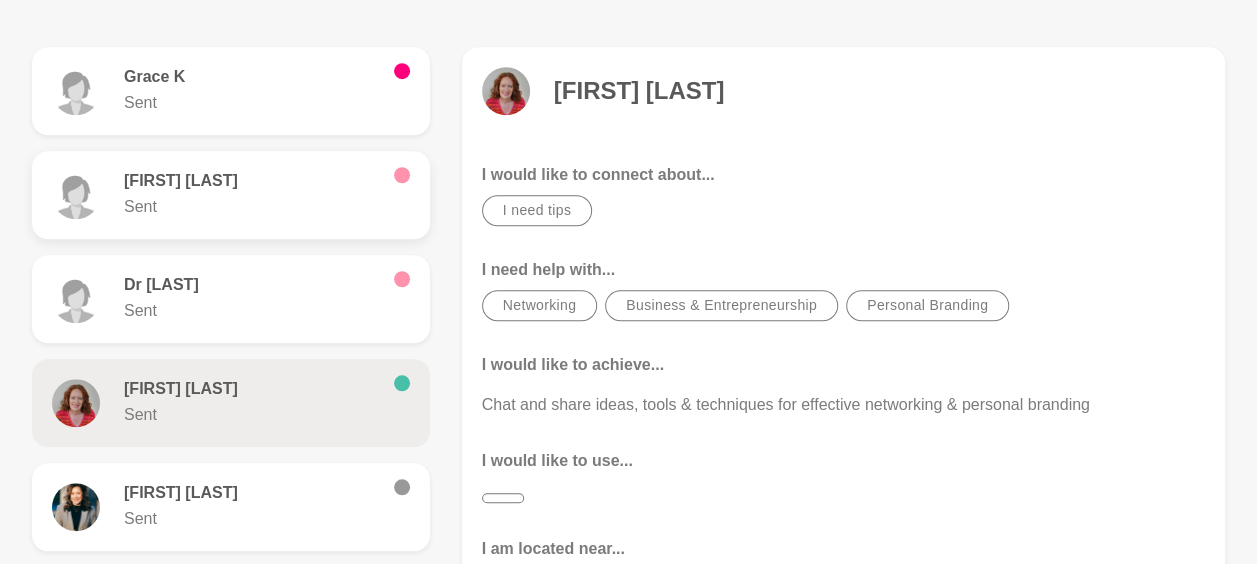 scroll, scrollTop: 500, scrollLeft: 0, axis: vertical 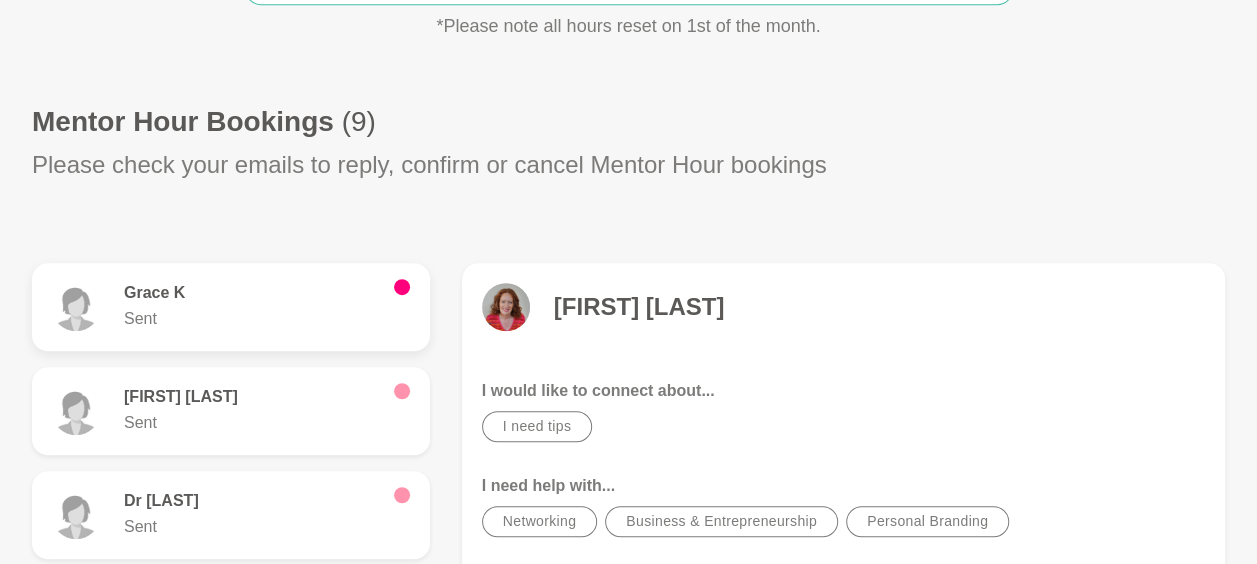 click on "Grace K" at bounding box center [251, 293] 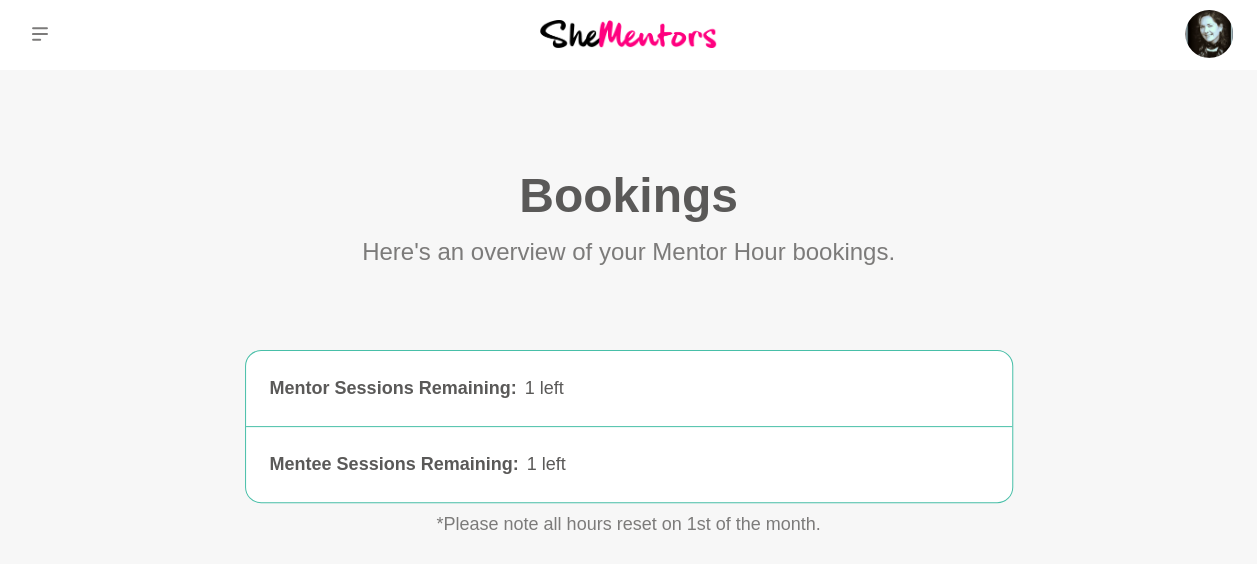 scroll, scrollTop: 0, scrollLeft: 0, axis: both 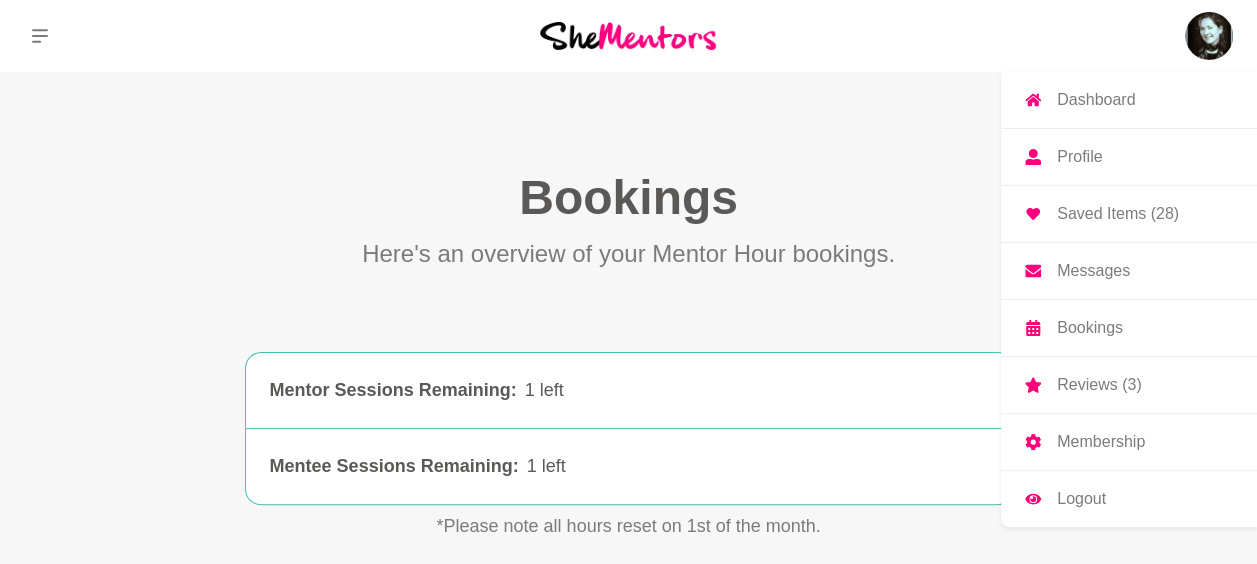 click on "Messages" at bounding box center (1093, 271) 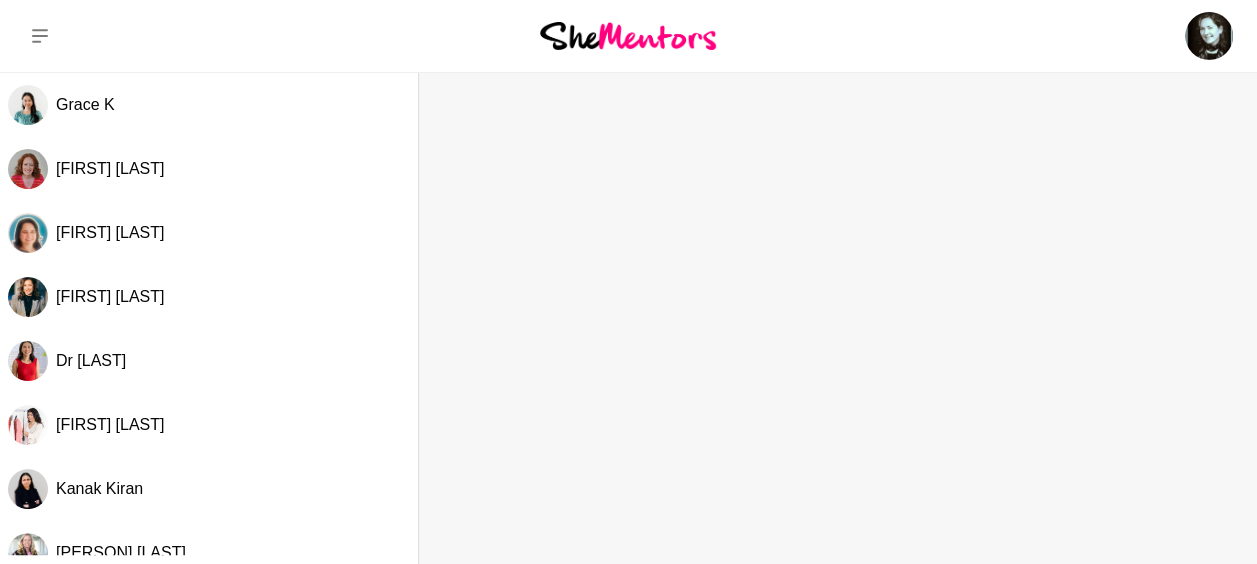 scroll, scrollTop: 0, scrollLeft: 0, axis: both 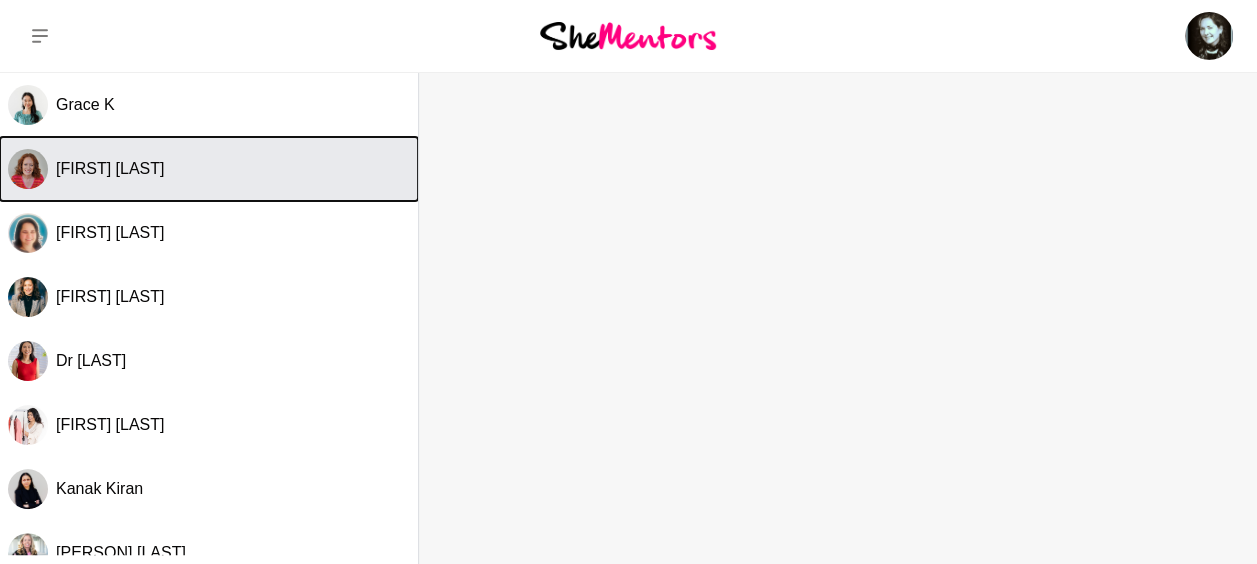 click on "[FIRST] [LAST]" at bounding box center (110, 168) 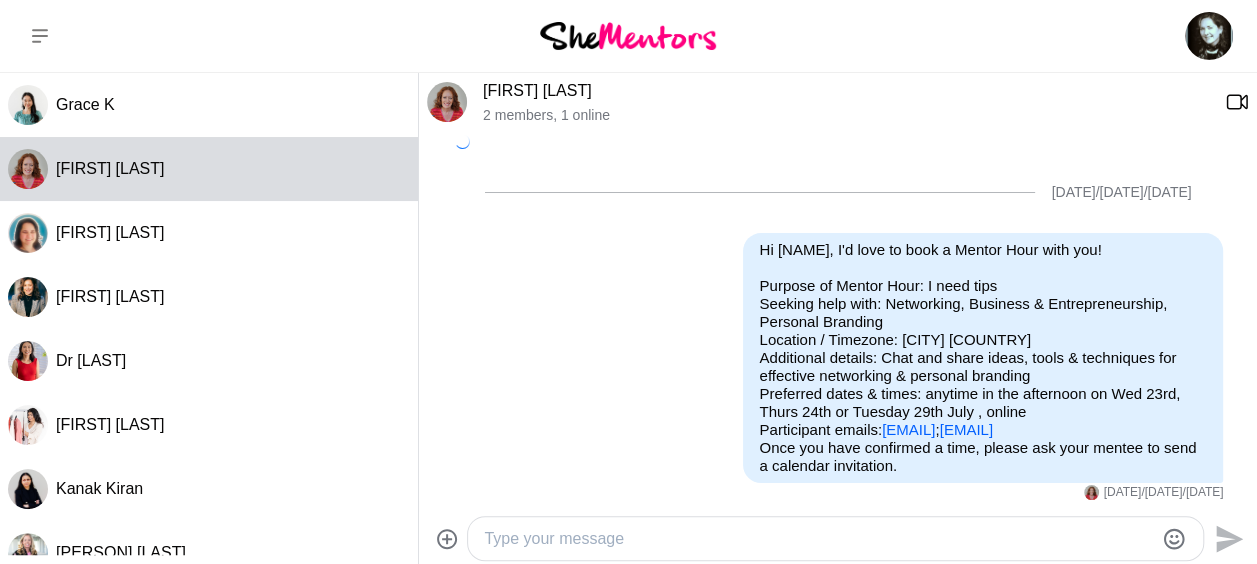 scroll, scrollTop: 650, scrollLeft: 0, axis: vertical 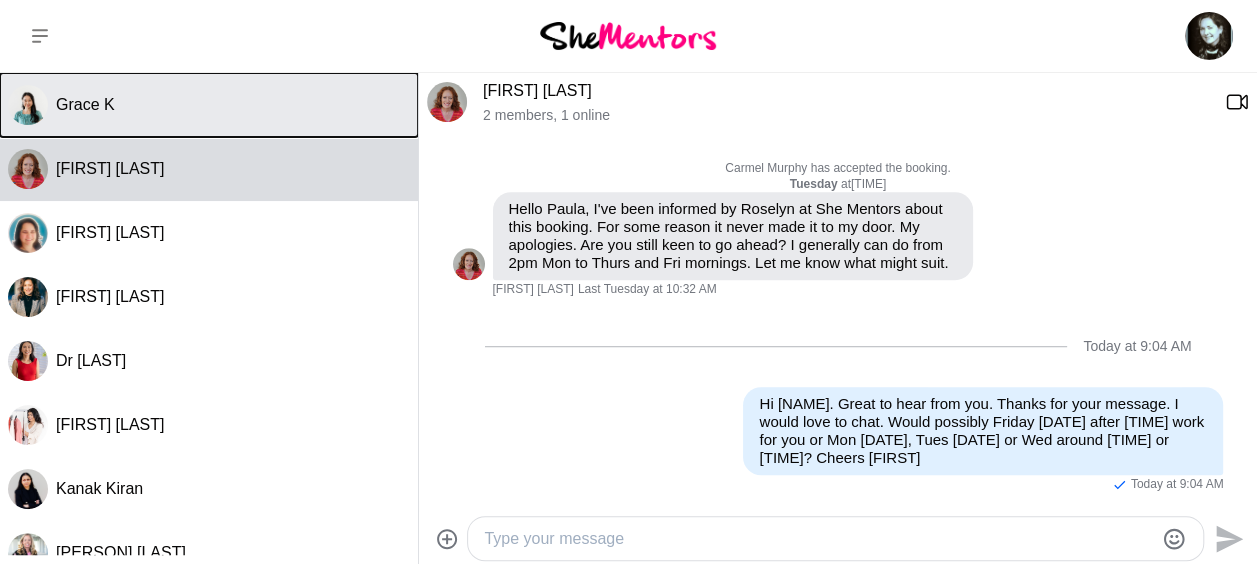 click on "Grace K" at bounding box center (233, 105) 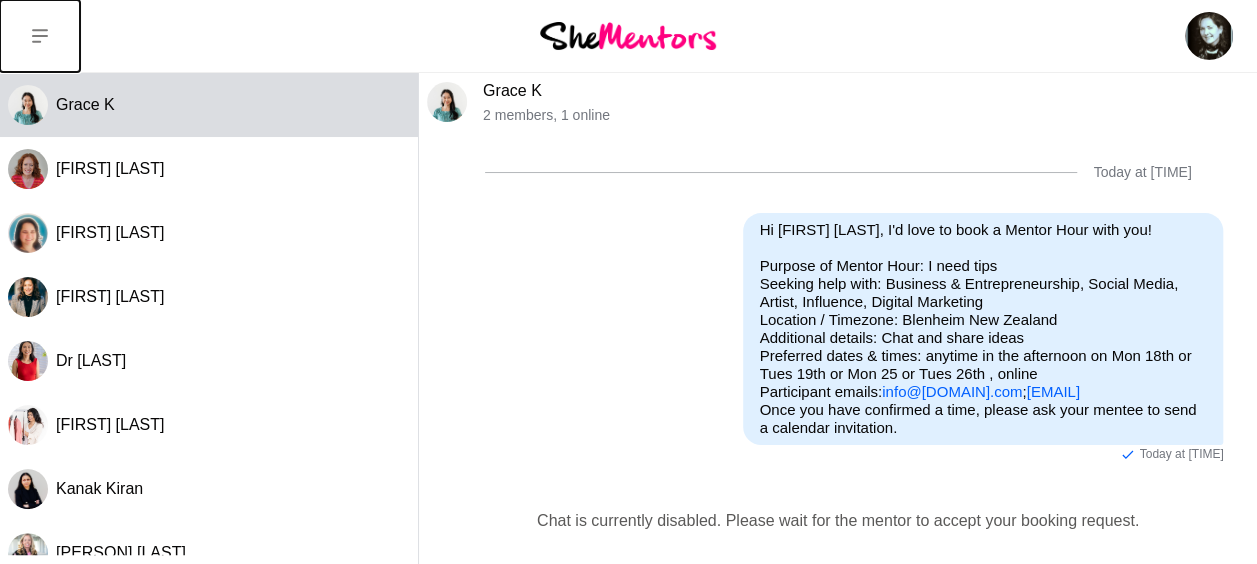 click 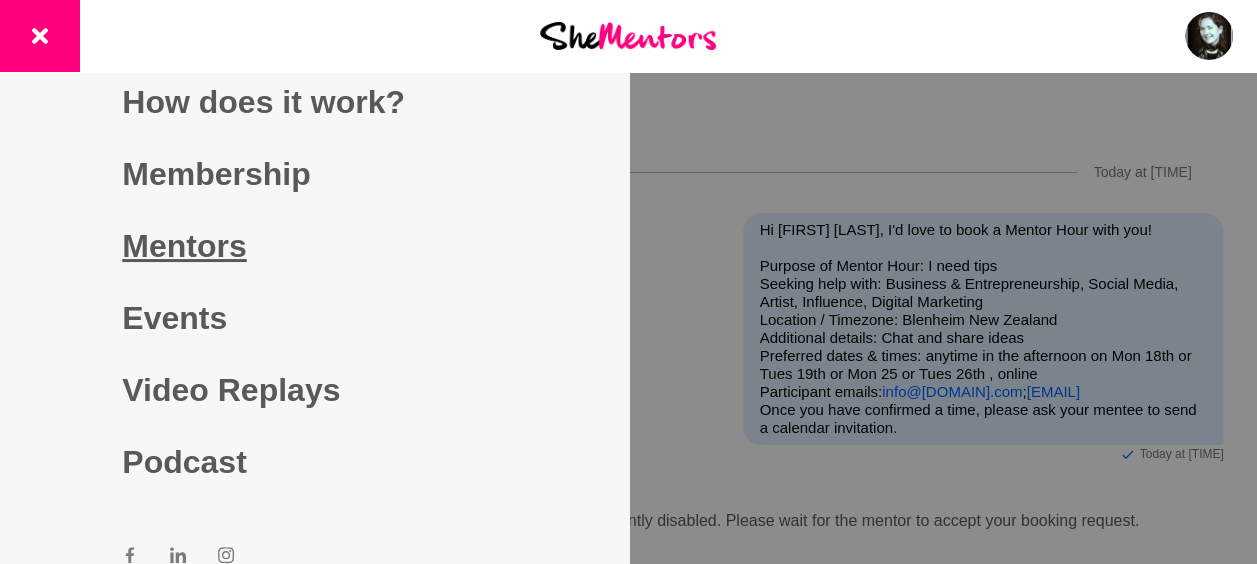 click on "Mentors" at bounding box center (314, 246) 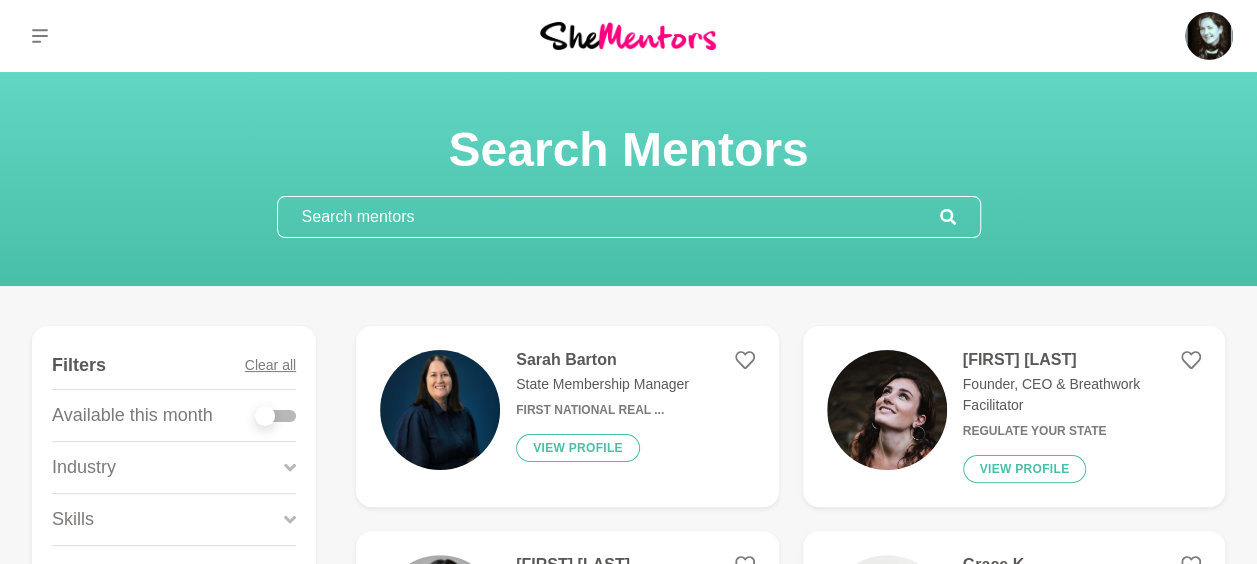 click at bounding box center (609, 217) 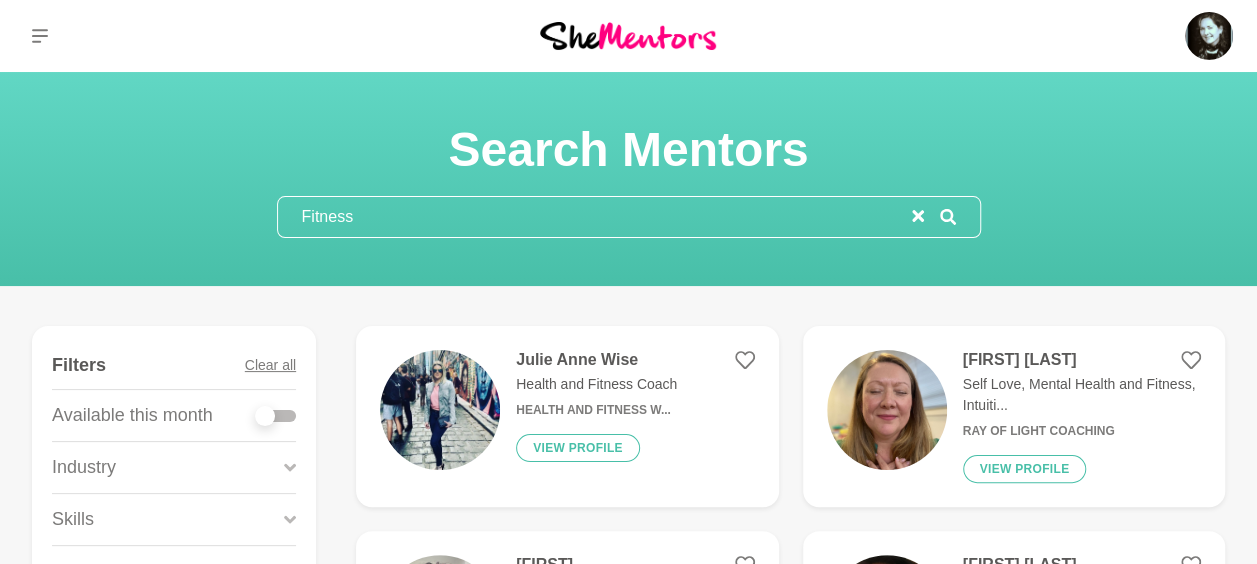 type on "Fitness" 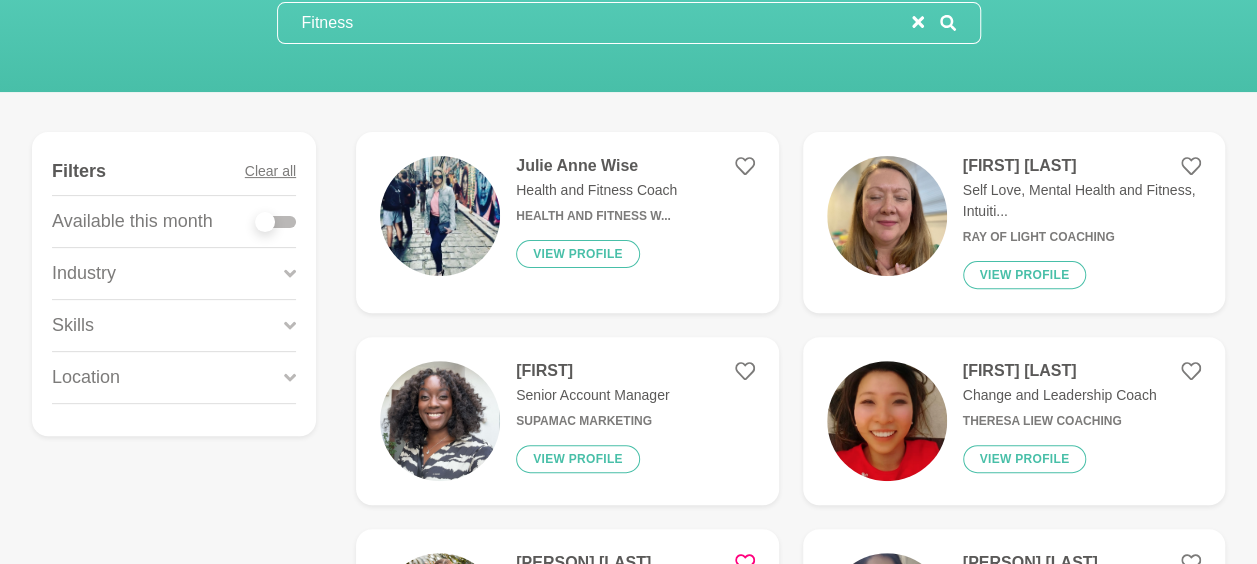 scroll, scrollTop: 200, scrollLeft: 0, axis: vertical 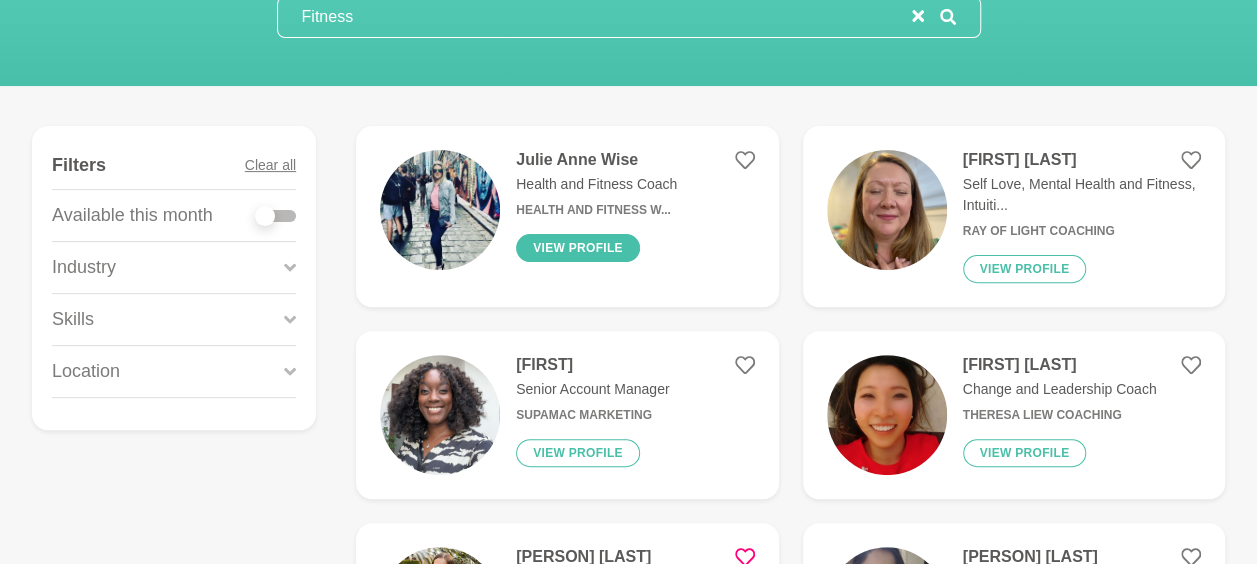 click on "View profile" at bounding box center (578, 248) 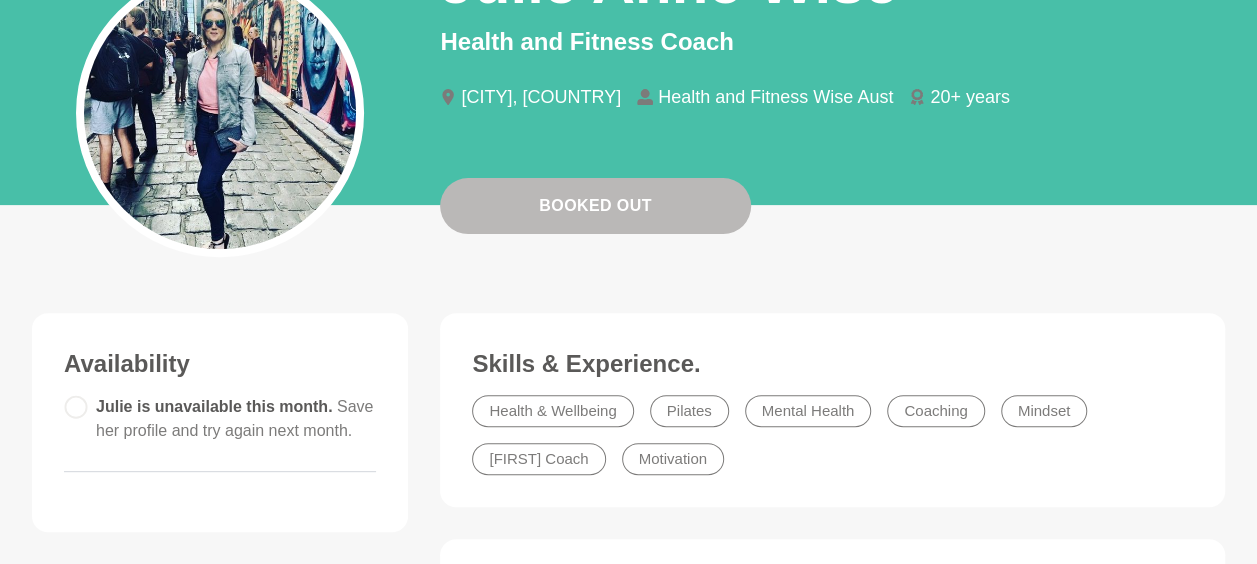 scroll, scrollTop: 100, scrollLeft: 0, axis: vertical 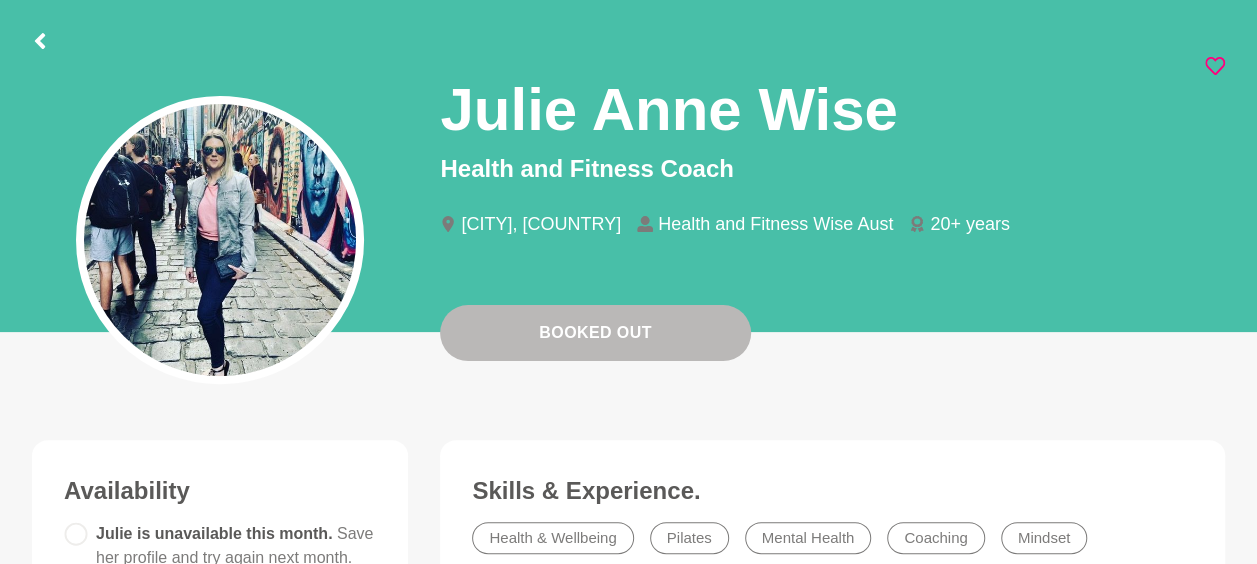 click 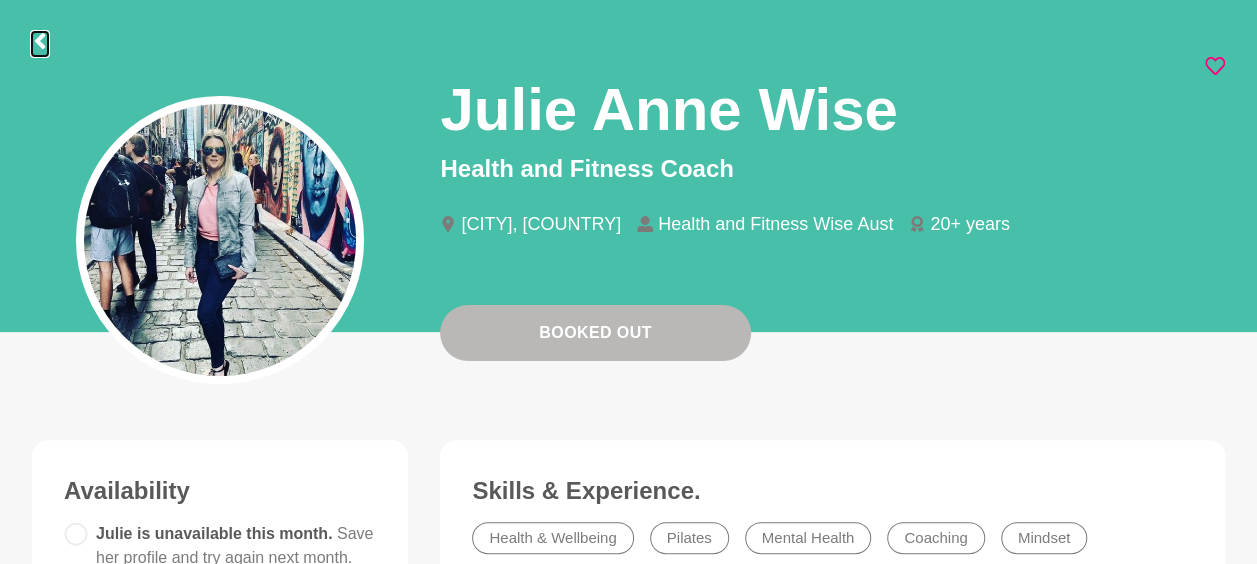 click 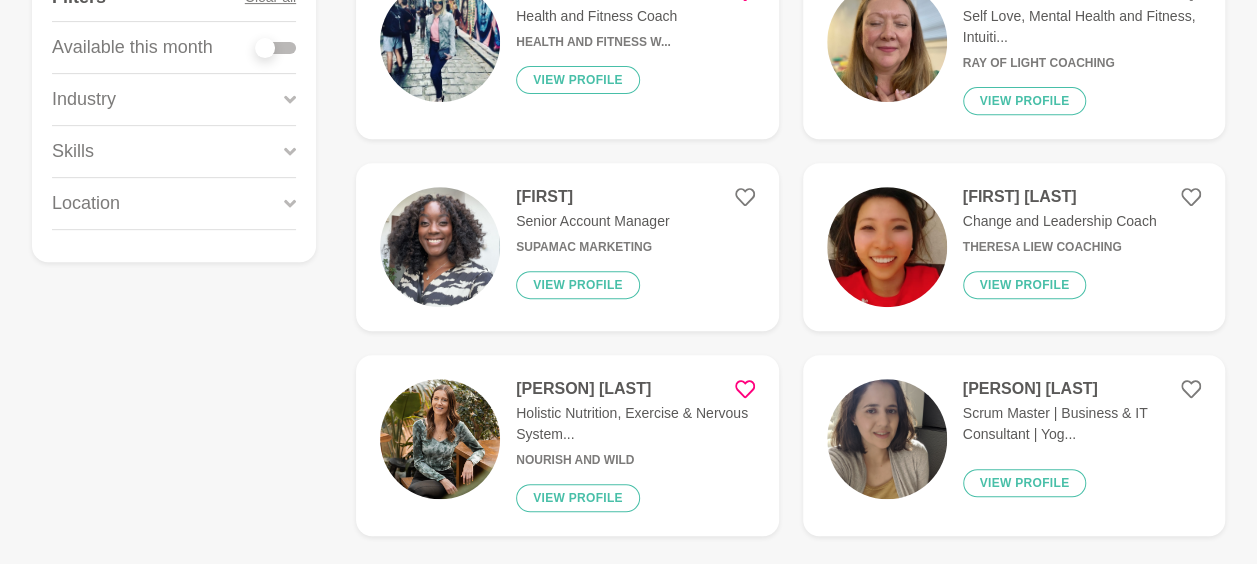 scroll, scrollTop: 400, scrollLeft: 0, axis: vertical 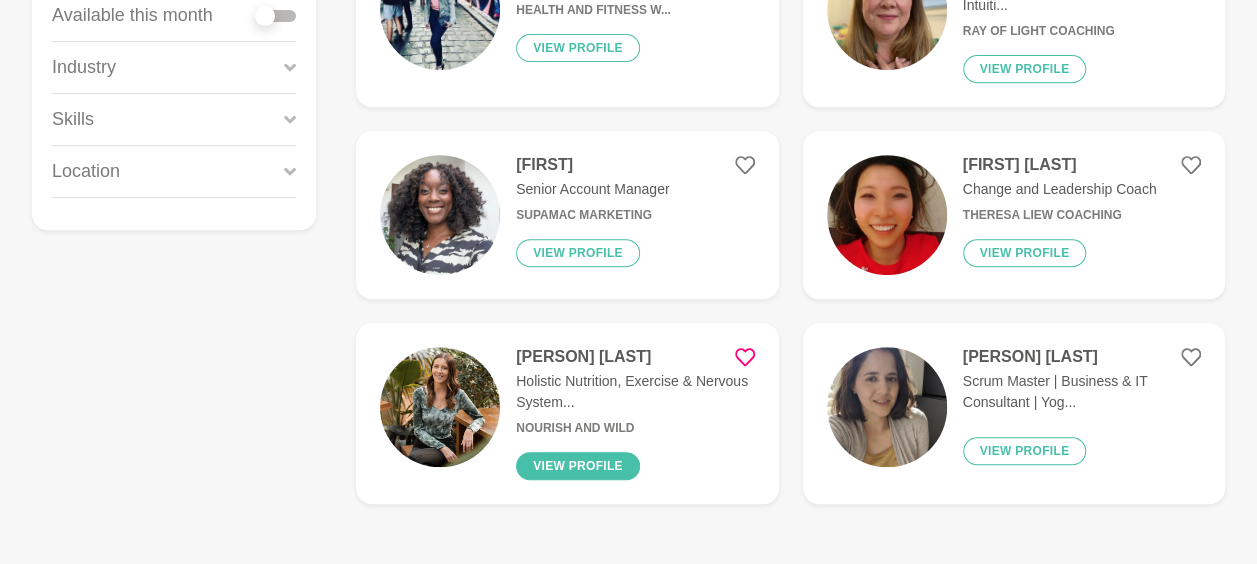 click on "View profile" at bounding box center (578, 466) 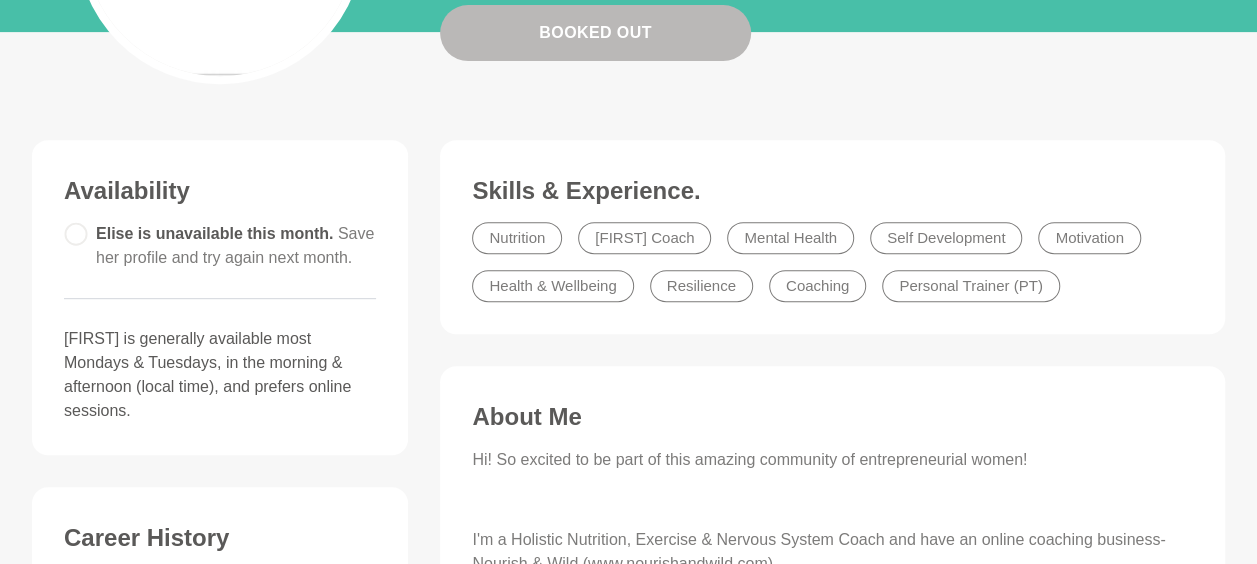 scroll, scrollTop: 0, scrollLeft: 0, axis: both 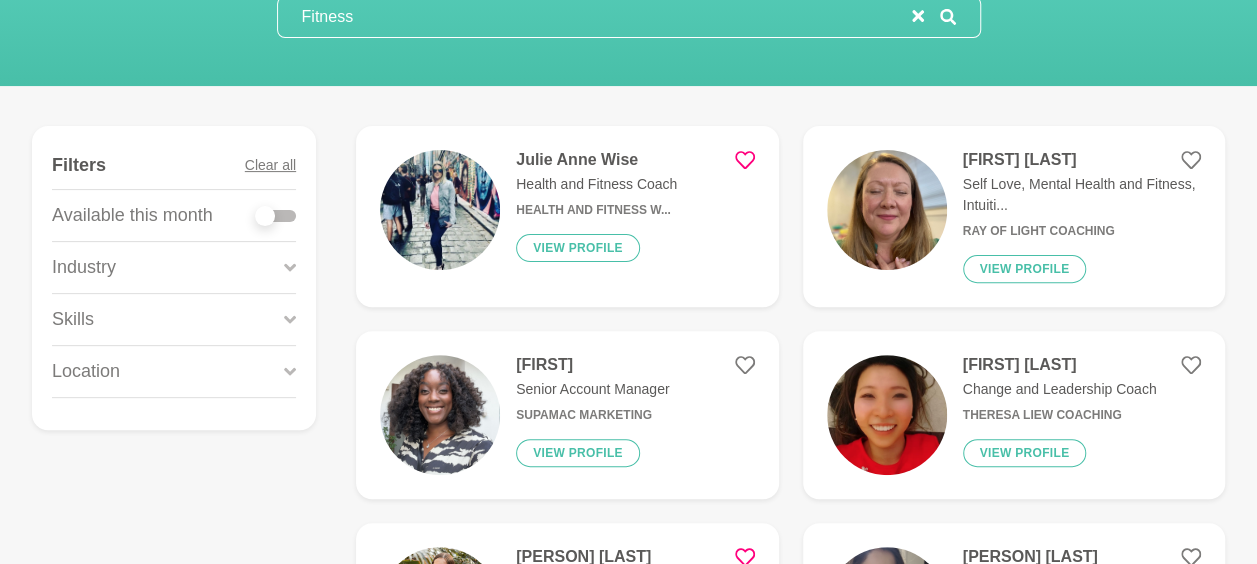 click at bounding box center (265, 216) 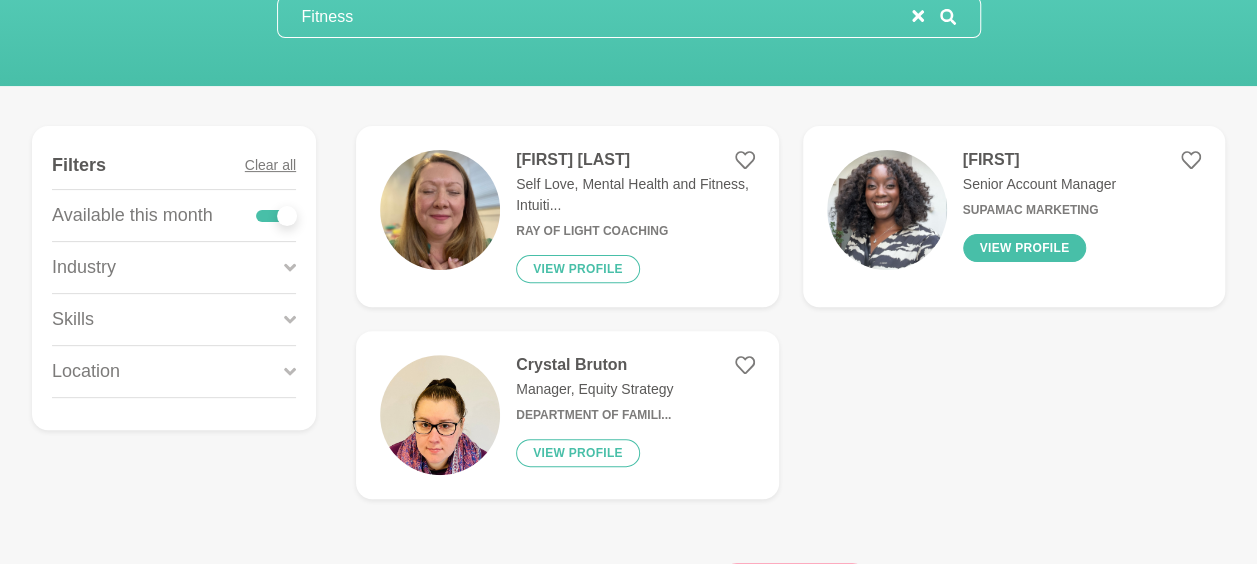 click on "View profile" at bounding box center (1025, 248) 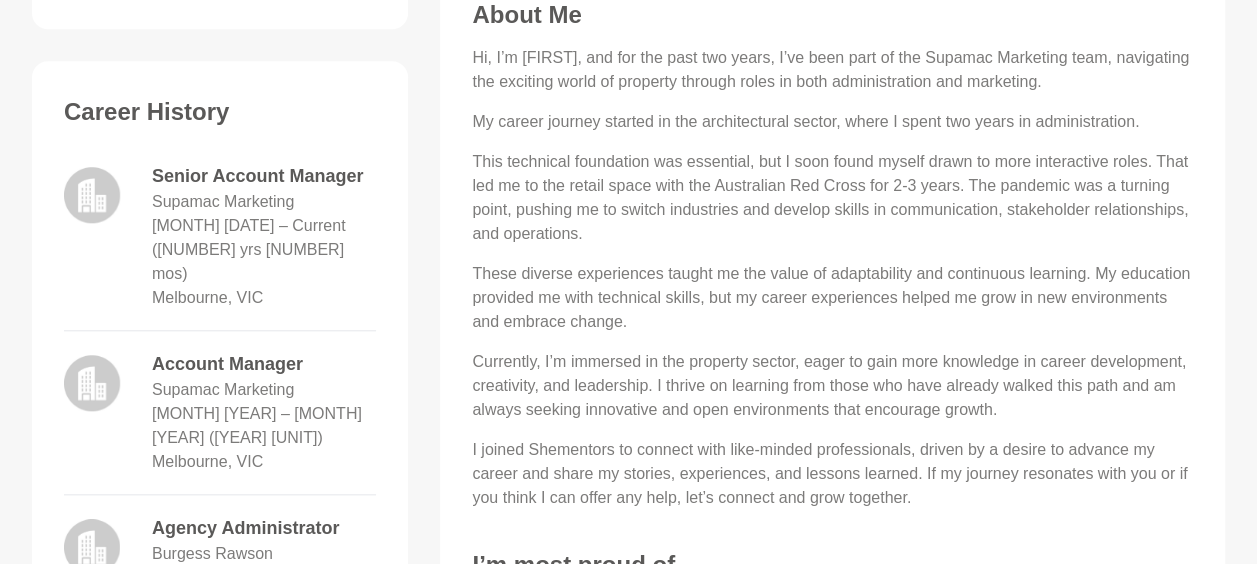 scroll, scrollTop: 800, scrollLeft: 0, axis: vertical 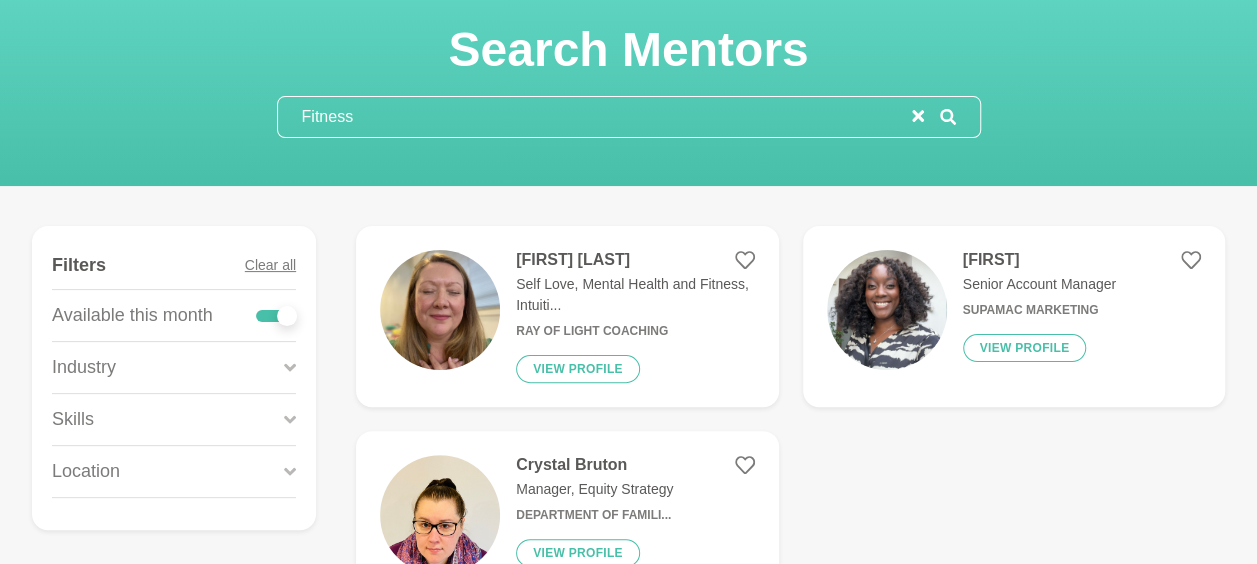 drag, startPoint x: 337, startPoint y: 110, endPoint x: 232, endPoint y: 97, distance: 105.801704 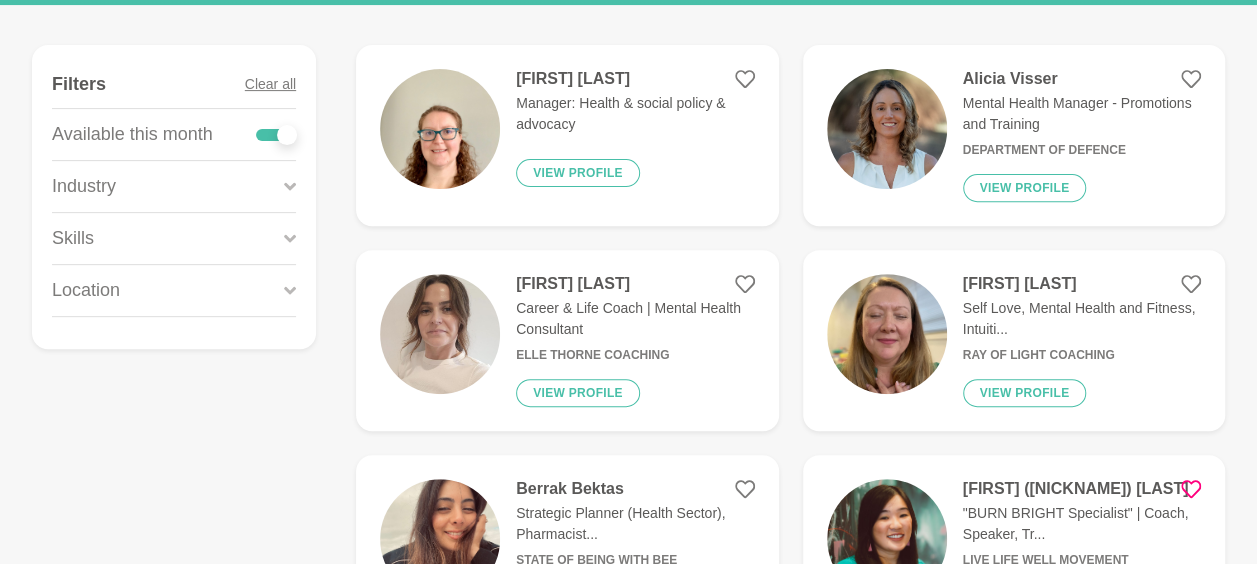 scroll, scrollTop: 300, scrollLeft: 0, axis: vertical 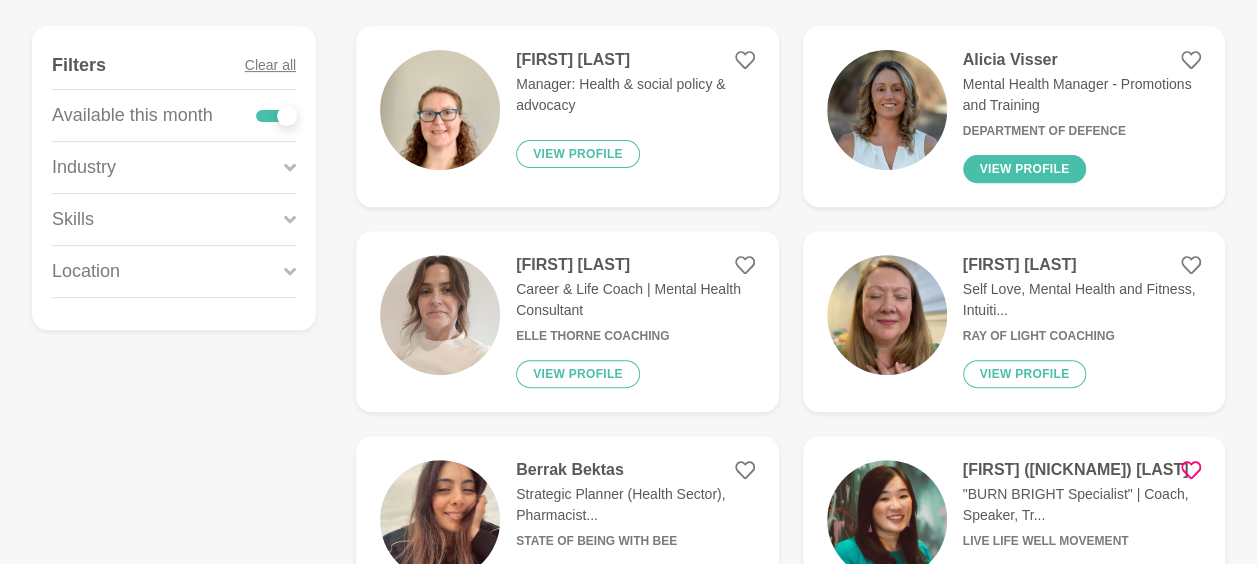 type on "health" 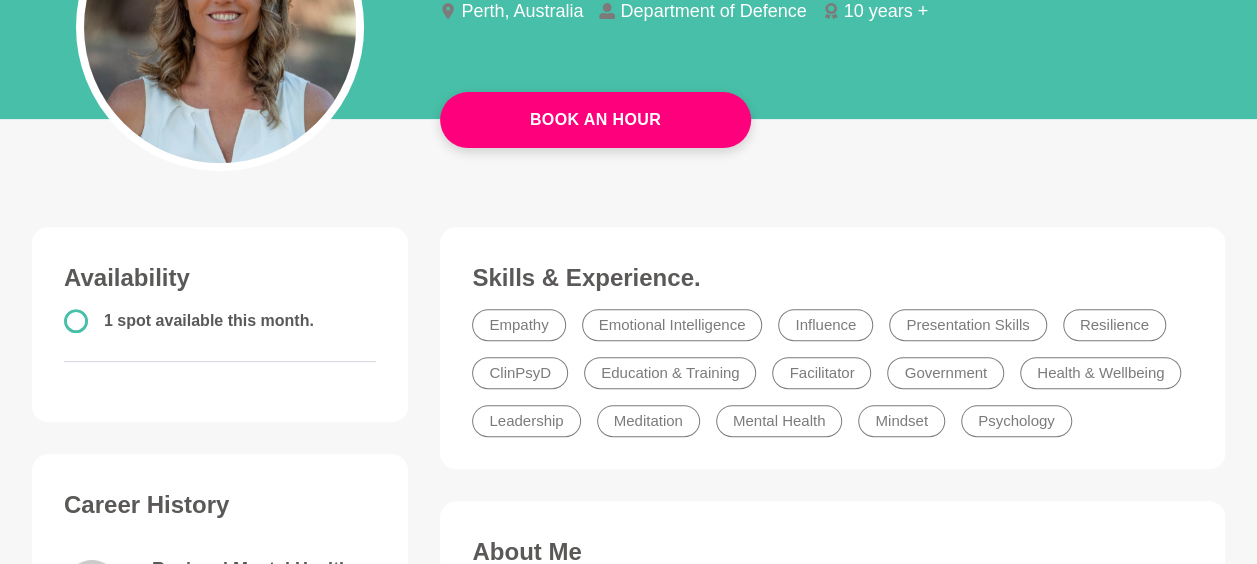 scroll, scrollTop: 100, scrollLeft: 0, axis: vertical 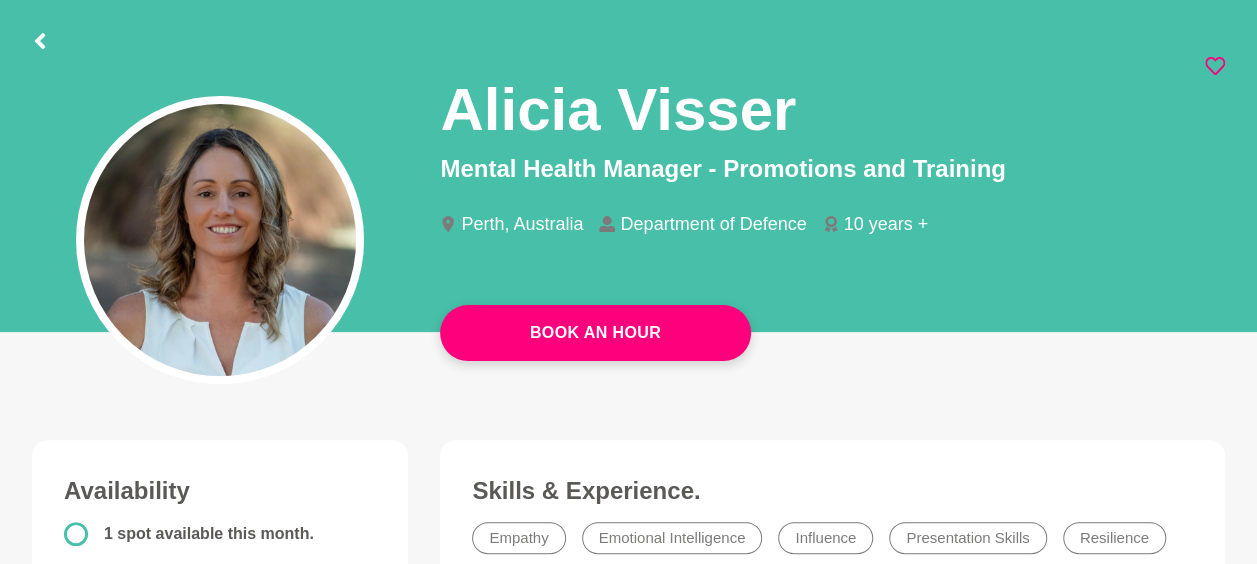 click 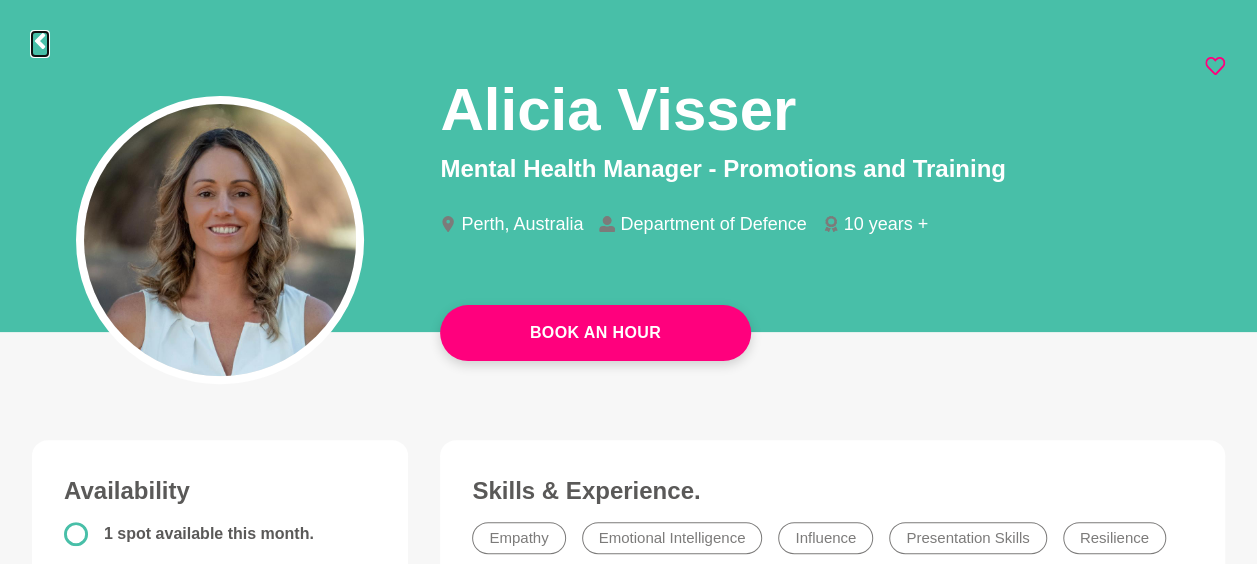 click 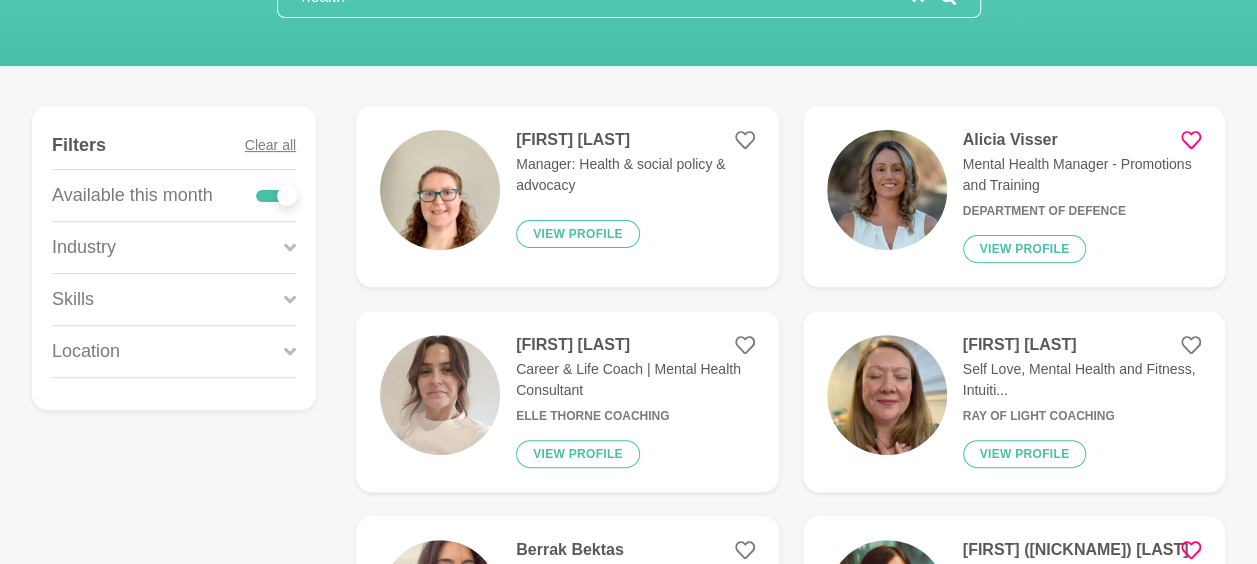 scroll, scrollTop: 201, scrollLeft: 0, axis: vertical 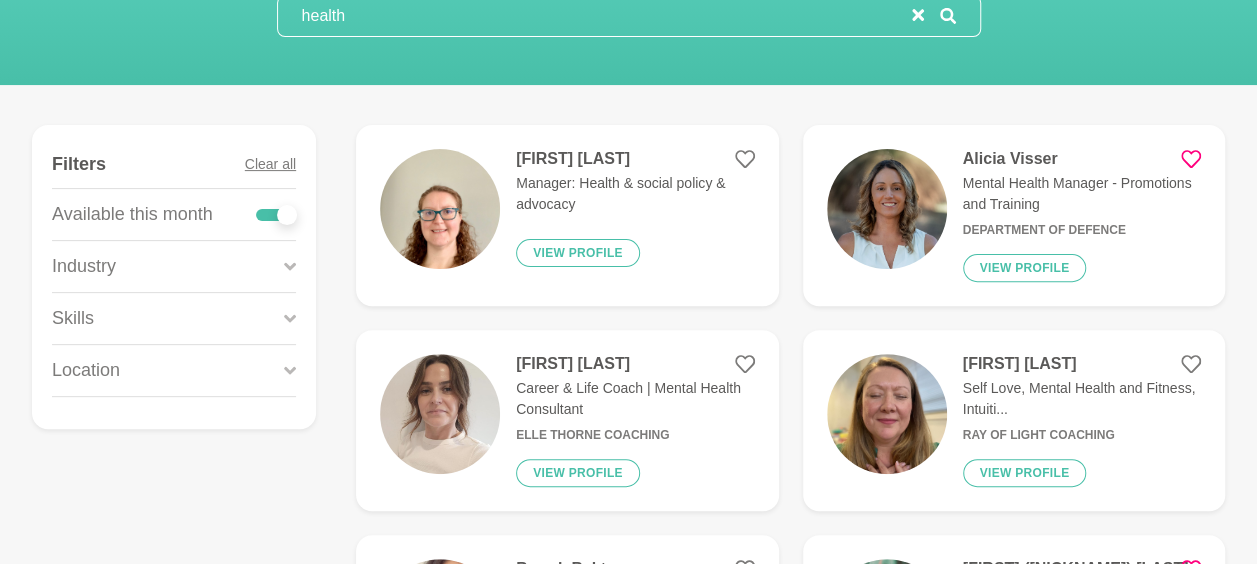 click 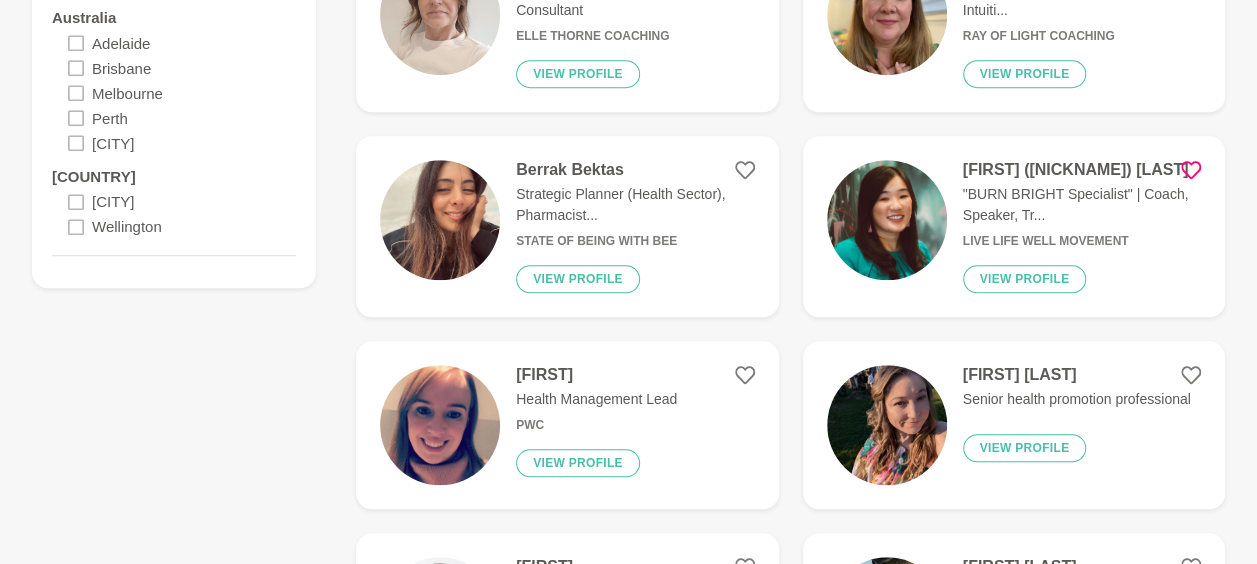 scroll, scrollTop: 601, scrollLeft: 0, axis: vertical 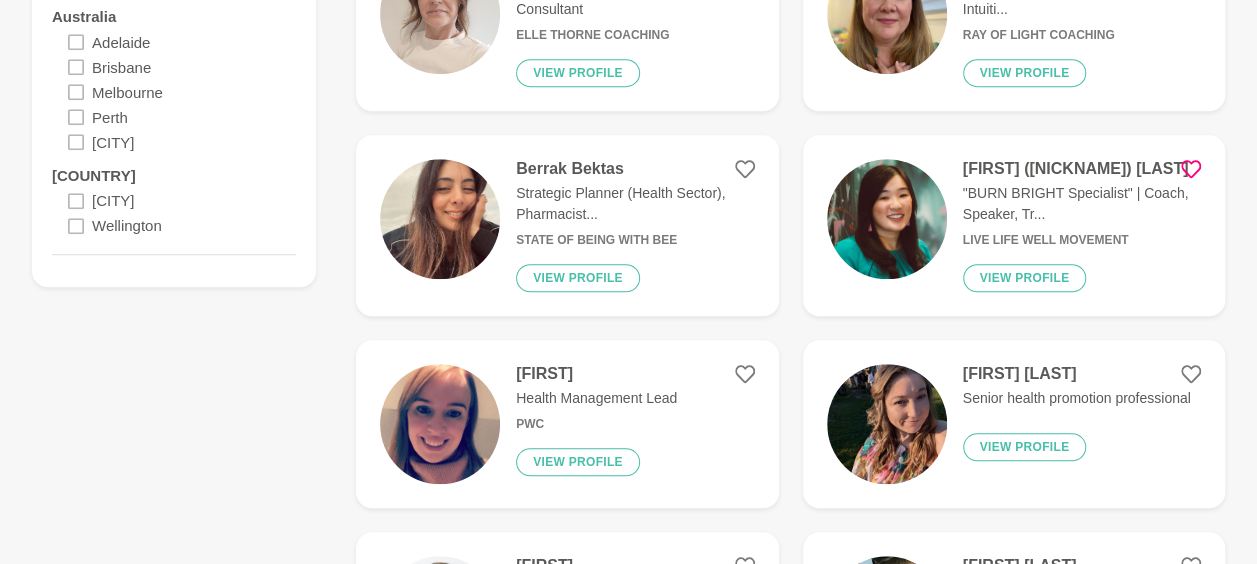 click 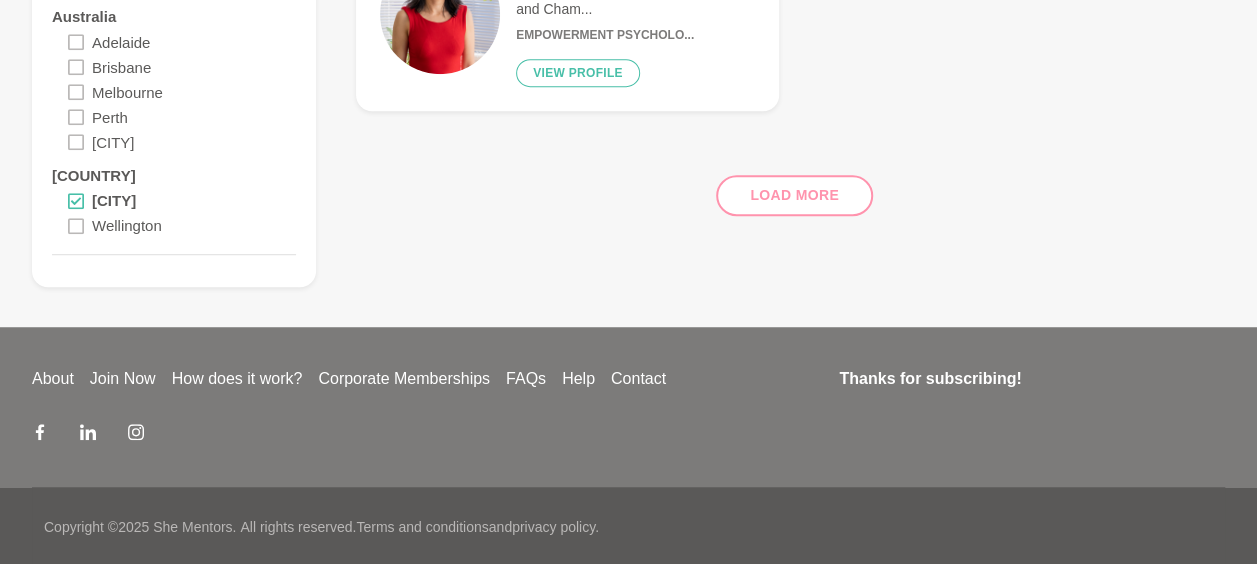 scroll, scrollTop: 600, scrollLeft: 0, axis: vertical 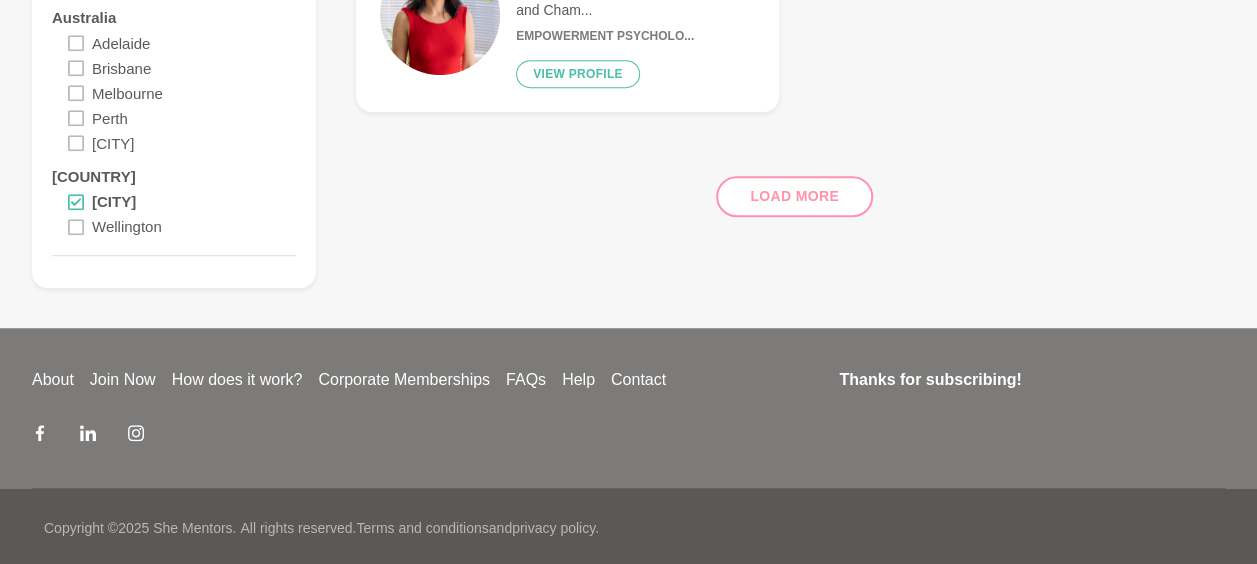 click 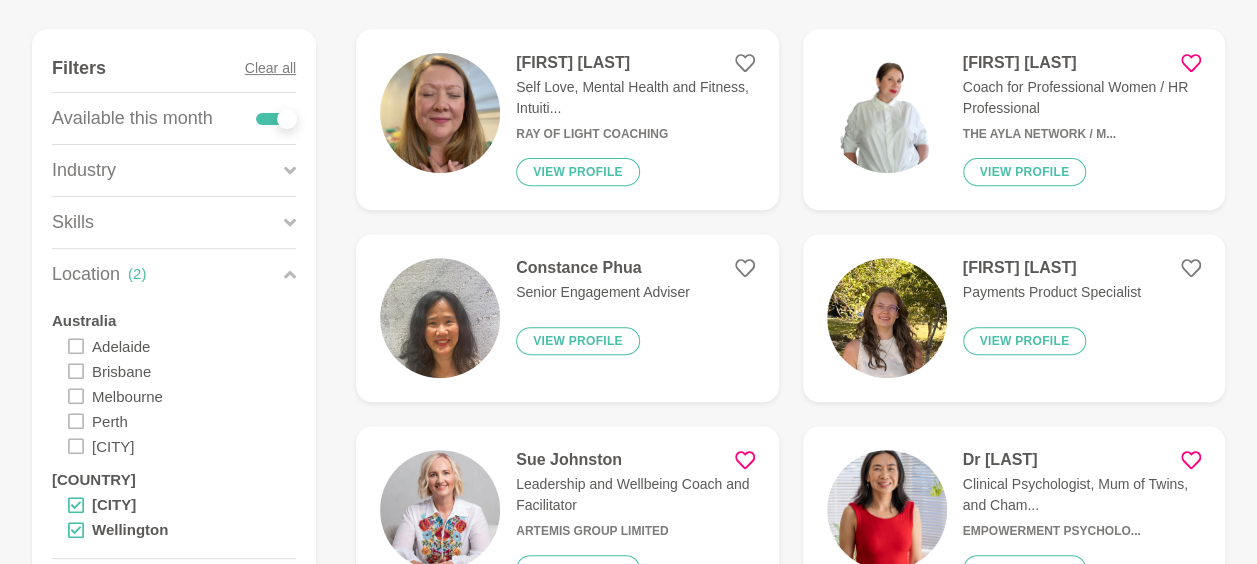 scroll, scrollTop: 401, scrollLeft: 0, axis: vertical 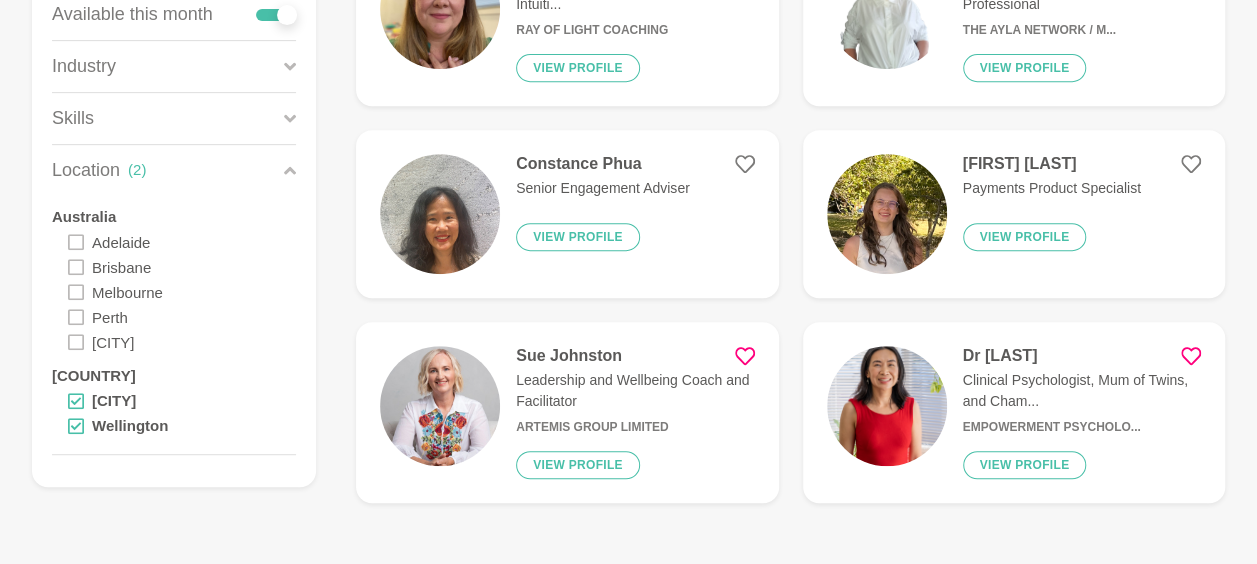 click 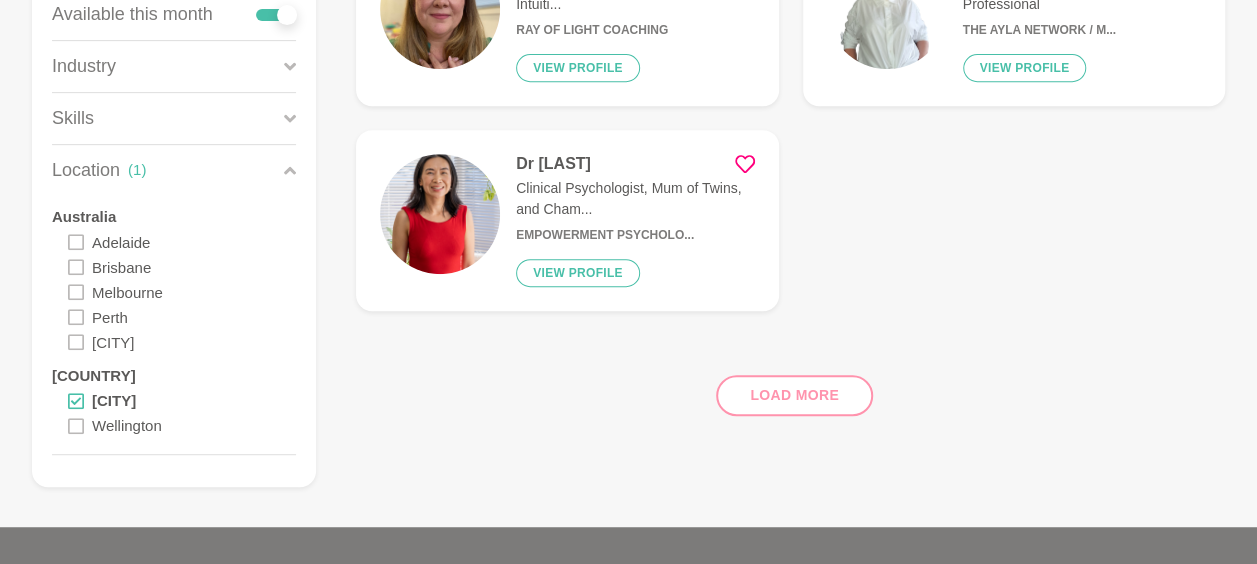 click 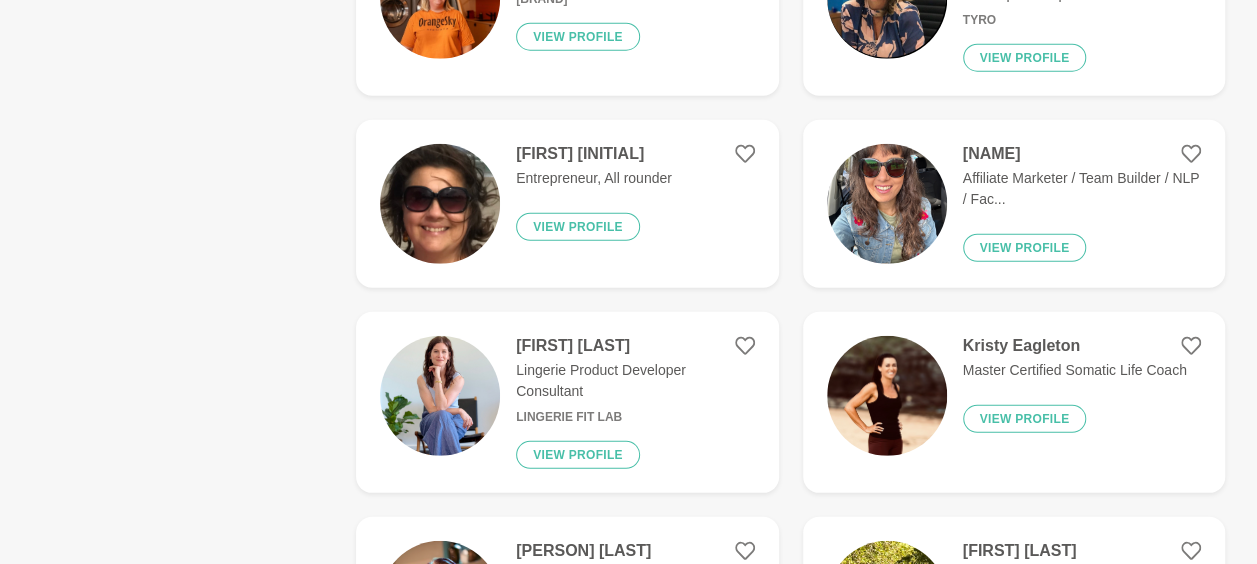 scroll, scrollTop: 2801, scrollLeft: 0, axis: vertical 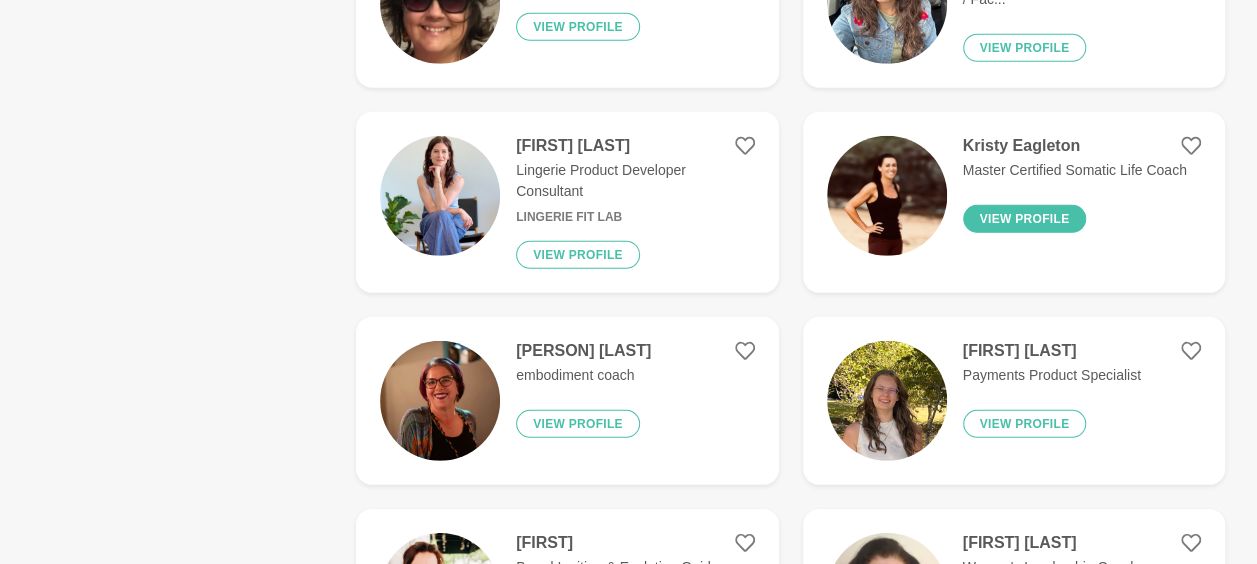 click on "View profile" at bounding box center [1025, 219] 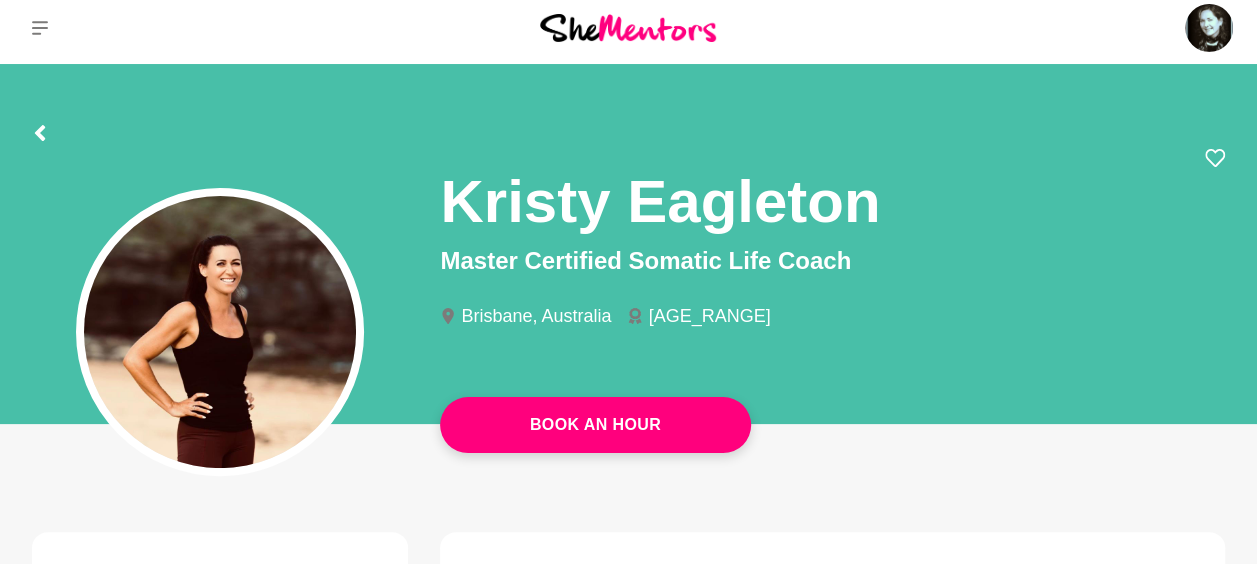 scroll, scrollTop: 0, scrollLeft: 0, axis: both 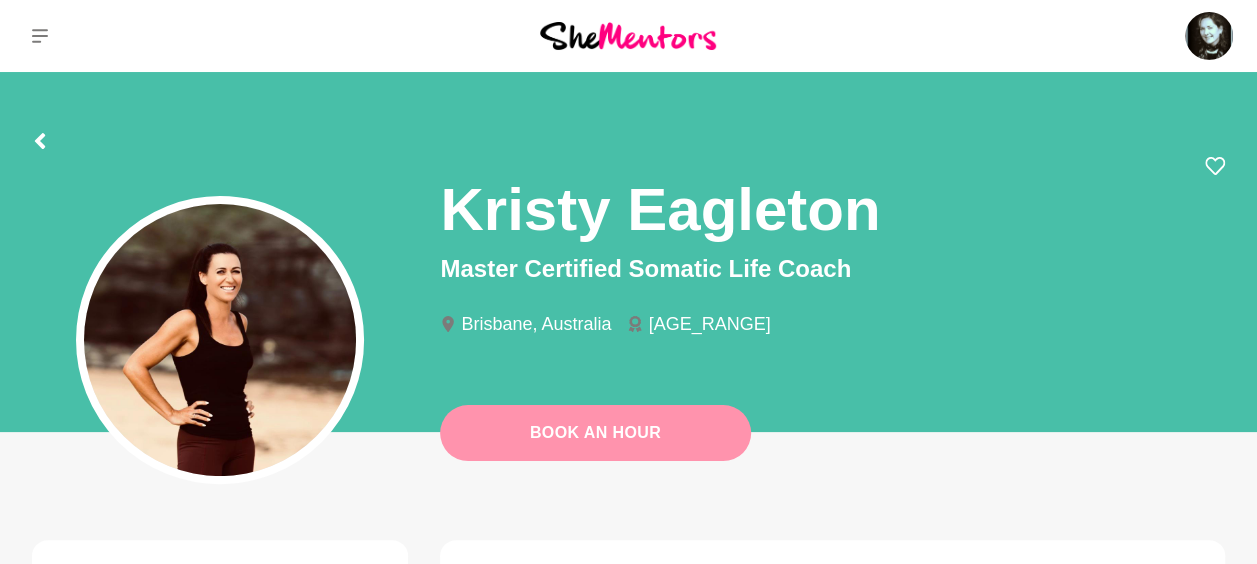 click on "Book An Hour" at bounding box center (595, 433) 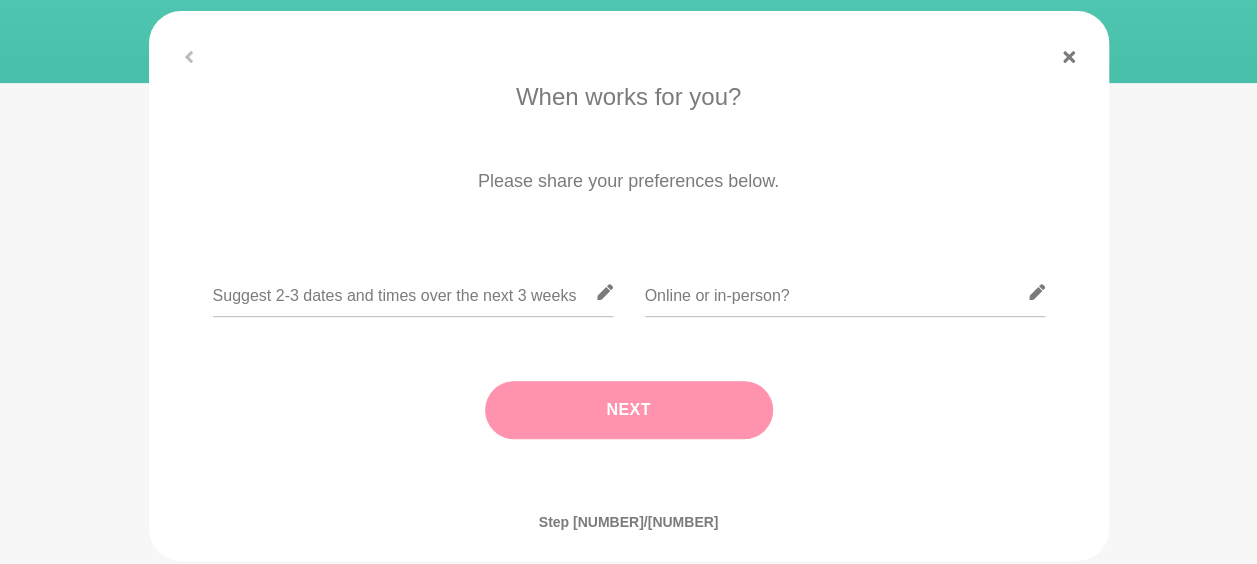 scroll, scrollTop: 300, scrollLeft: 0, axis: vertical 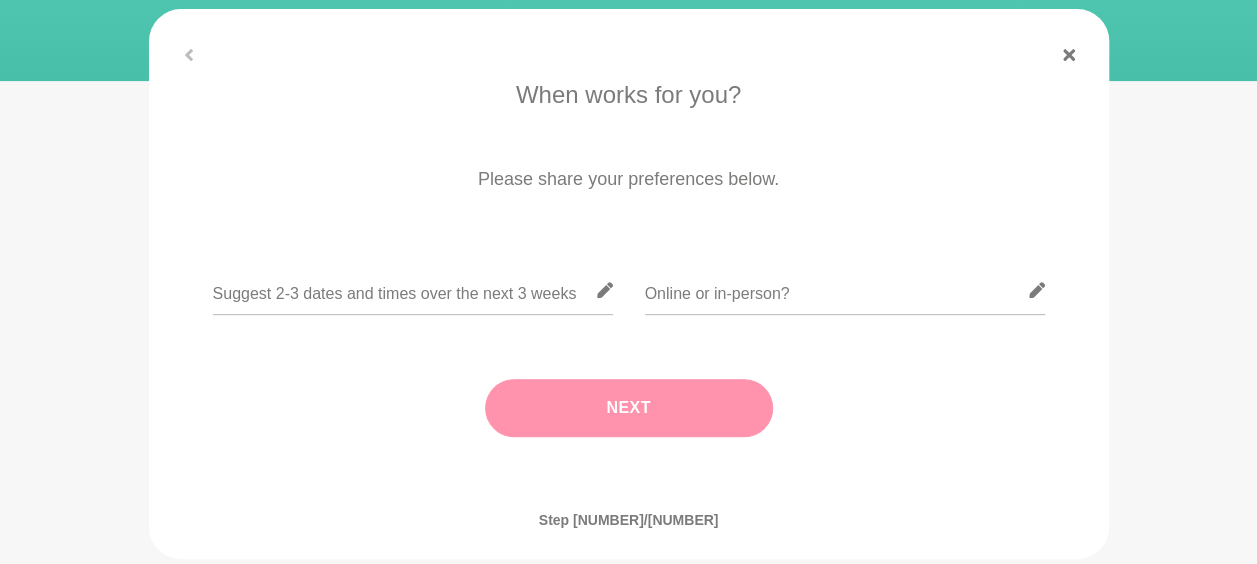 click at bounding box center [629, 302] 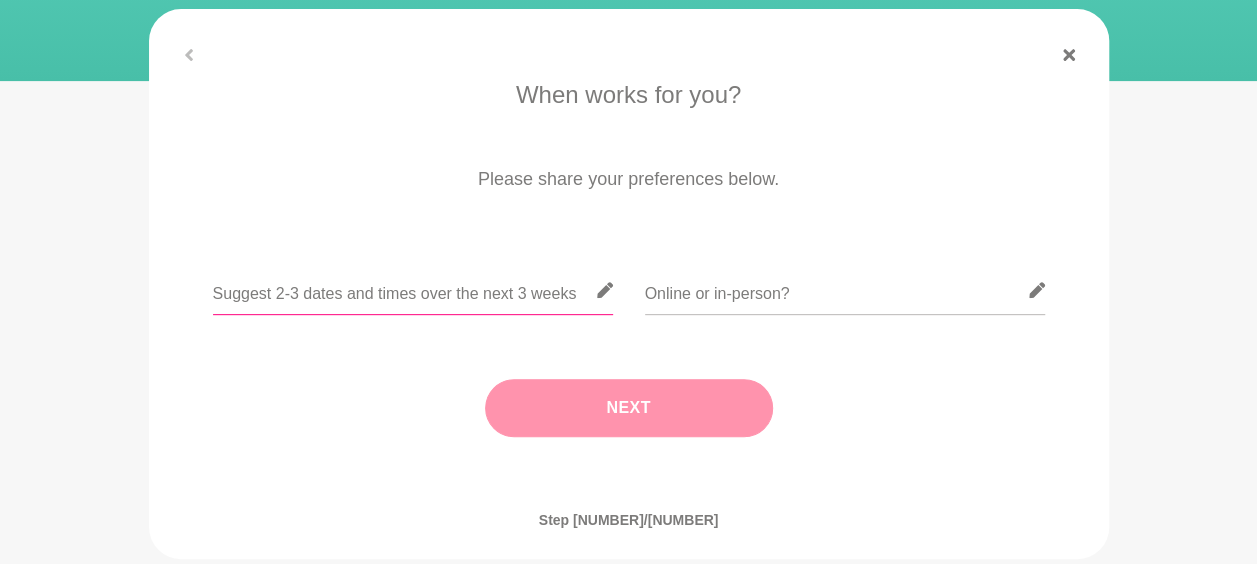 click at bounding box center [413, 290] 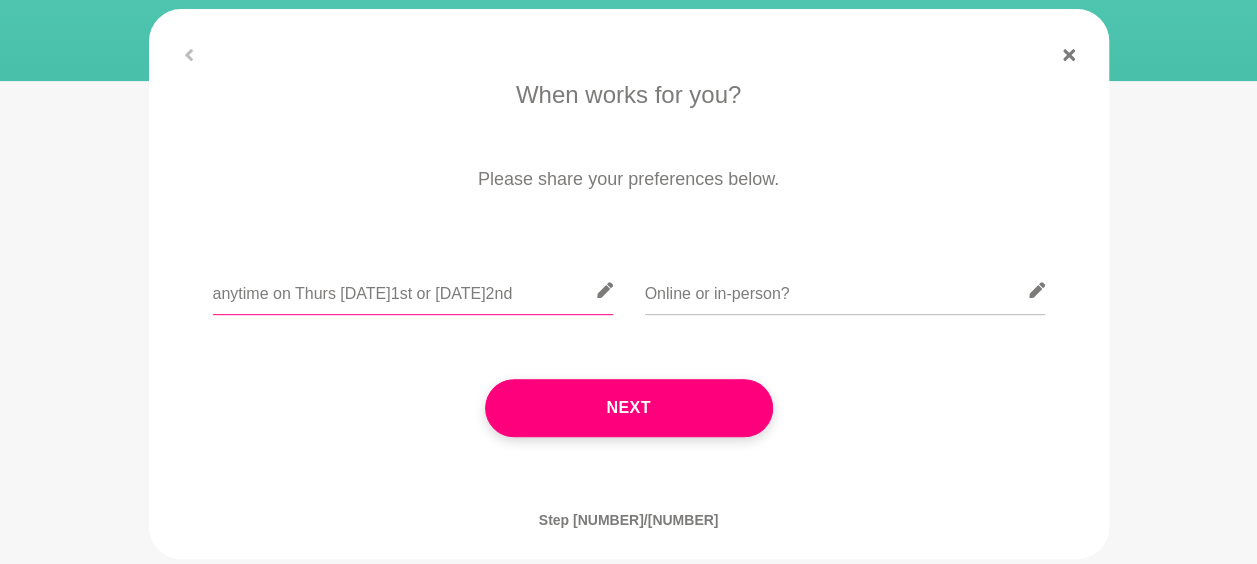click on "anytime on Thurs [DATE]1st or [DATE]2nd" at bounding box center [413, 290] 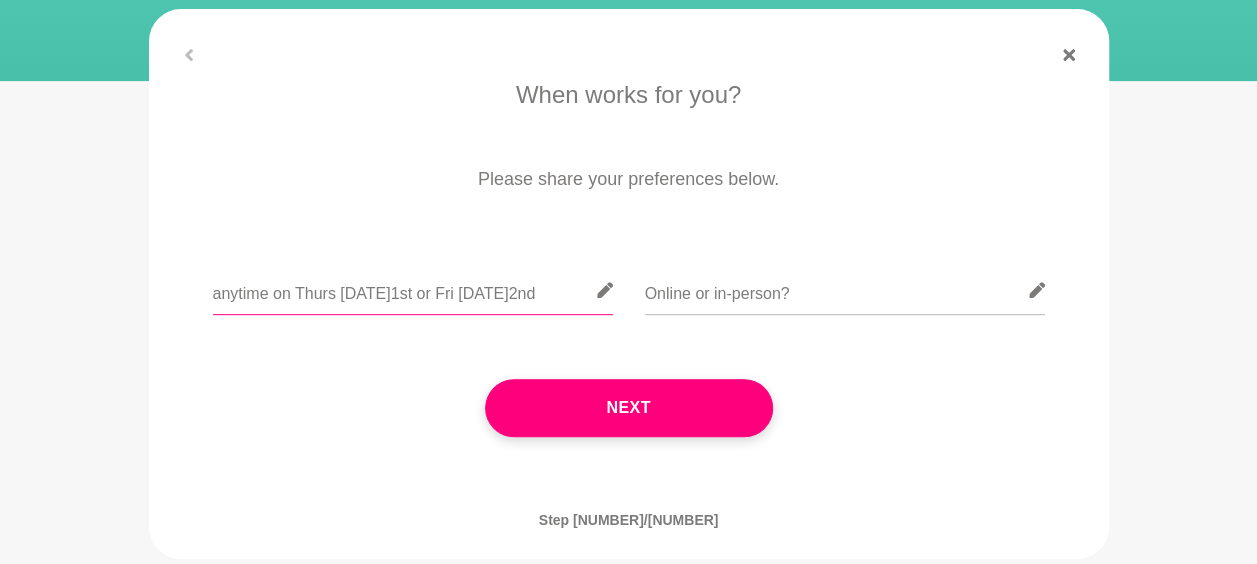 click on "anytime on Thurs [DATE]1st or Fri [DATE]2nd" at bounding box center [413, 290] 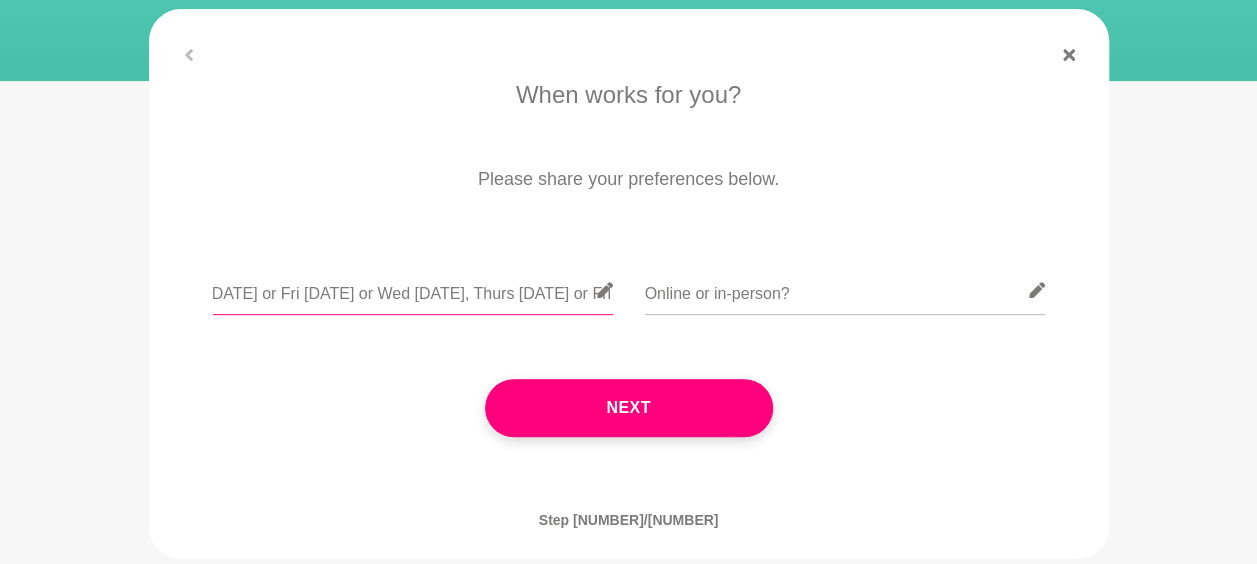 scroll, scrollTop: 0, scrollLeft: 138, axis: horizontal 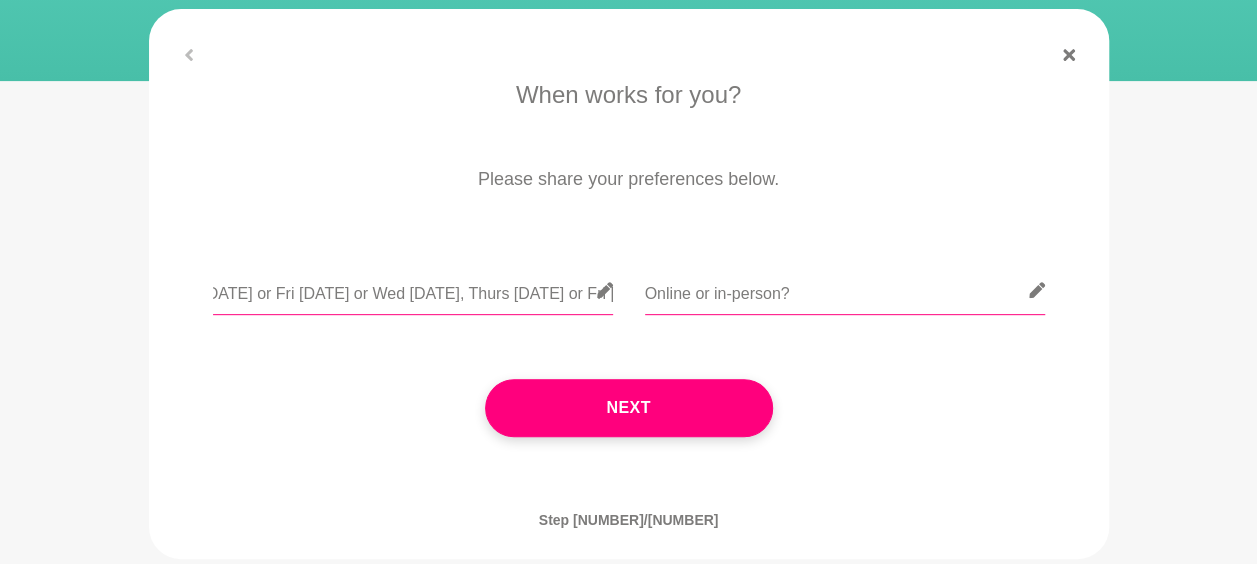 type on "anytime on Thurs [DATE] or Fri [DATE] or Wed [DATE], Thurs [DATE] or Fri [DATE] [MONTH]" 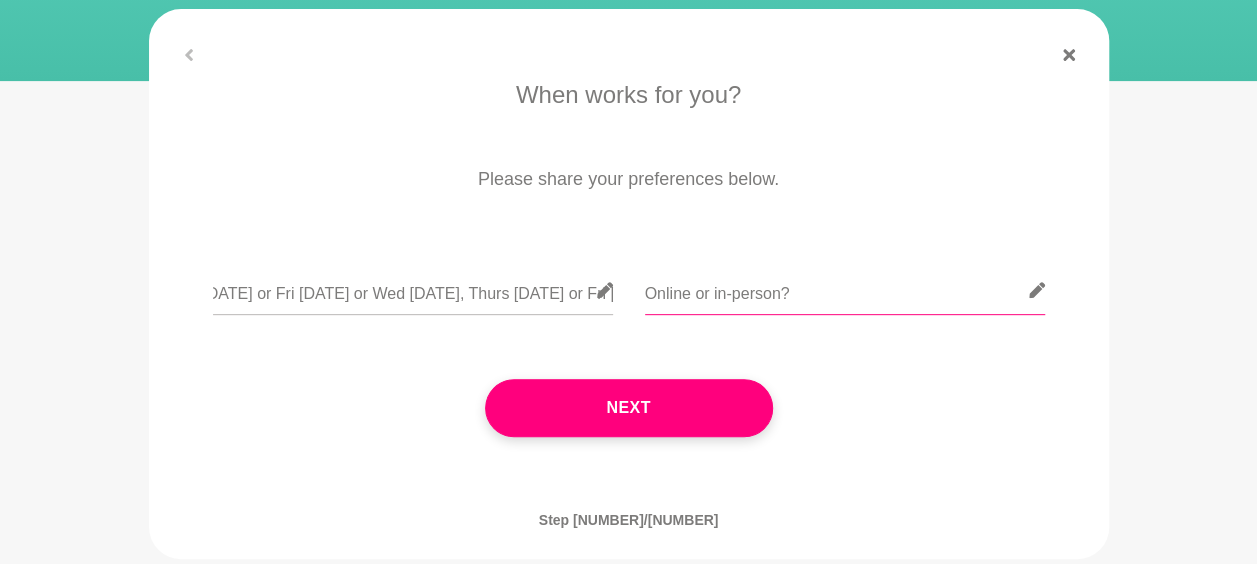 scroll, scrollTop: 0, scrollLeft: 0, axis: both 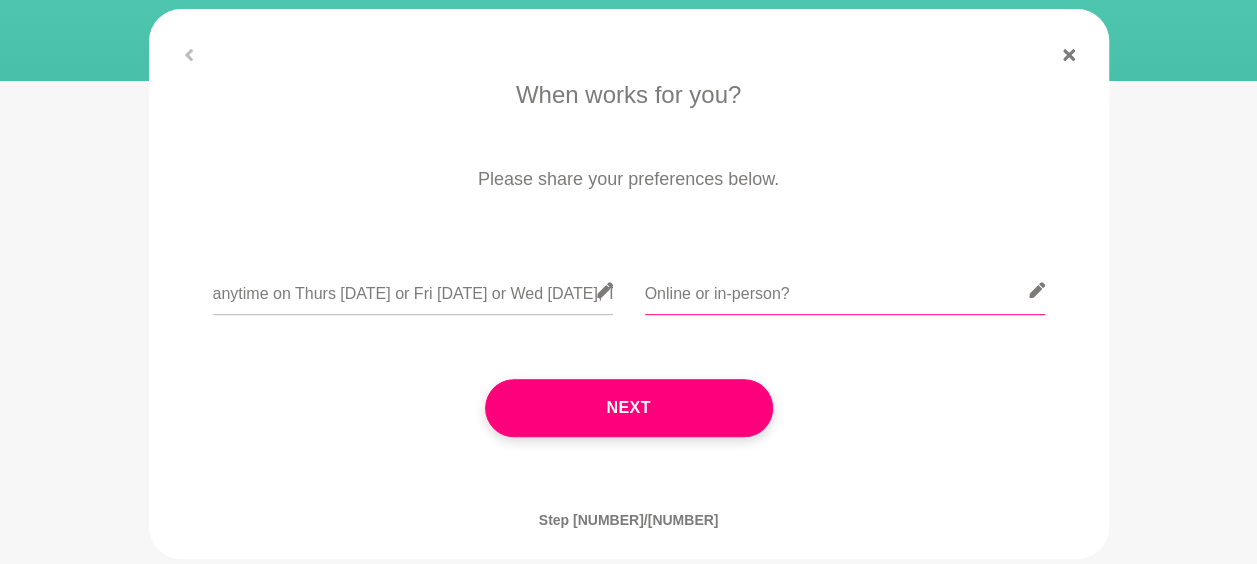 click at bounding box center (845, 290) 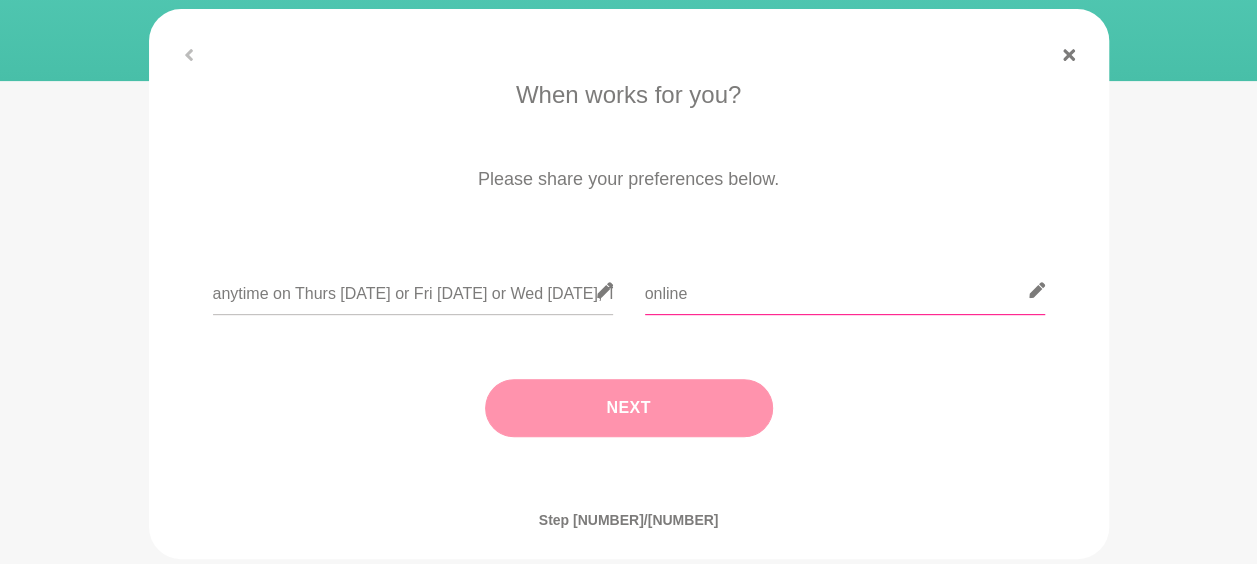 type on "online" 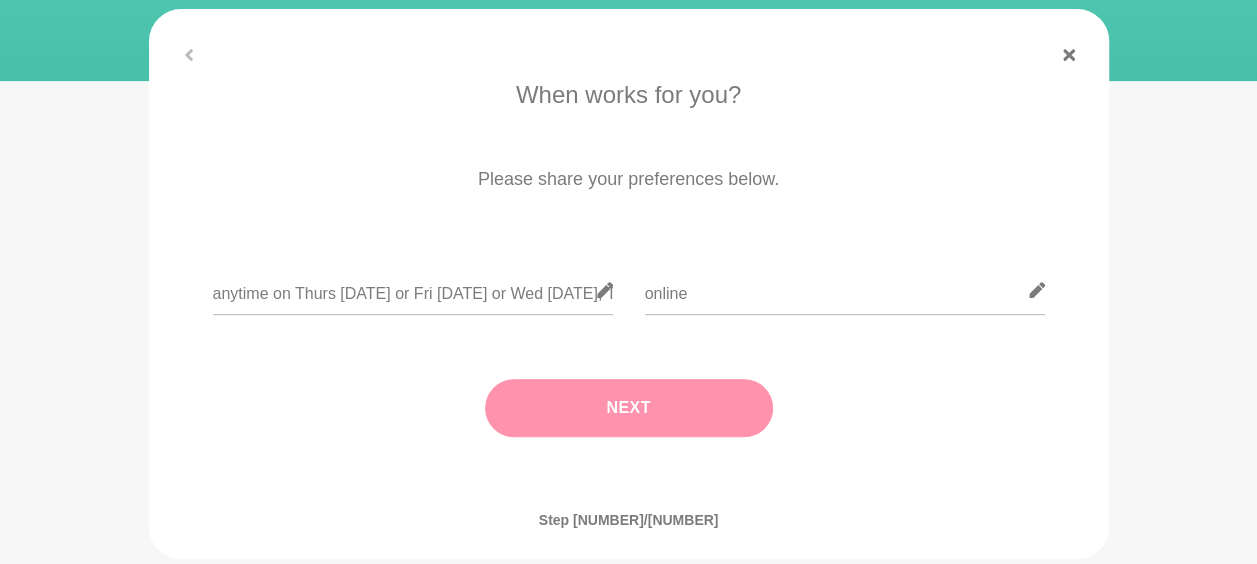 click on "Next" at bounding box center (629, 408) 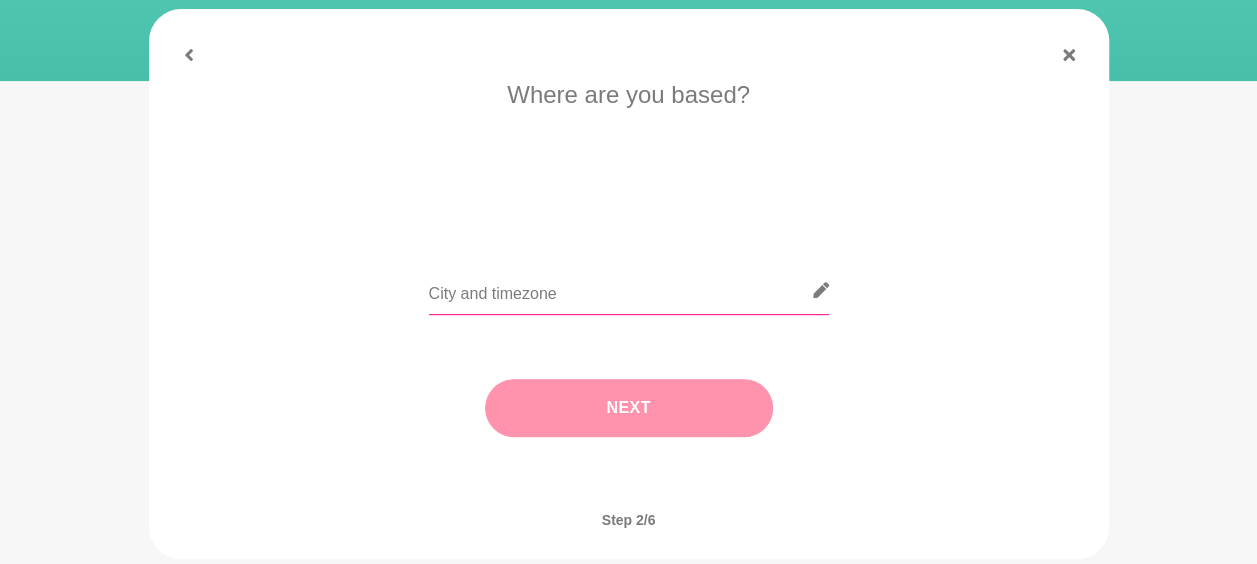 click at bounding box center (629, 290) 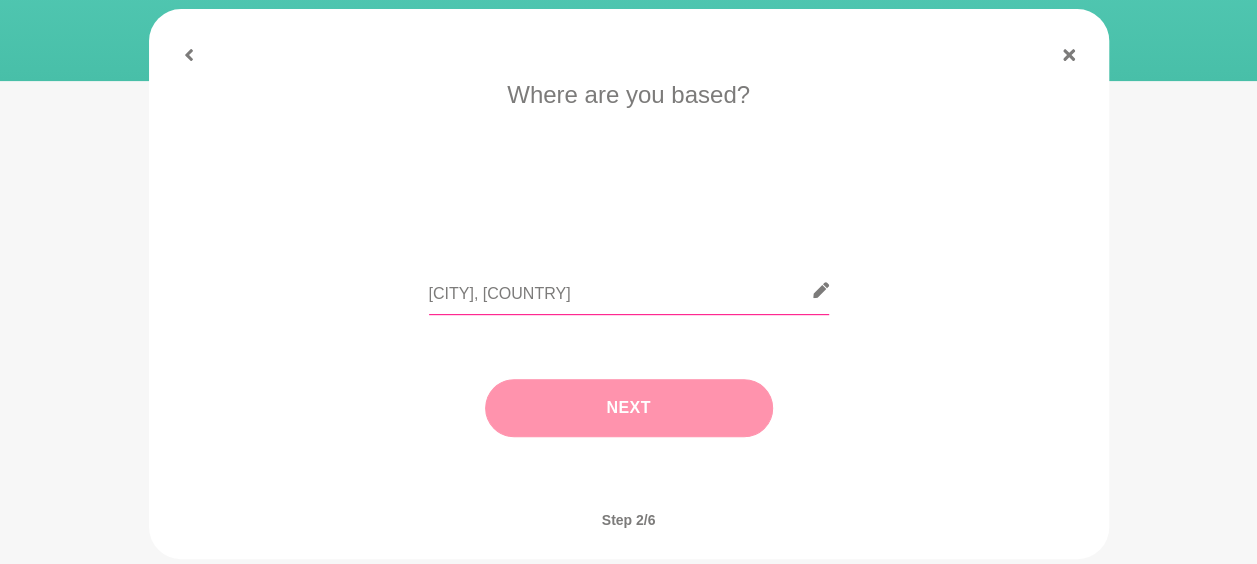 type on "[CITY], [COUNTRY]" 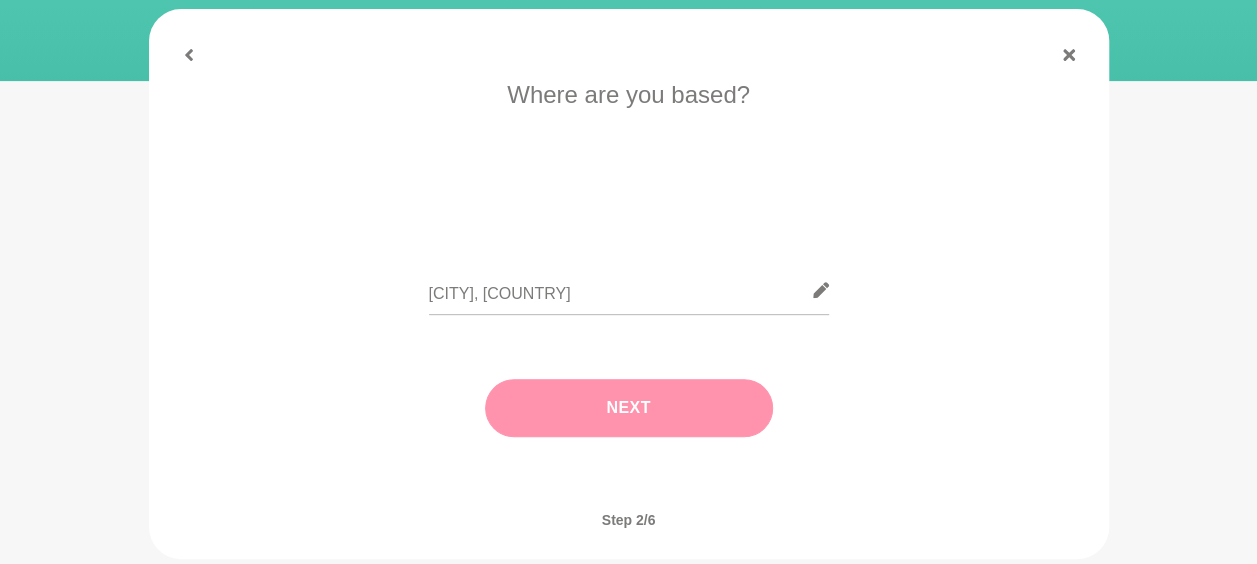 click on "Next" at bounding box center (629, 408) 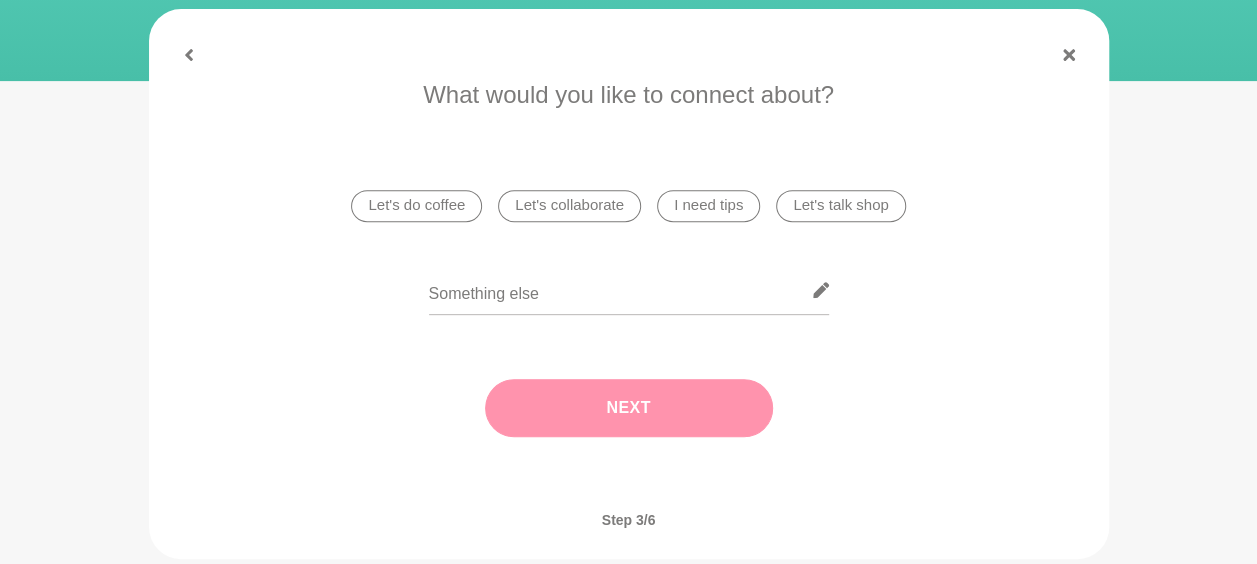 click on "I need tips" at bounding box center (708, 206) 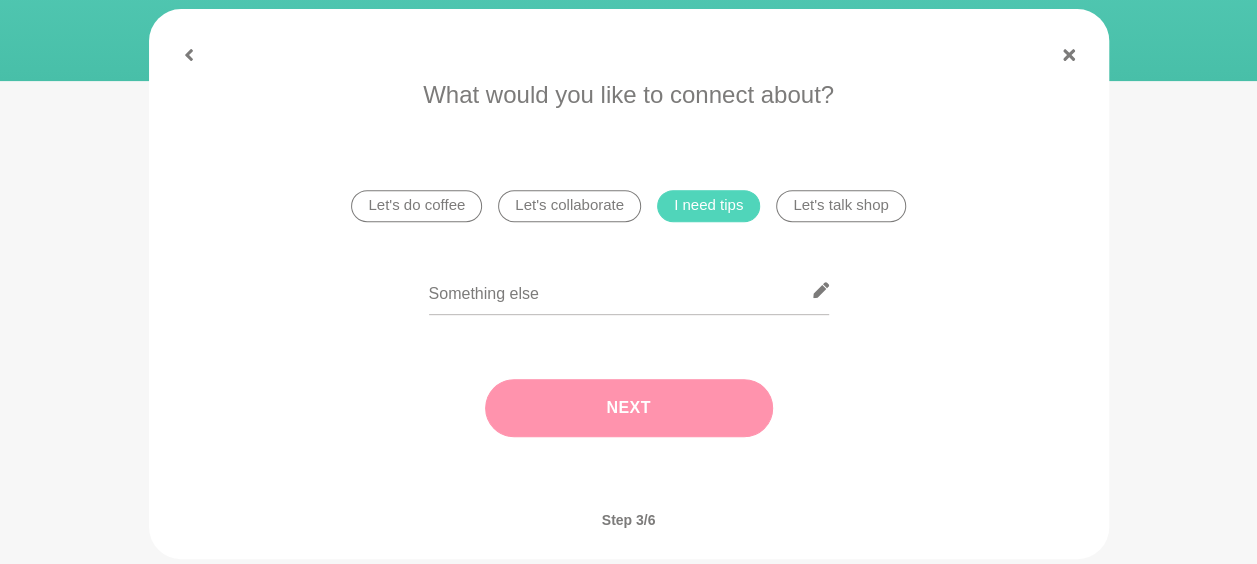click on "Next" at bounding box center [629, 408] 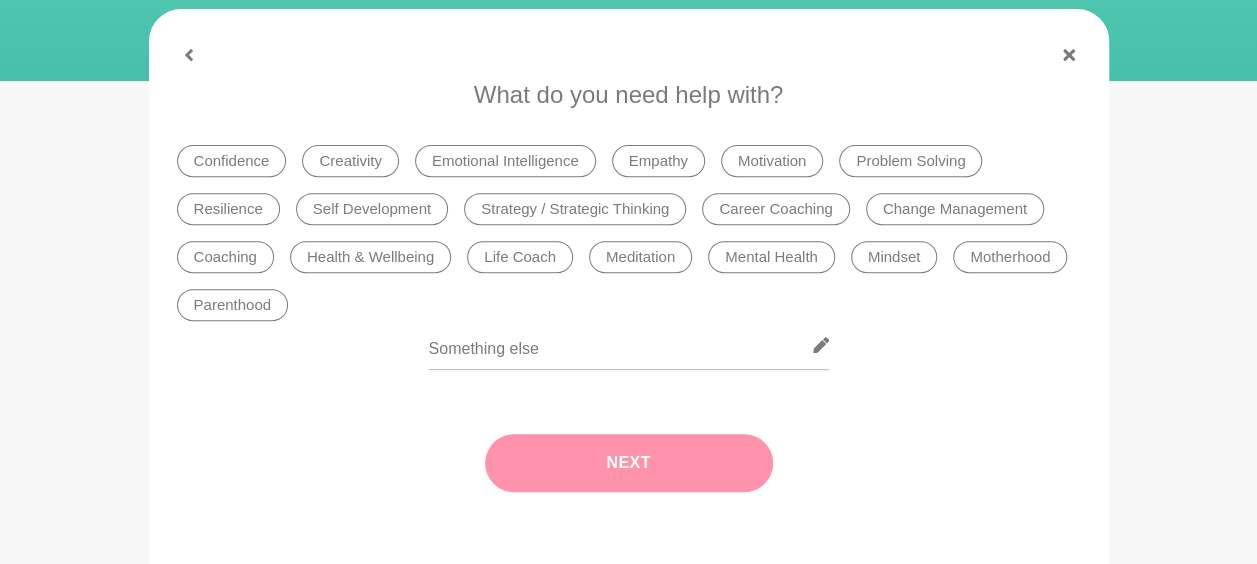 click on "Health & Wellbeing" at bounding box center [370, 257] 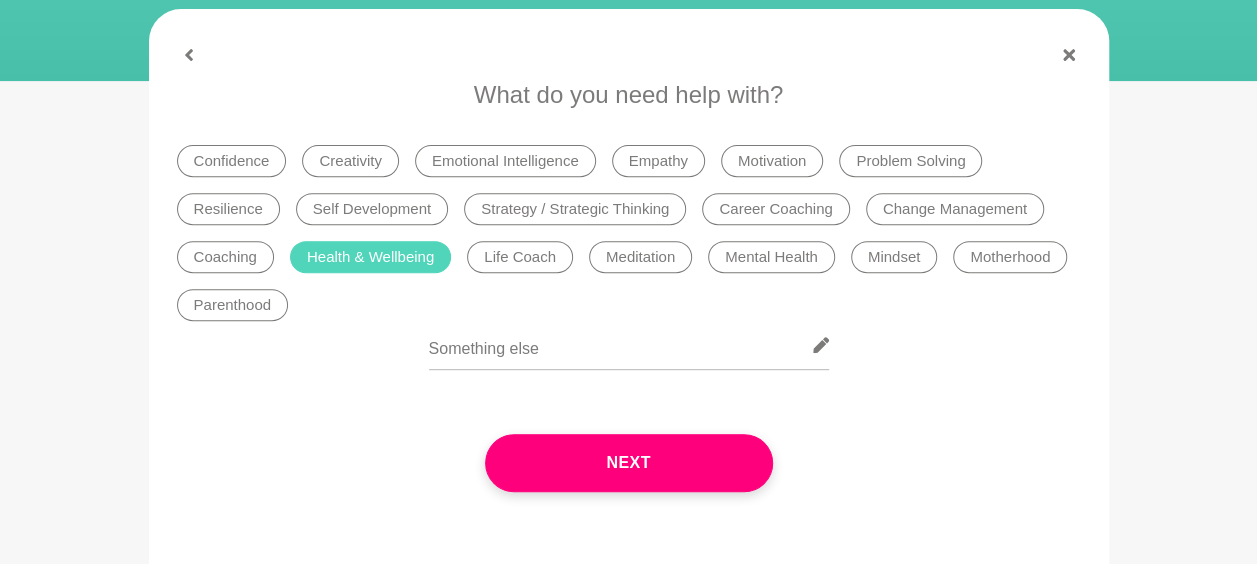 click on "Mindset" at bounding box center [894, 257] 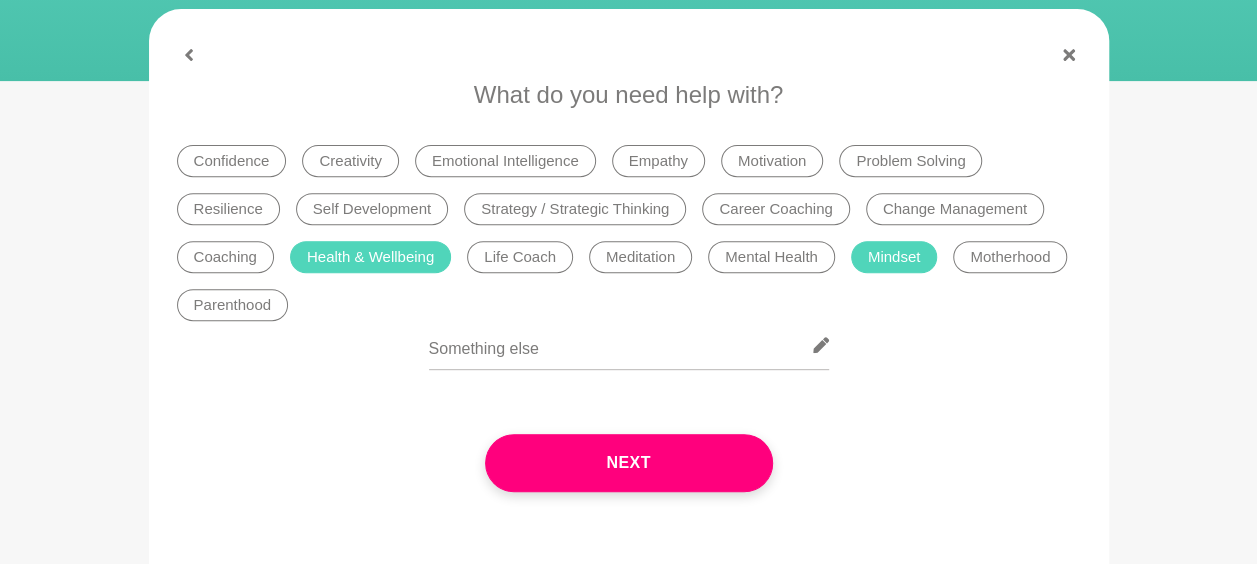 click on "Resilience" at bounding box center (228, 209) 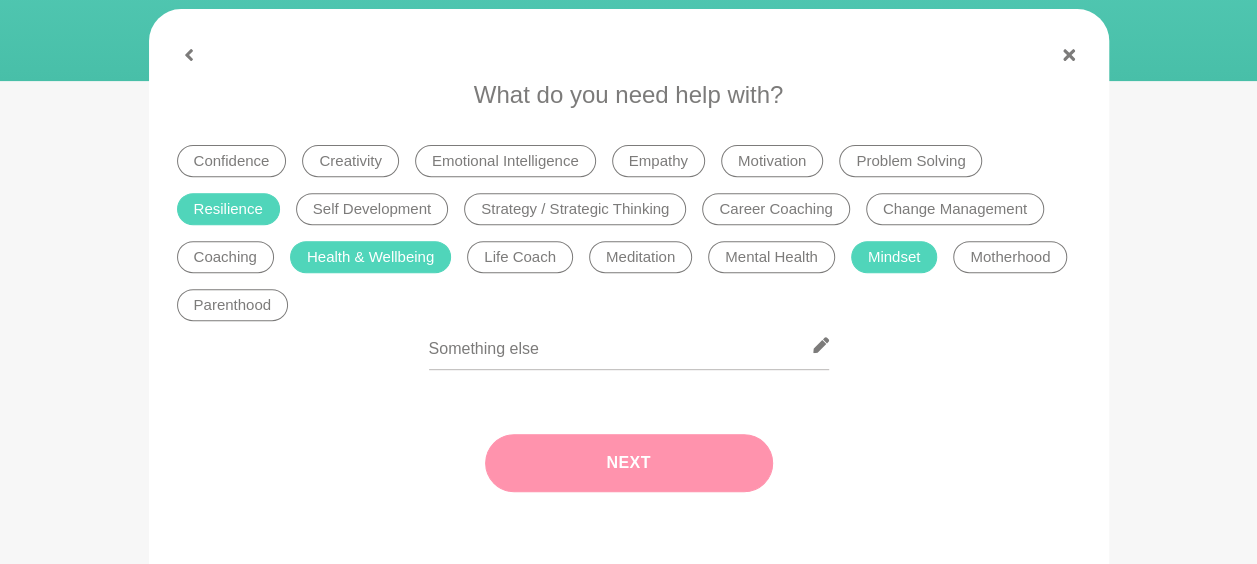 click on "Next" at bounding box center (629, 463) 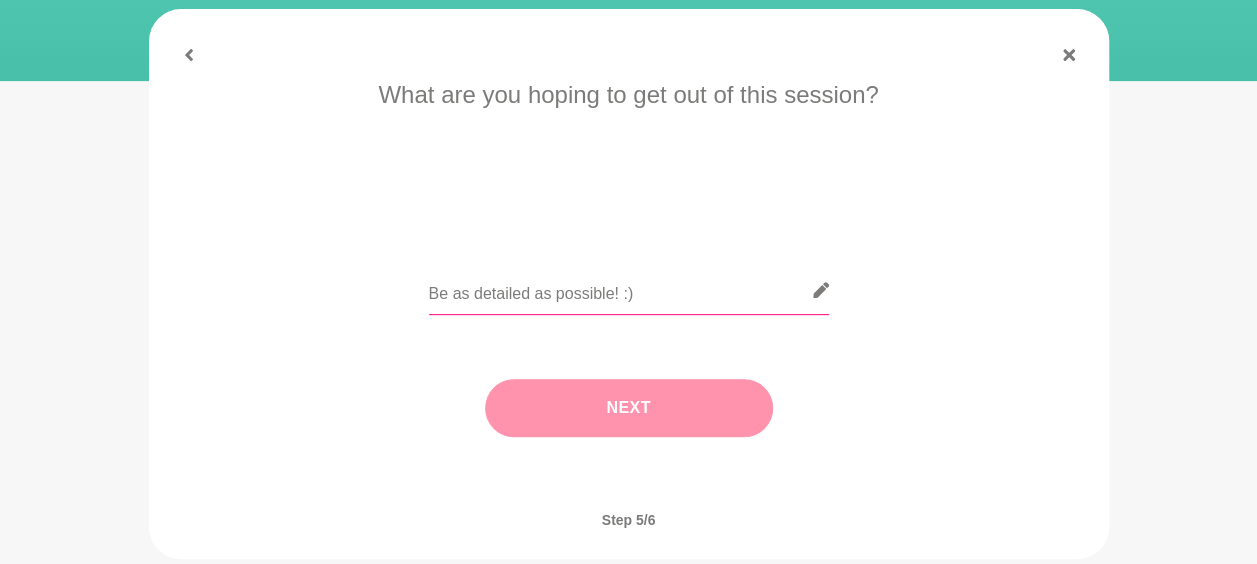 click at bounding box center [629, 290] 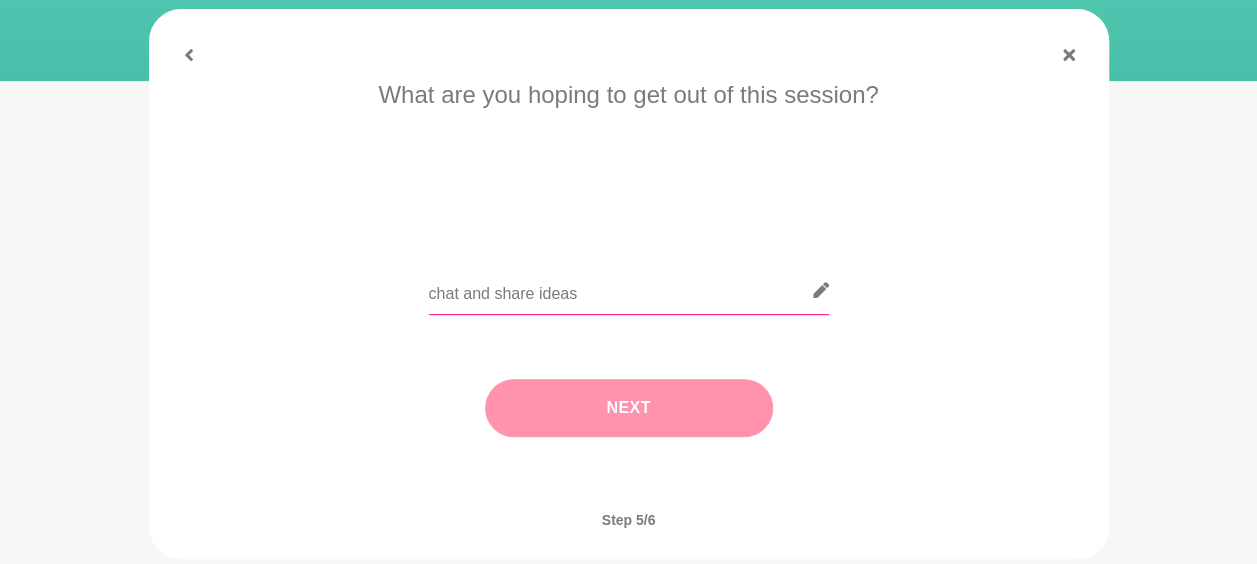 type on "chat and share ideas" 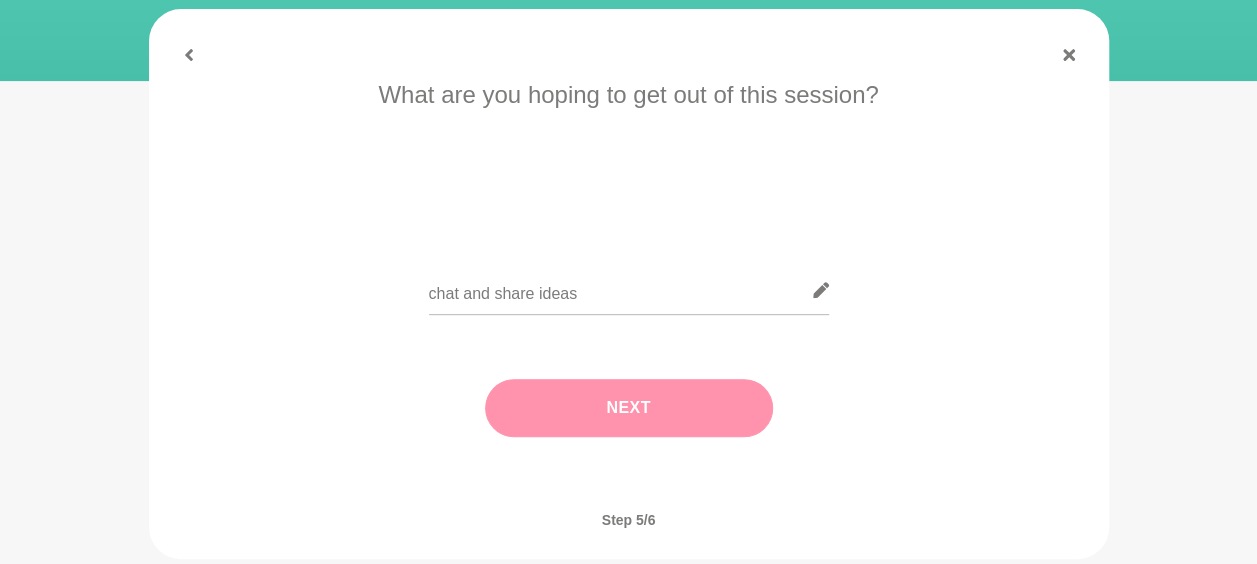 click on "Next" at bounding box center [629, 408] 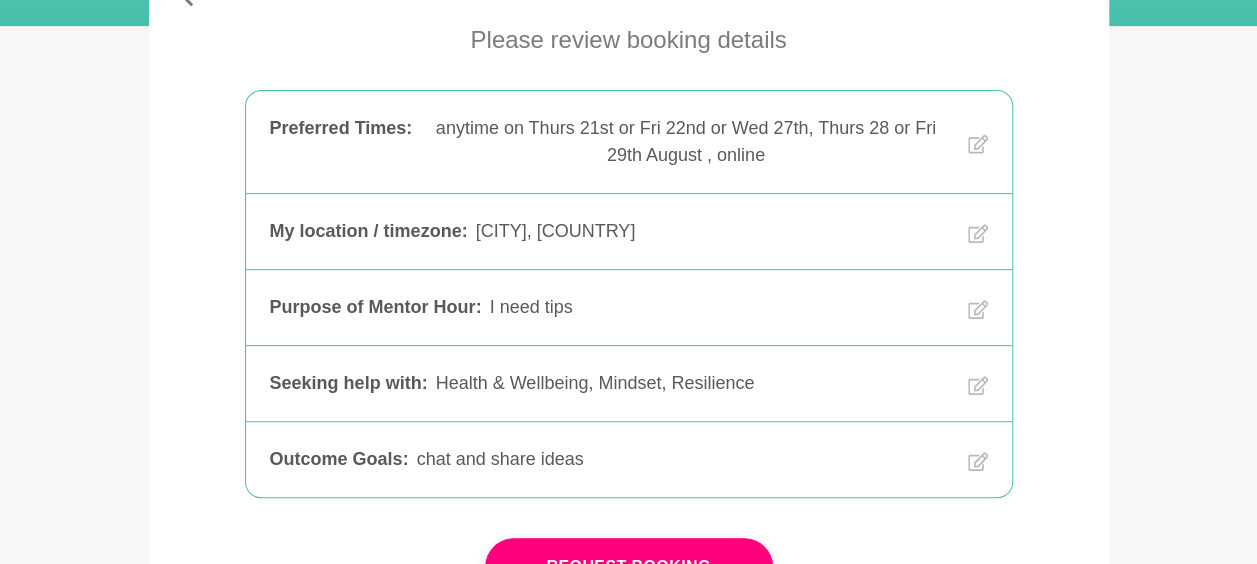 scroll, scrollTop: 400, scrollLeft: 0, axis: vertical 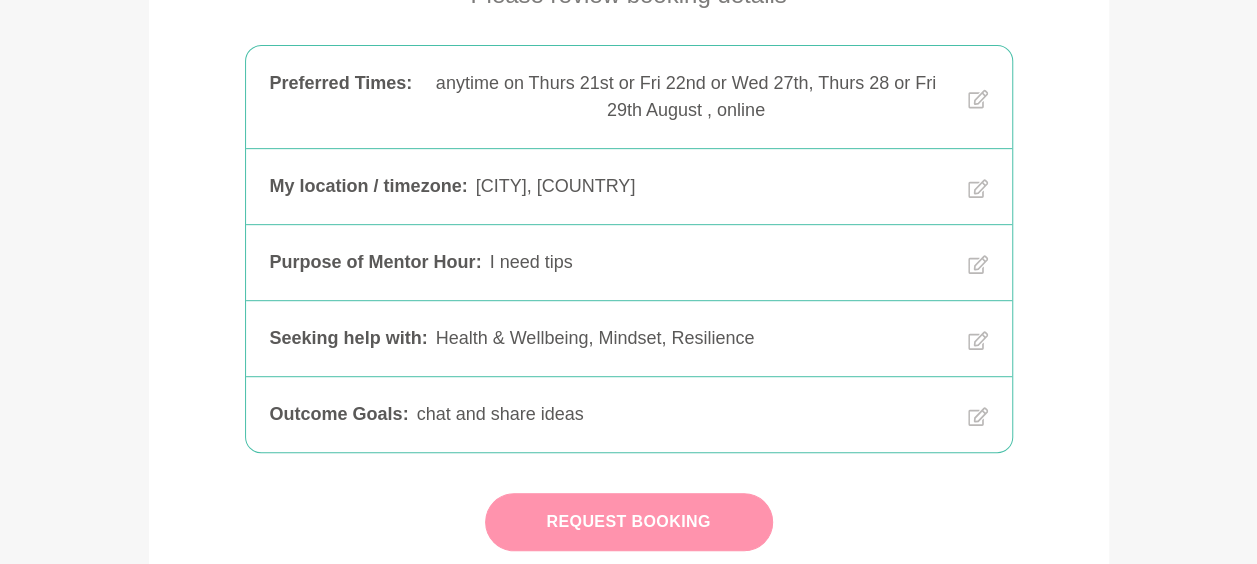 click on "Request Booking" at bounding box center [629, 522] 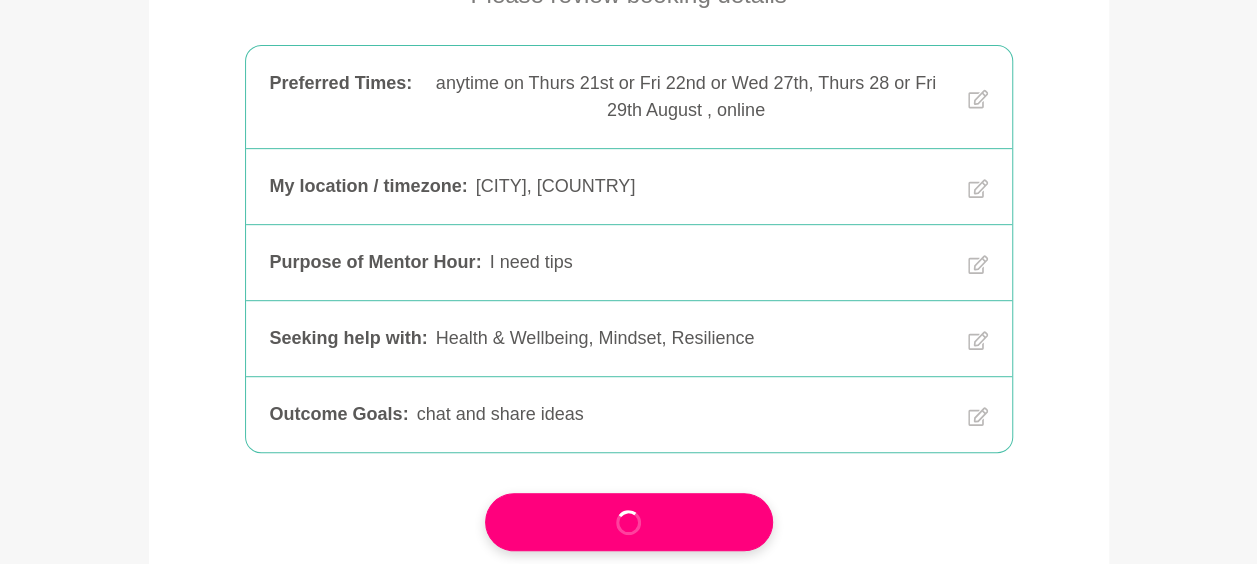 scroll, scrollTop: 0, scrollLeft: 0, axis: both 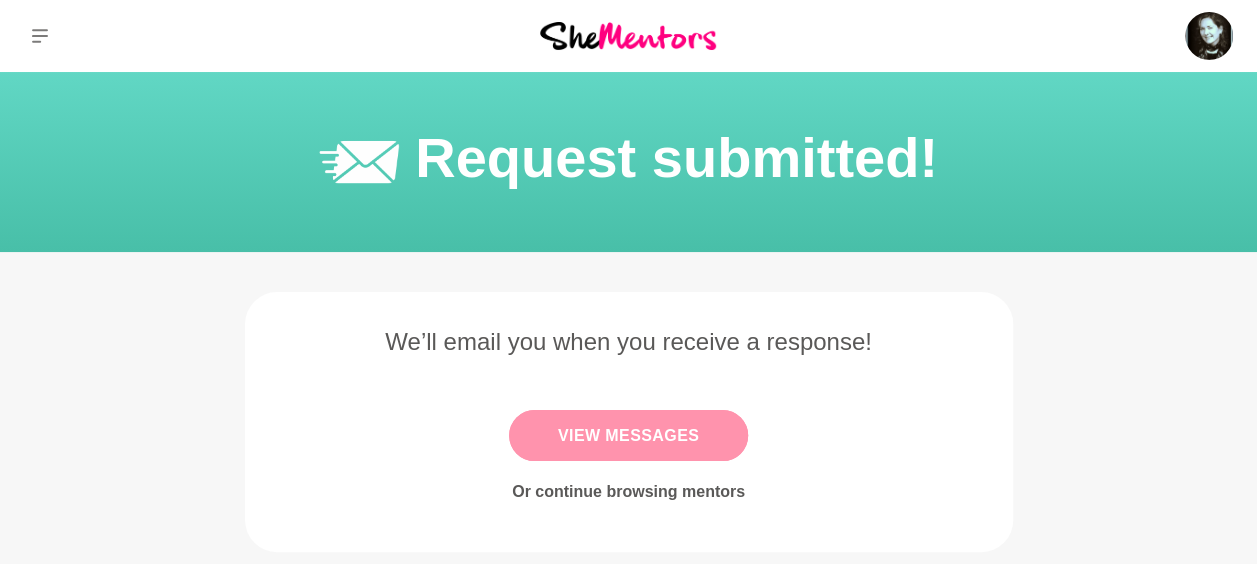 click on "View Messages" at bounding box center (628, 435) 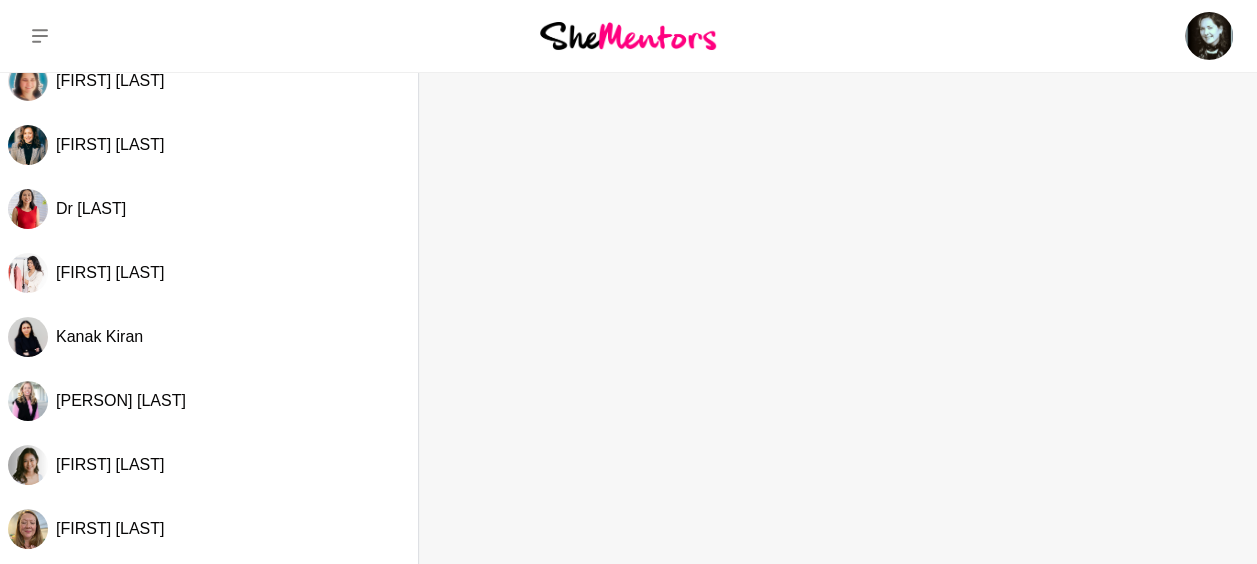 scroll, scrollTop: 0, scrollLeft: 0, axis: both 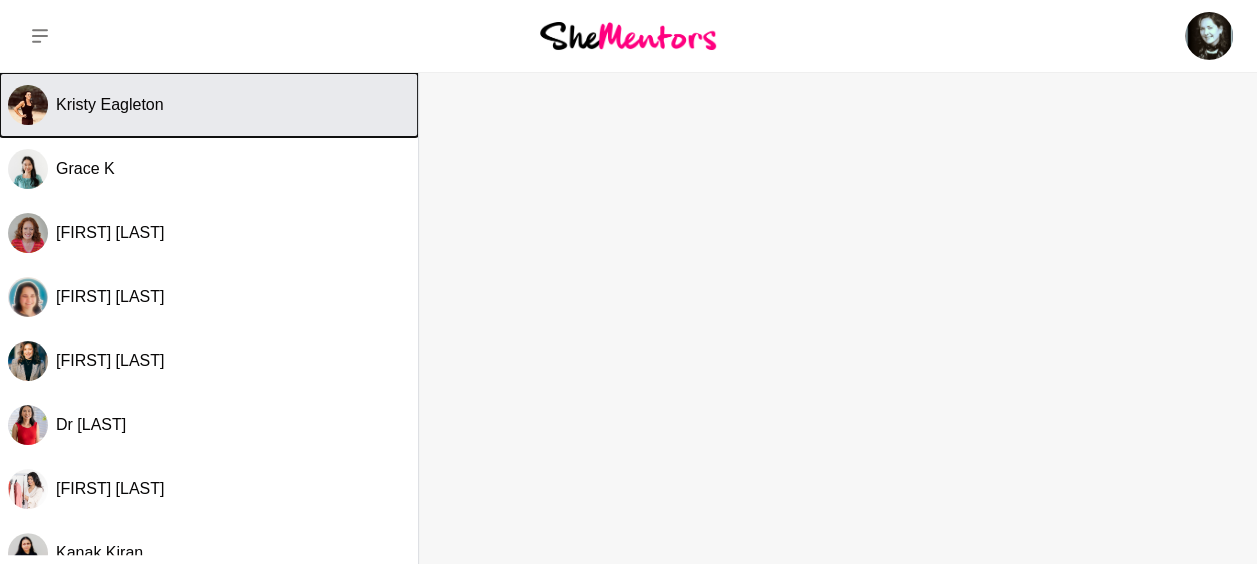 click on "Kristy Eagleton" at bounding box center [110, 104] 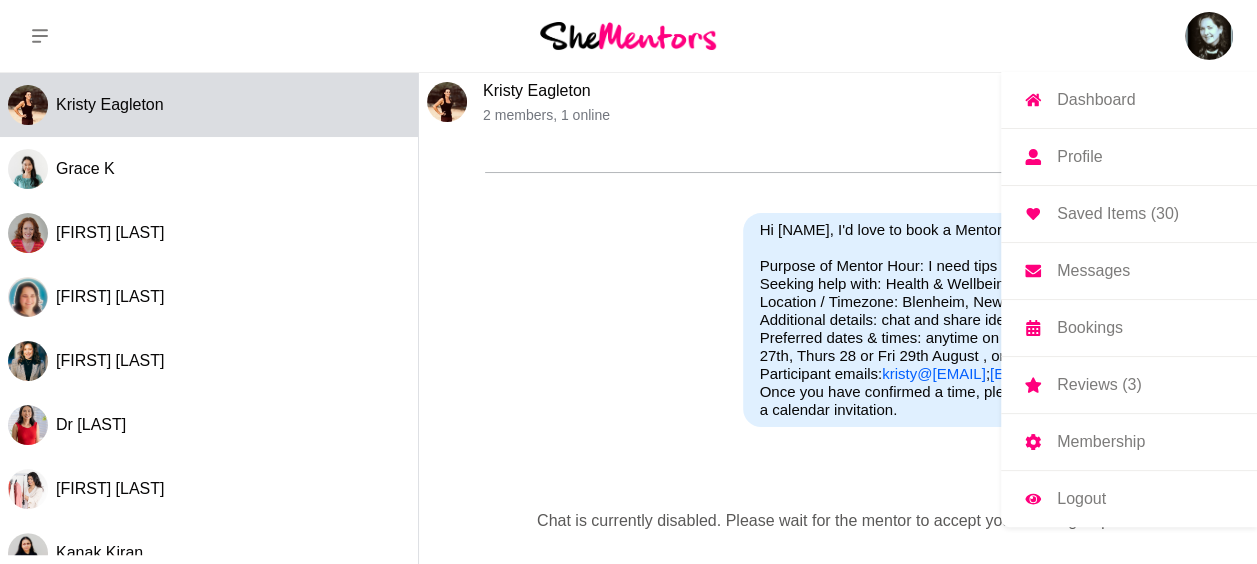 click on "Profile" at bounding box center (1079, 157) 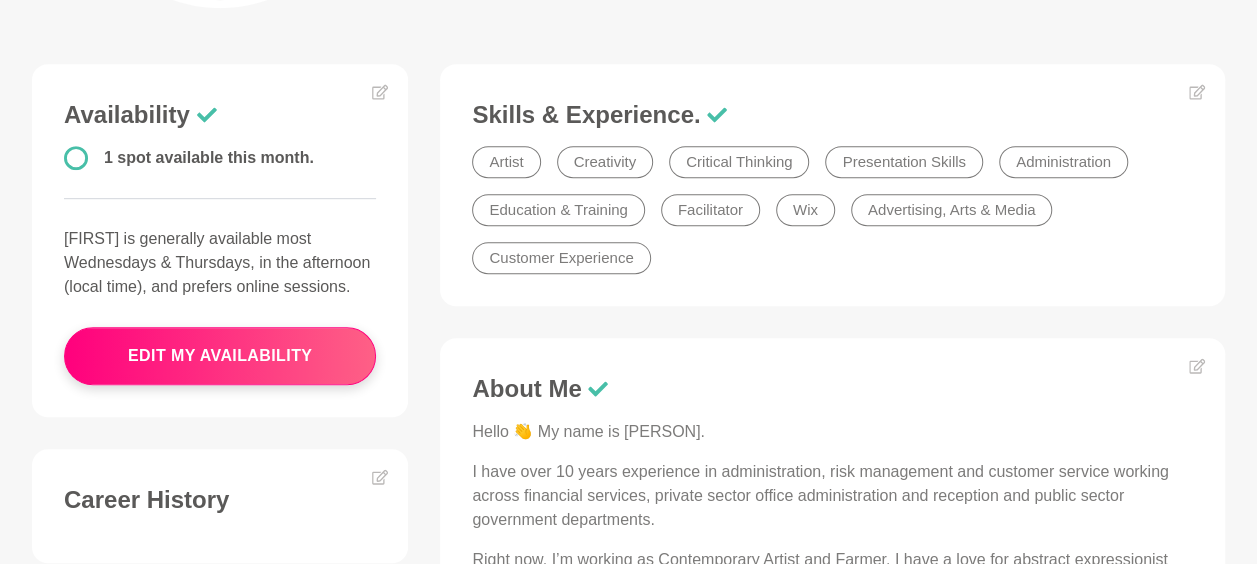 scroll, scrollTop: 0, scrollLeft: 0, axis: both 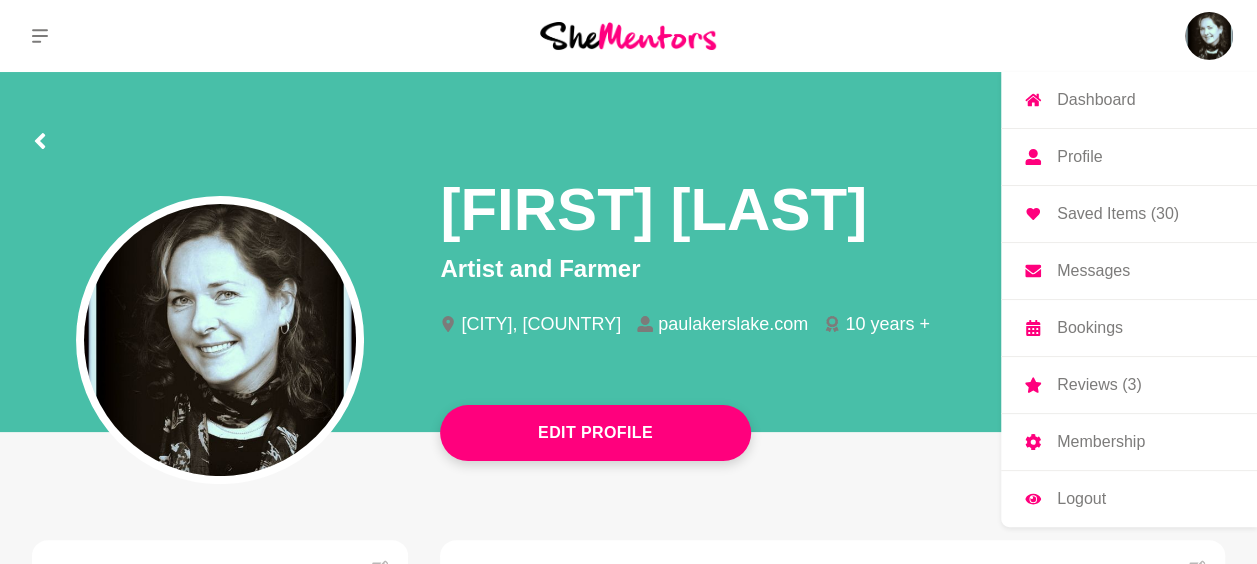 click on "Logout" at bounding box center [1081, 499] 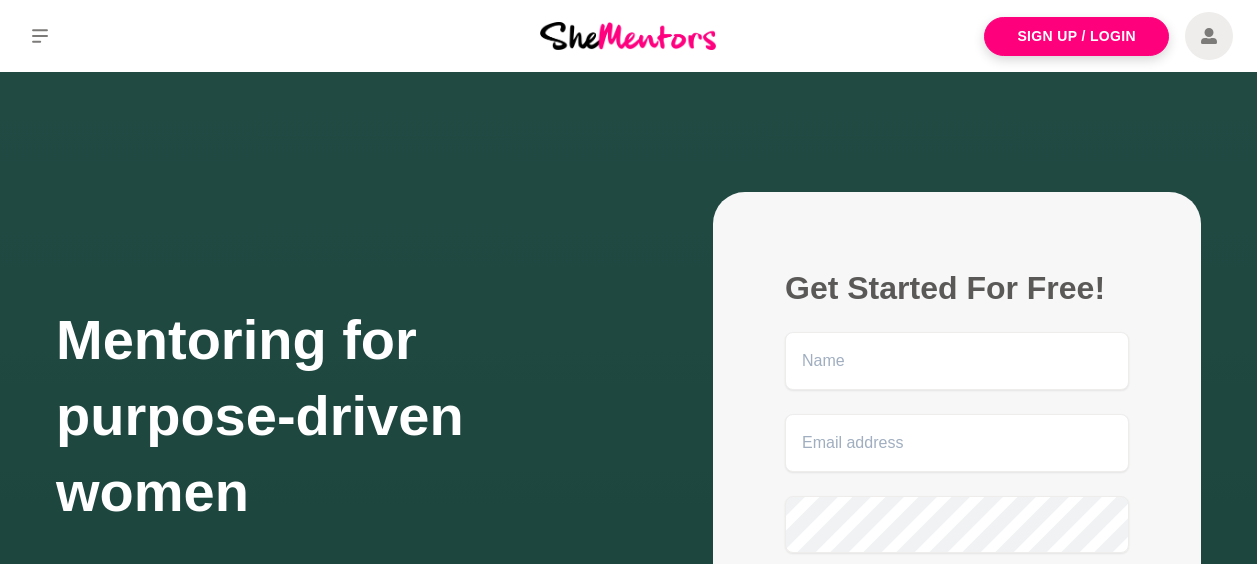 scroll, scrollTop: 0, scrollLeft: 0, axis: both 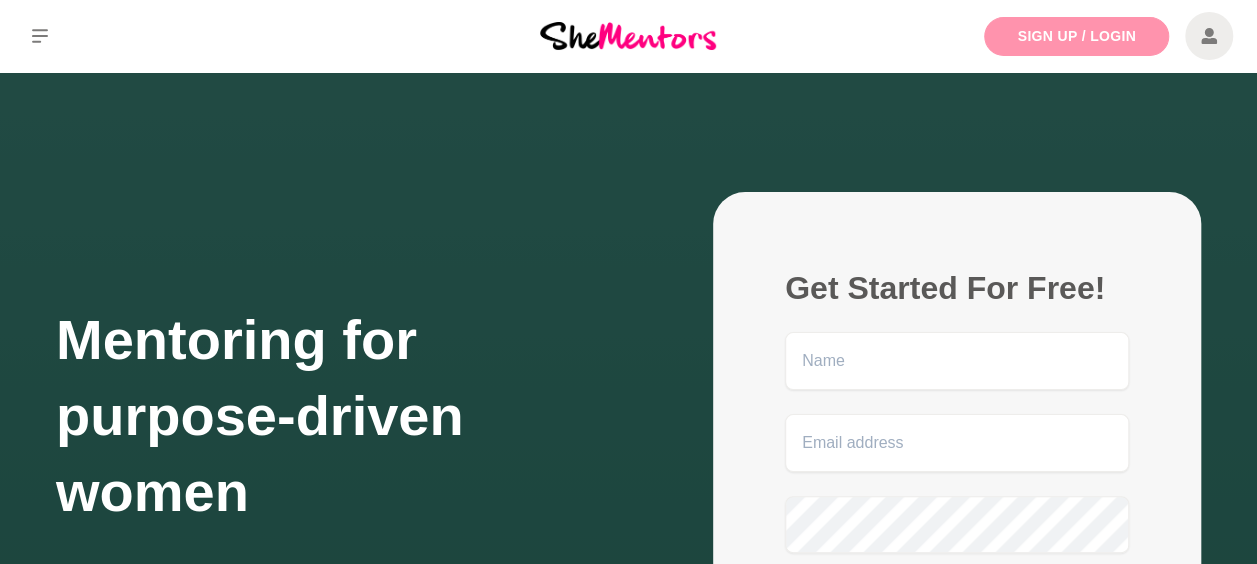 click on "Sign Up / Login" at bounding box center (1076, 36) 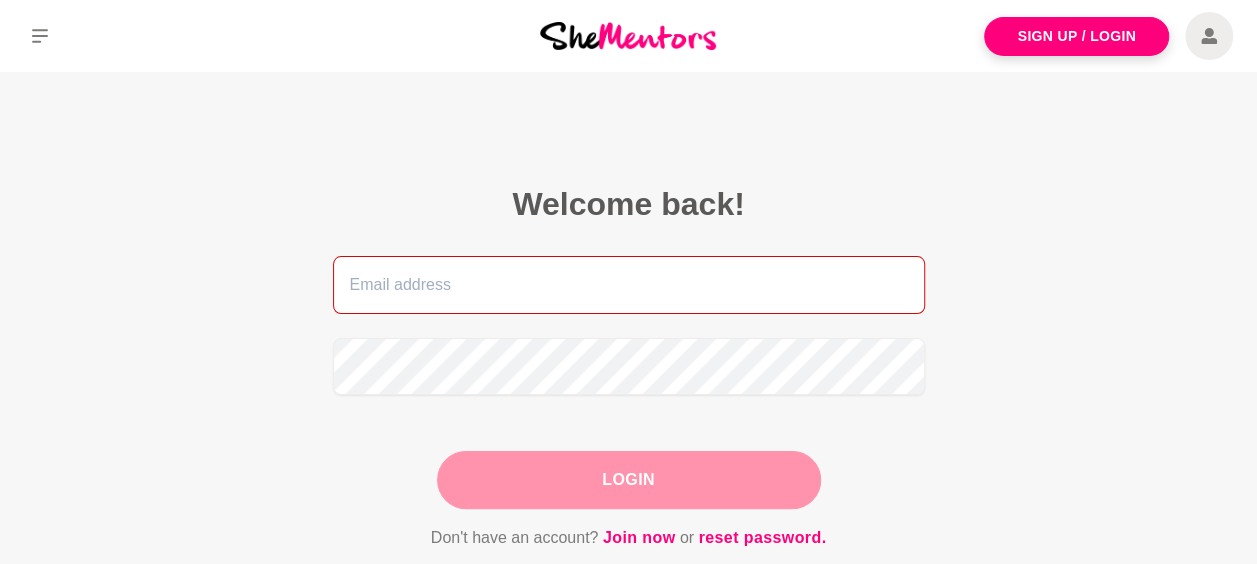 click at bounding box center (629, 285) 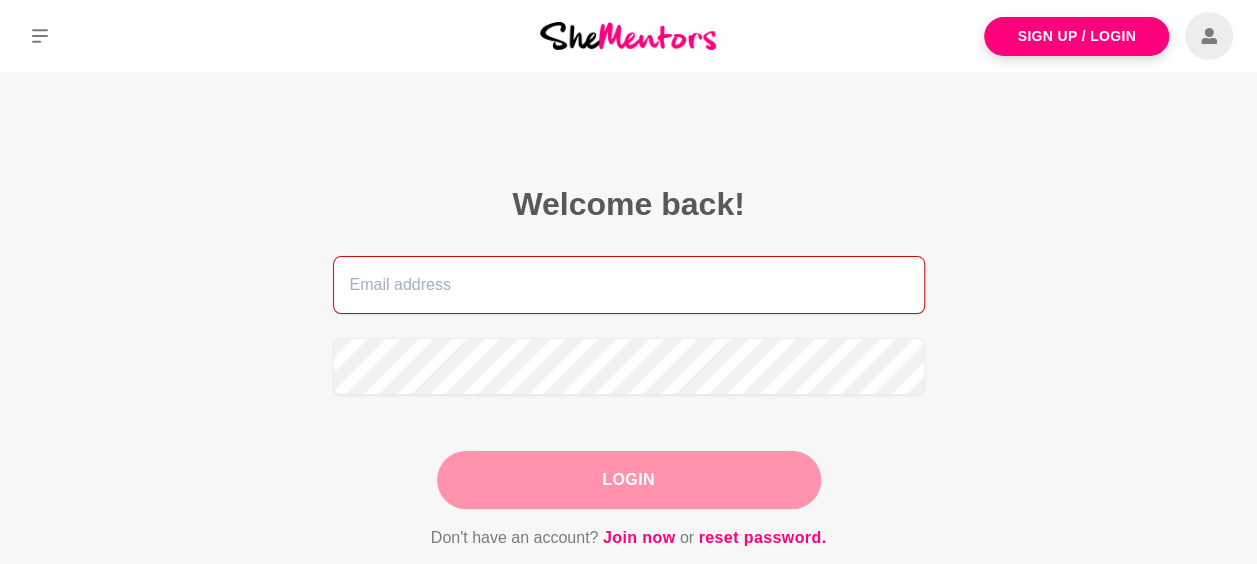 type on "[DOMAIN]@[DOMAIN].com" 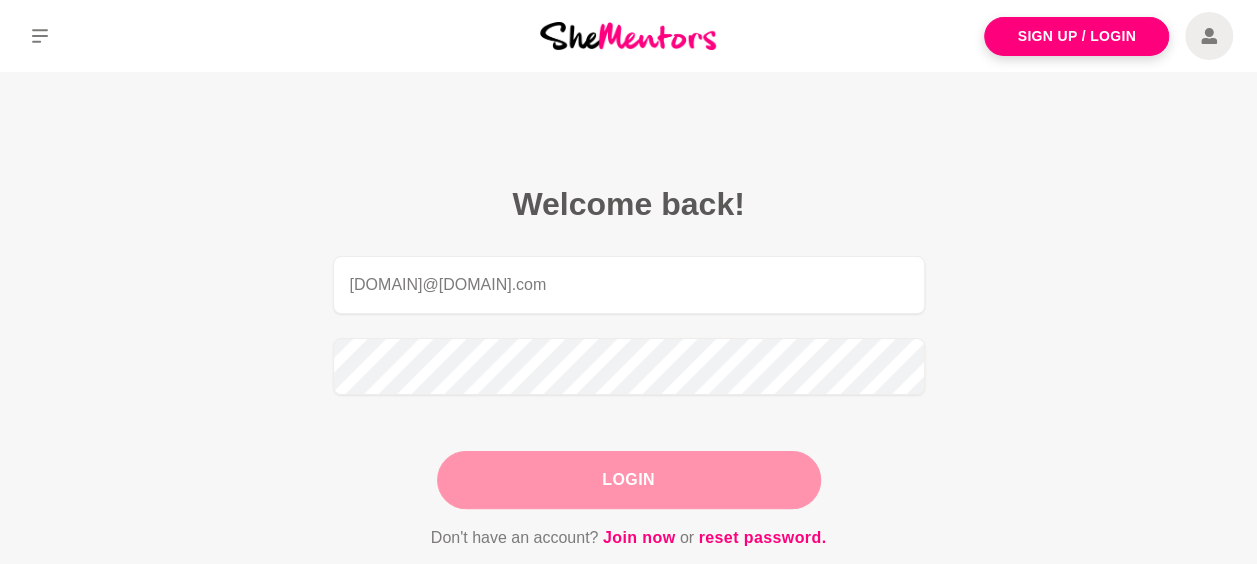 click on "Login" at bounding box center (629, 480) 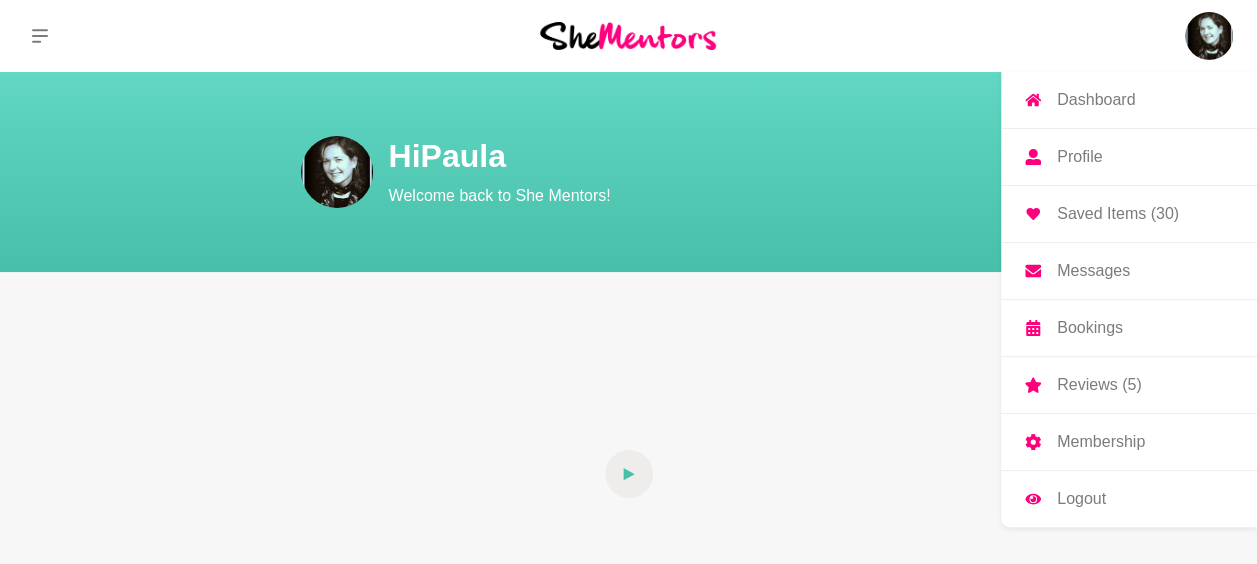 click on "Messages" at bounding box center (1093, 271) 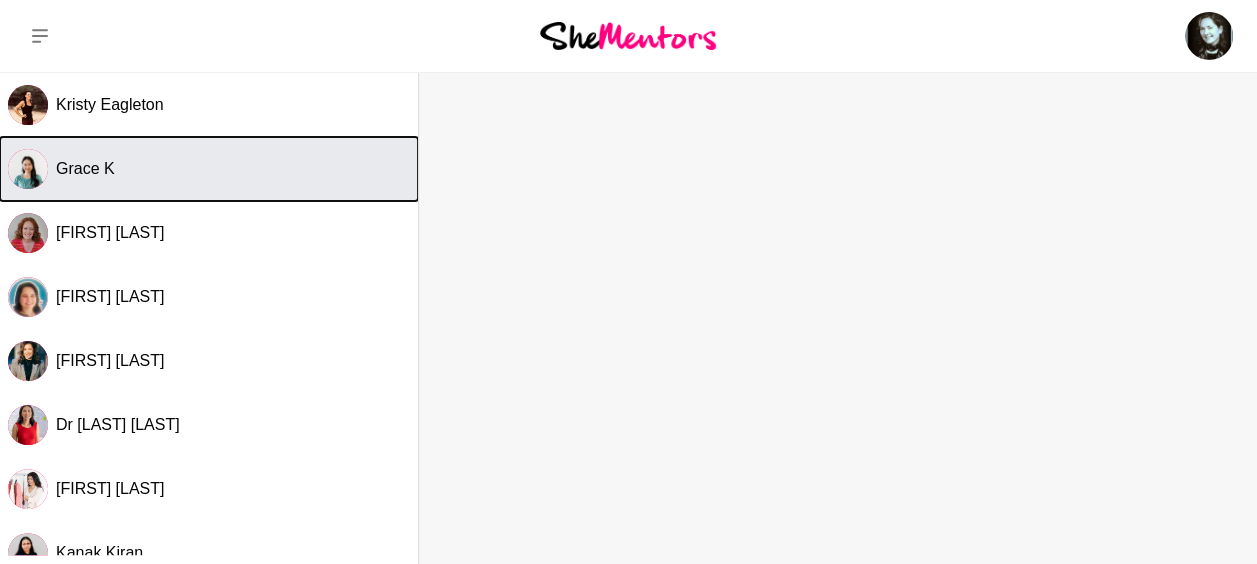 click on "Grace K" at bounding box center (85, 168) 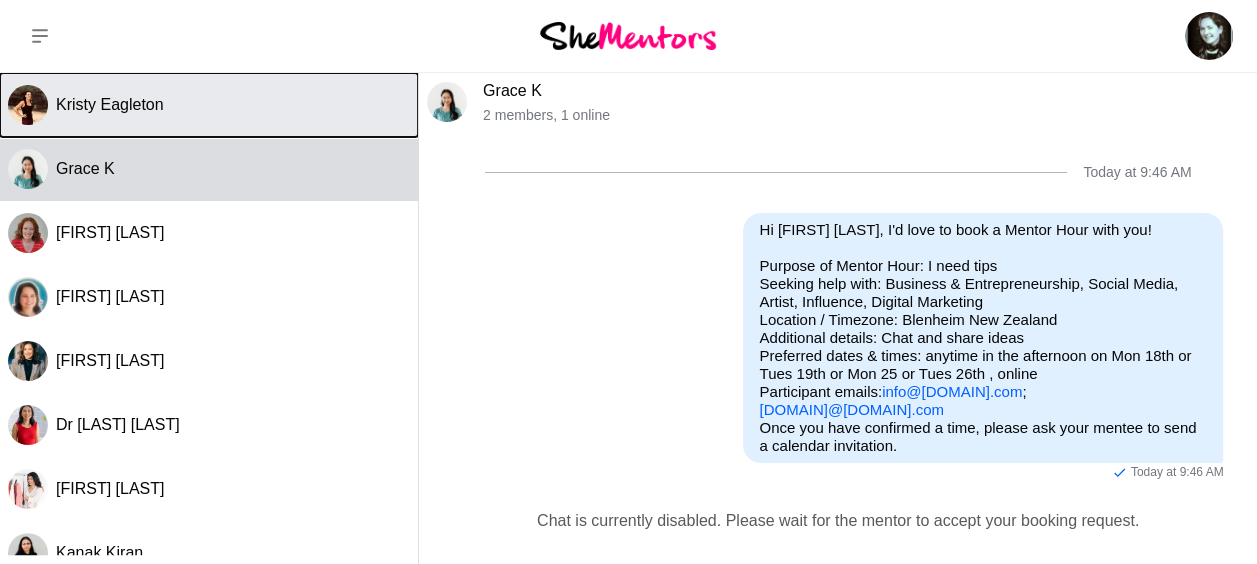 click on "Kristy Eagleton" at bounding box center (110, 104) 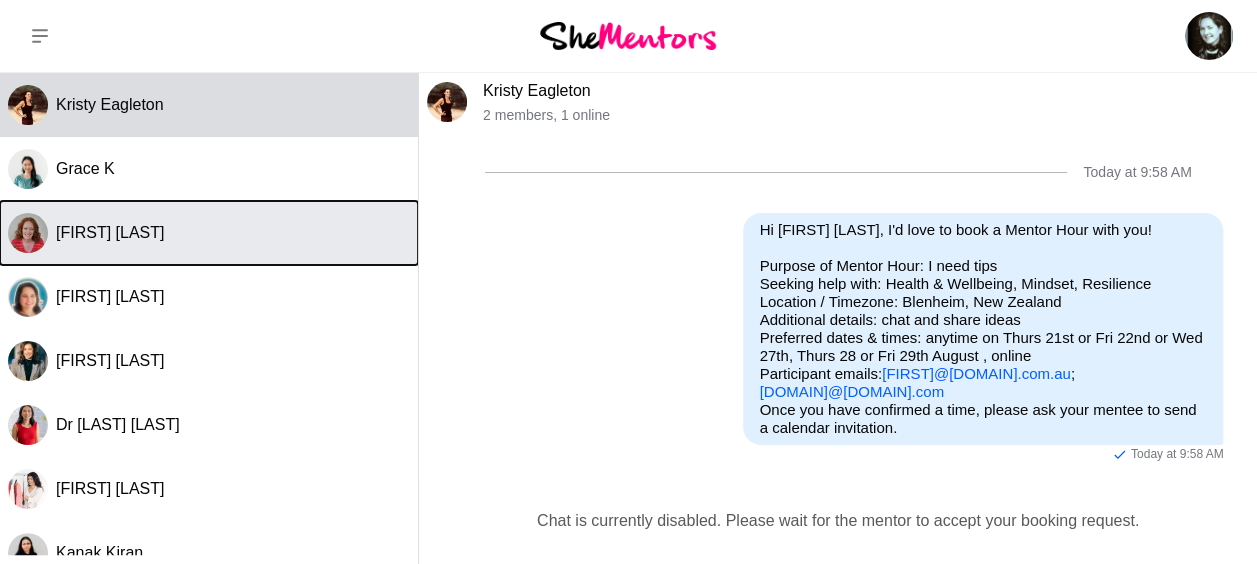 click on "[FIRST] [LAST]" at bounding box center (110, 232) 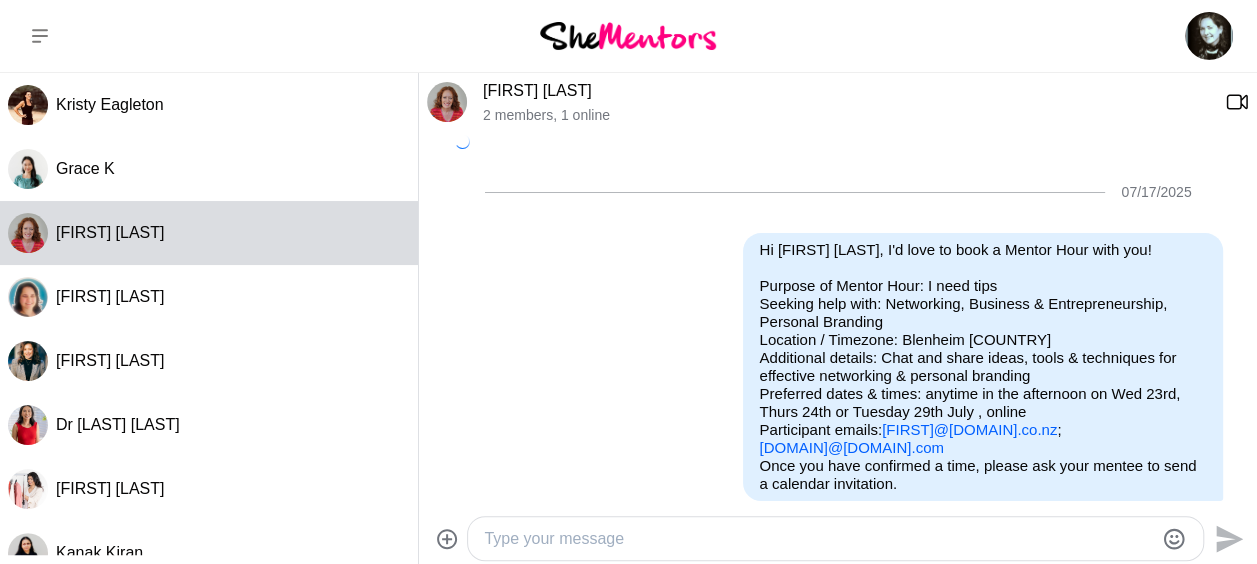 scroll, scrollTop: 650, scrollLeft: 0, axis: vertical 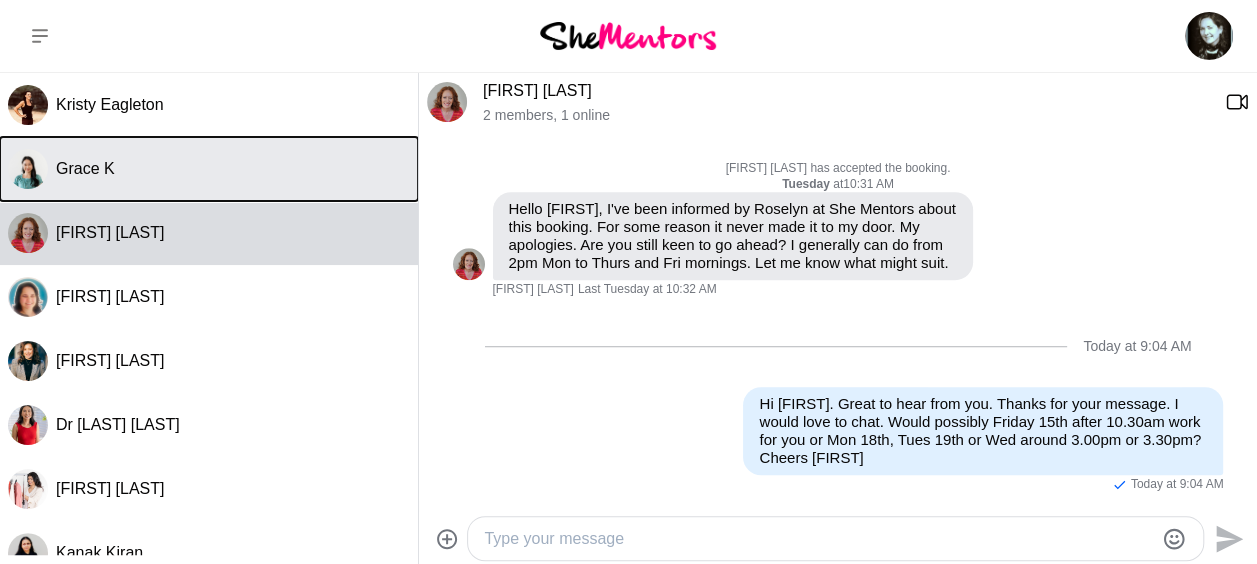 click on "Grace K" at bounding box center [85, 168] 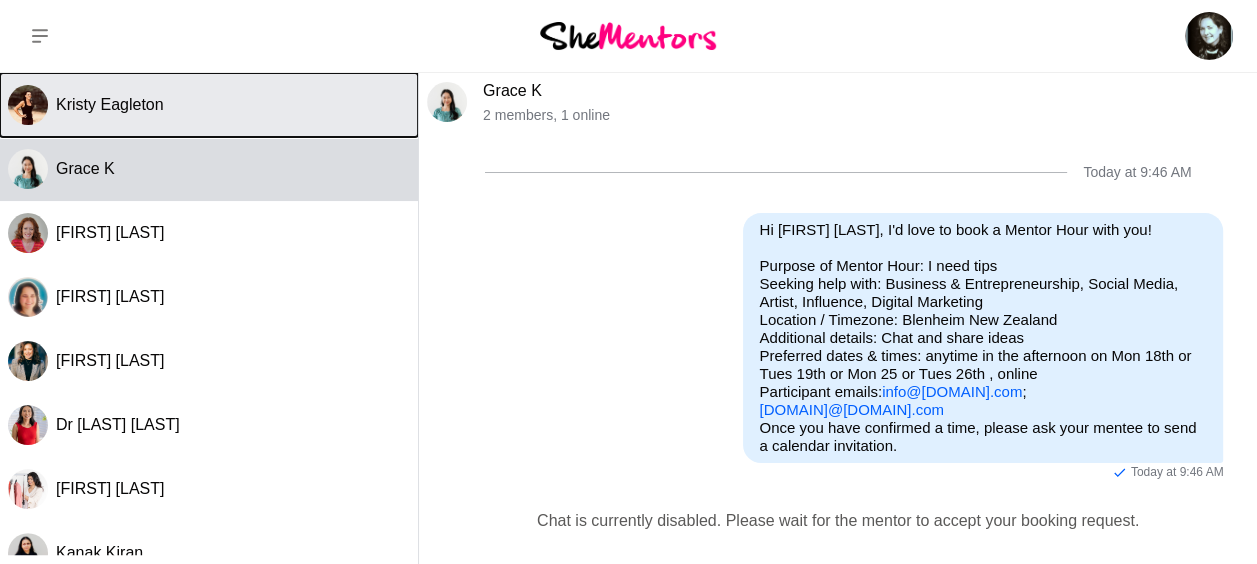 click on "Kristy Eagleton" at bounding box center (110, 104) 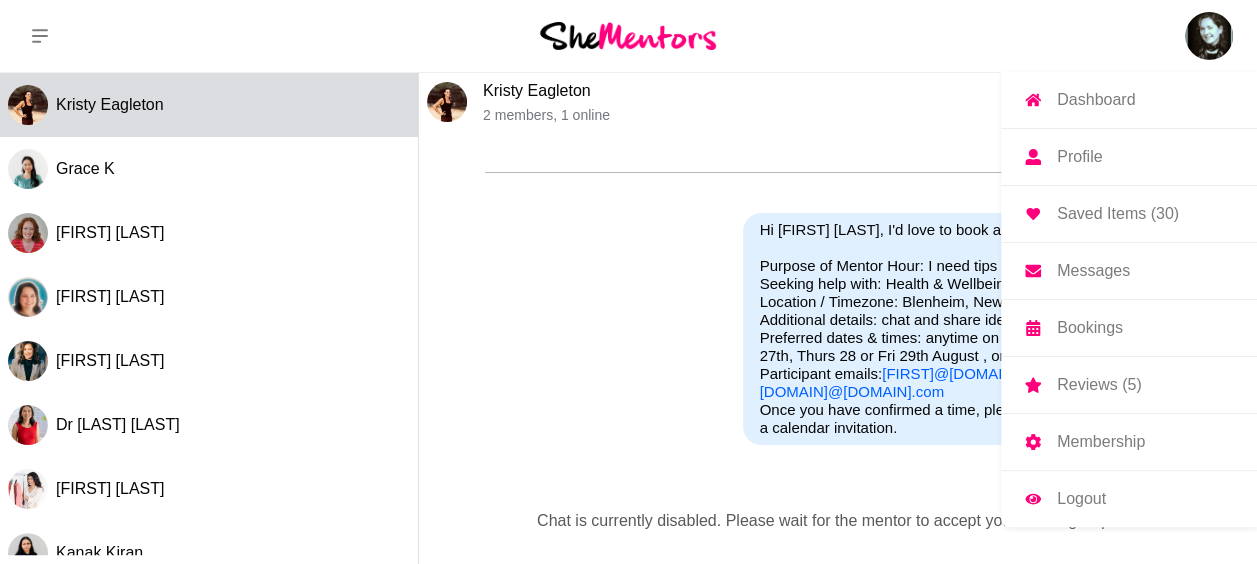 click on "Logout" at bounding box center (1081, 499) 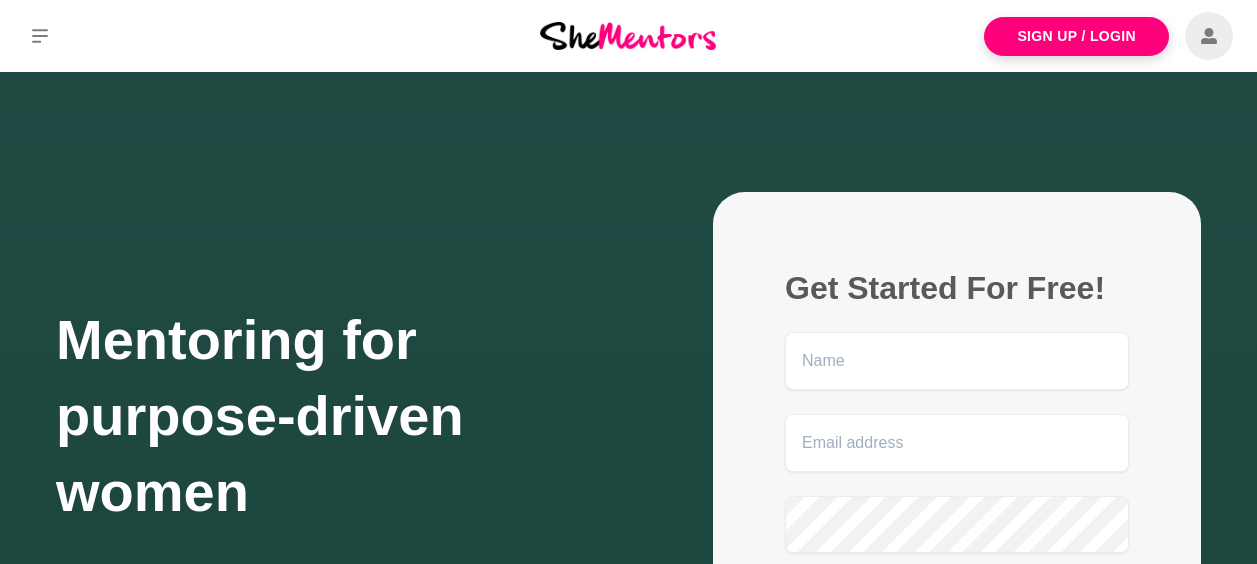 scroll, scrollTop: 0, scrollLeft: 0, axis: both 